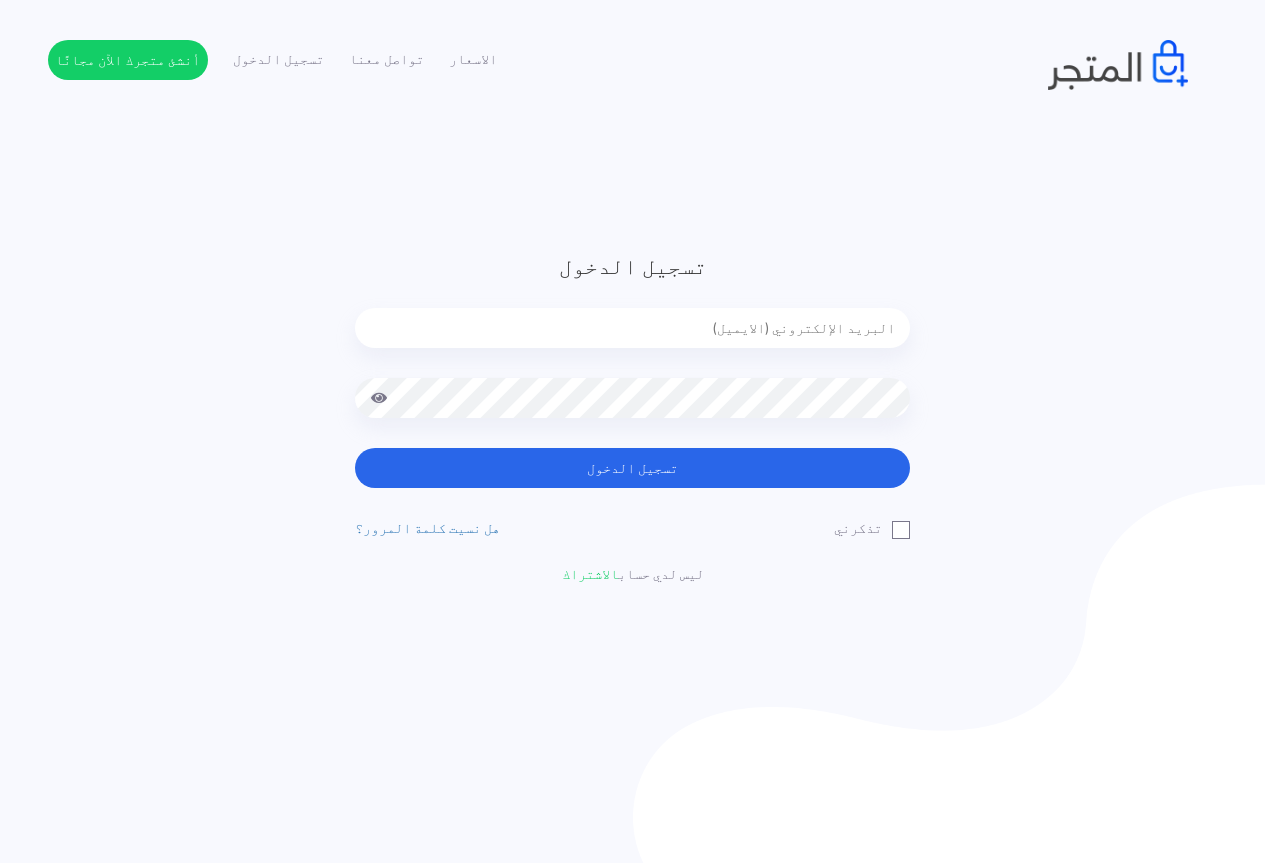 scroll, scrollTop: 0, scrollLeft: 0, axis: both 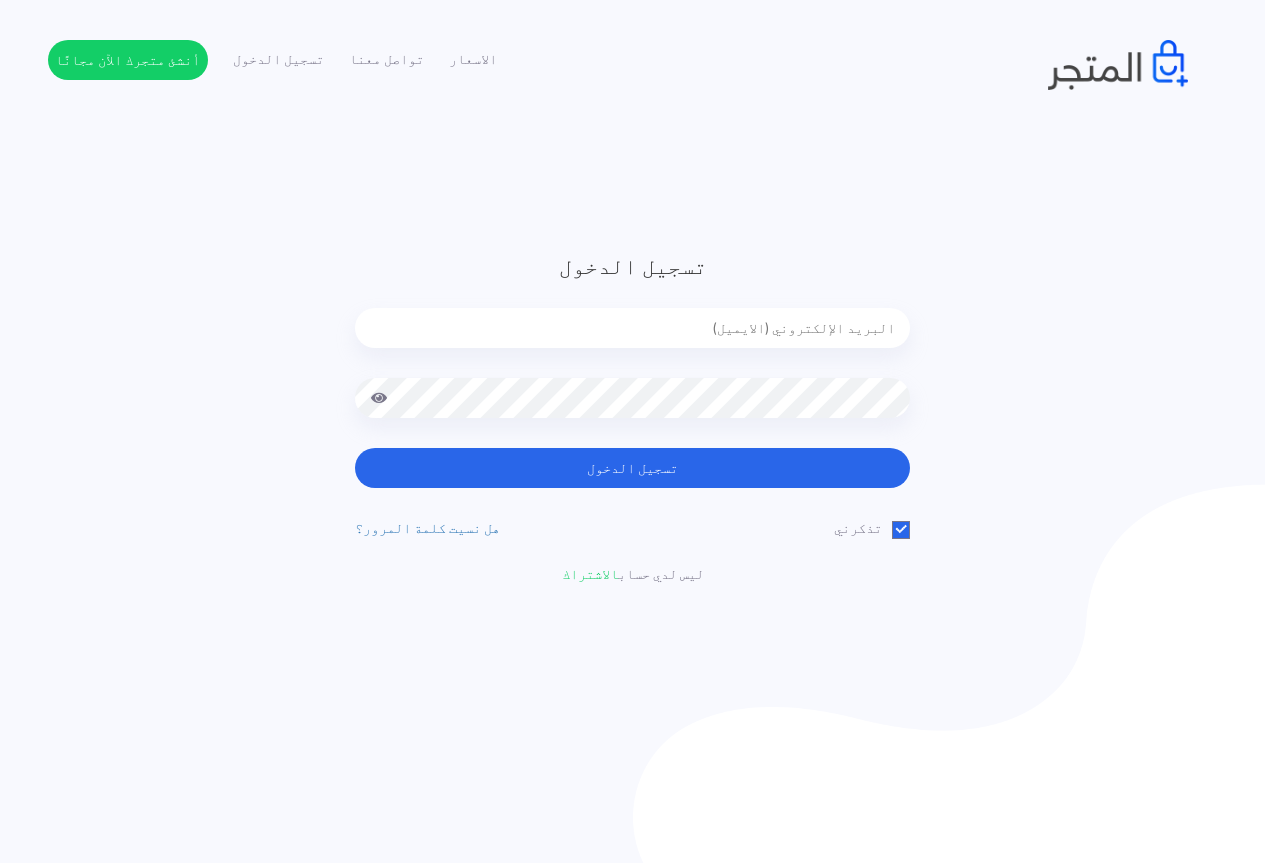 click at bounding box center [632, 328] 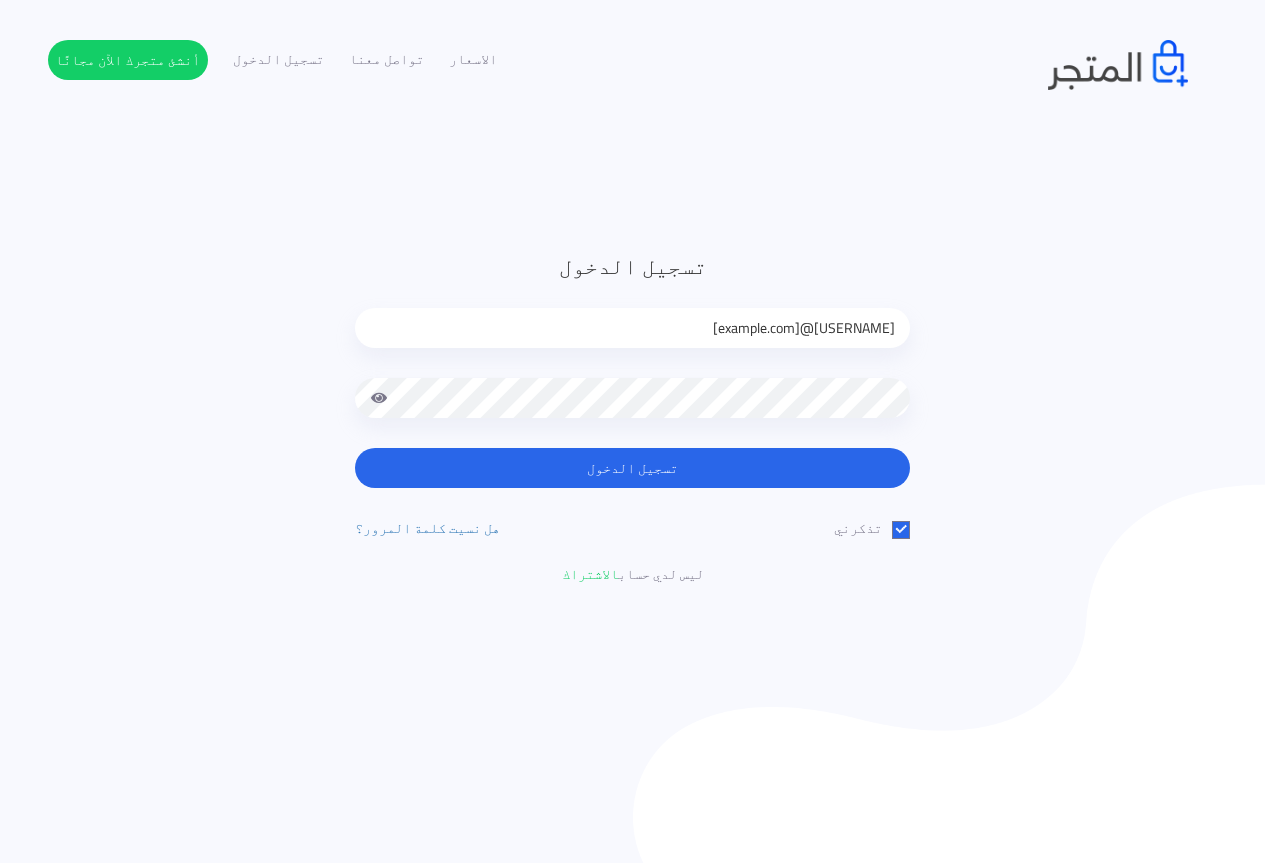 click on "jamikapop1000@gmail.com" at bounding box center (632, 328) 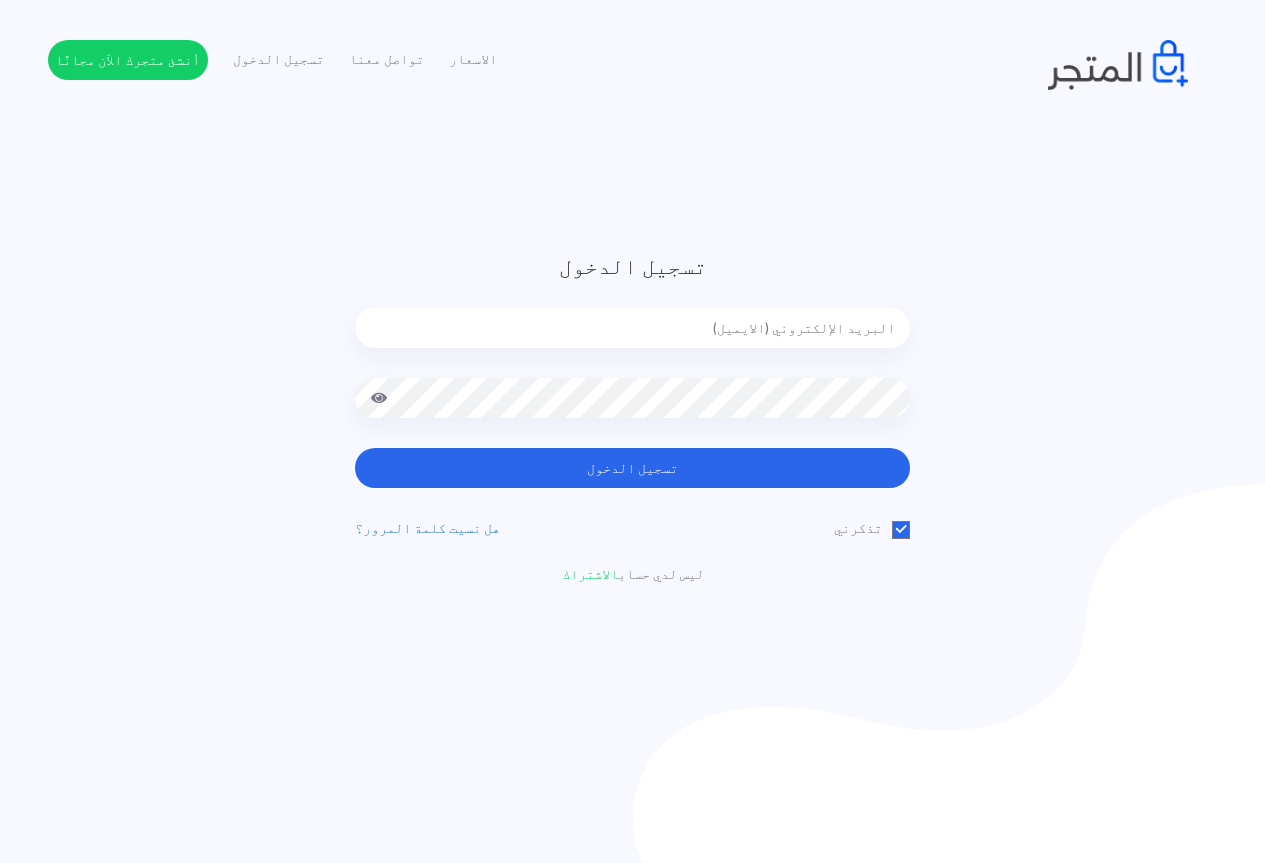 type 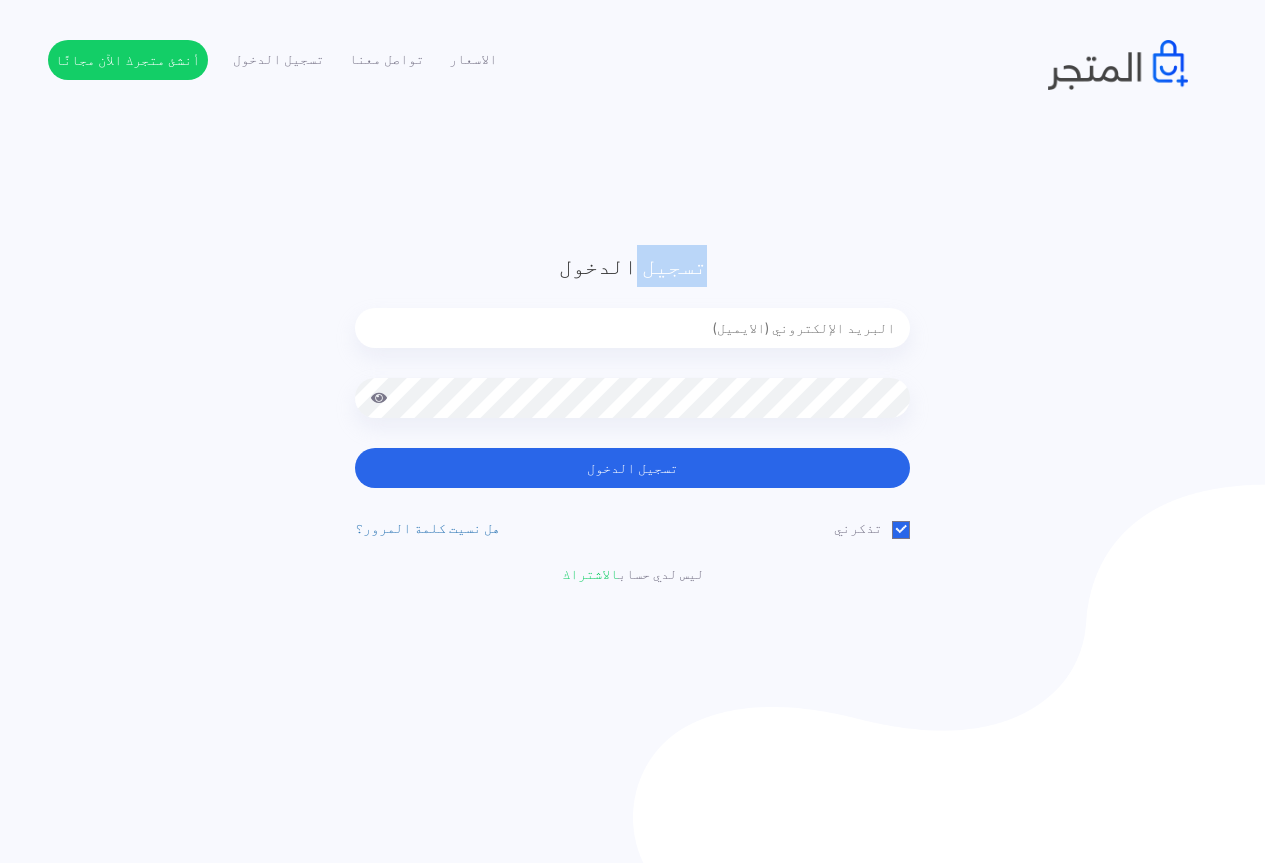 click on "تسجيل الدخول
تسجيل الدخول
تذكرني" at bounding box center [633, 417] 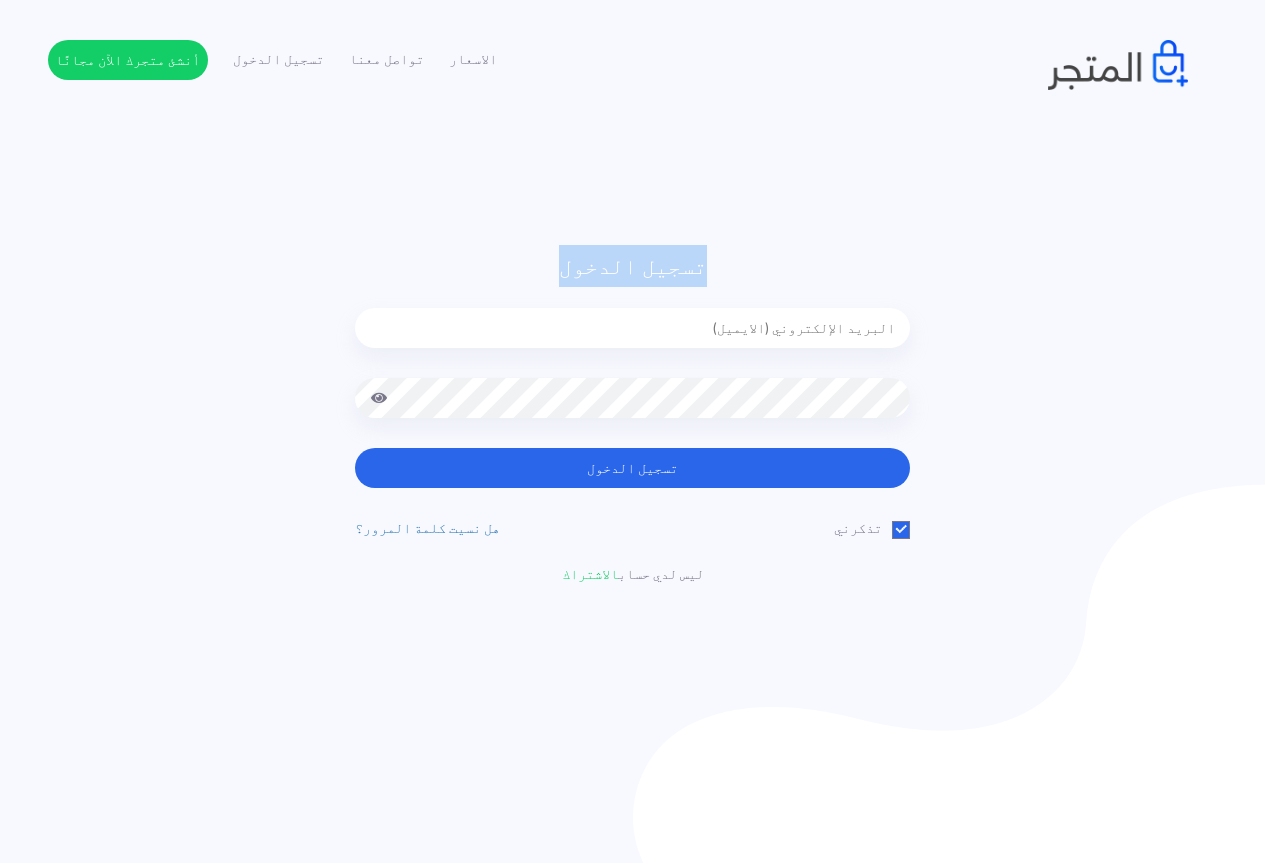 click on "تسجيل الدخول
تسجيل الدخول
تذكرني" at bounding box center [633, 417] 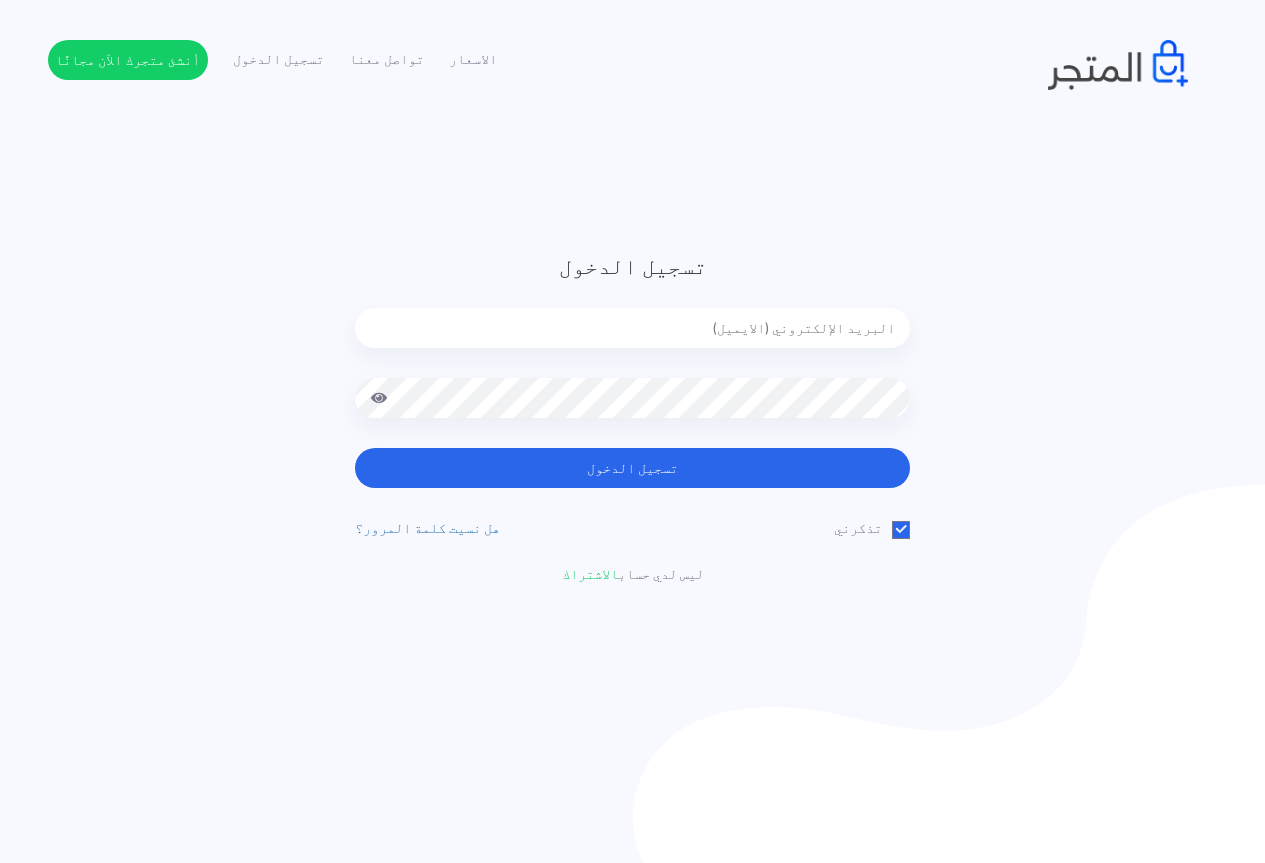click at bounding box center (632, 328) 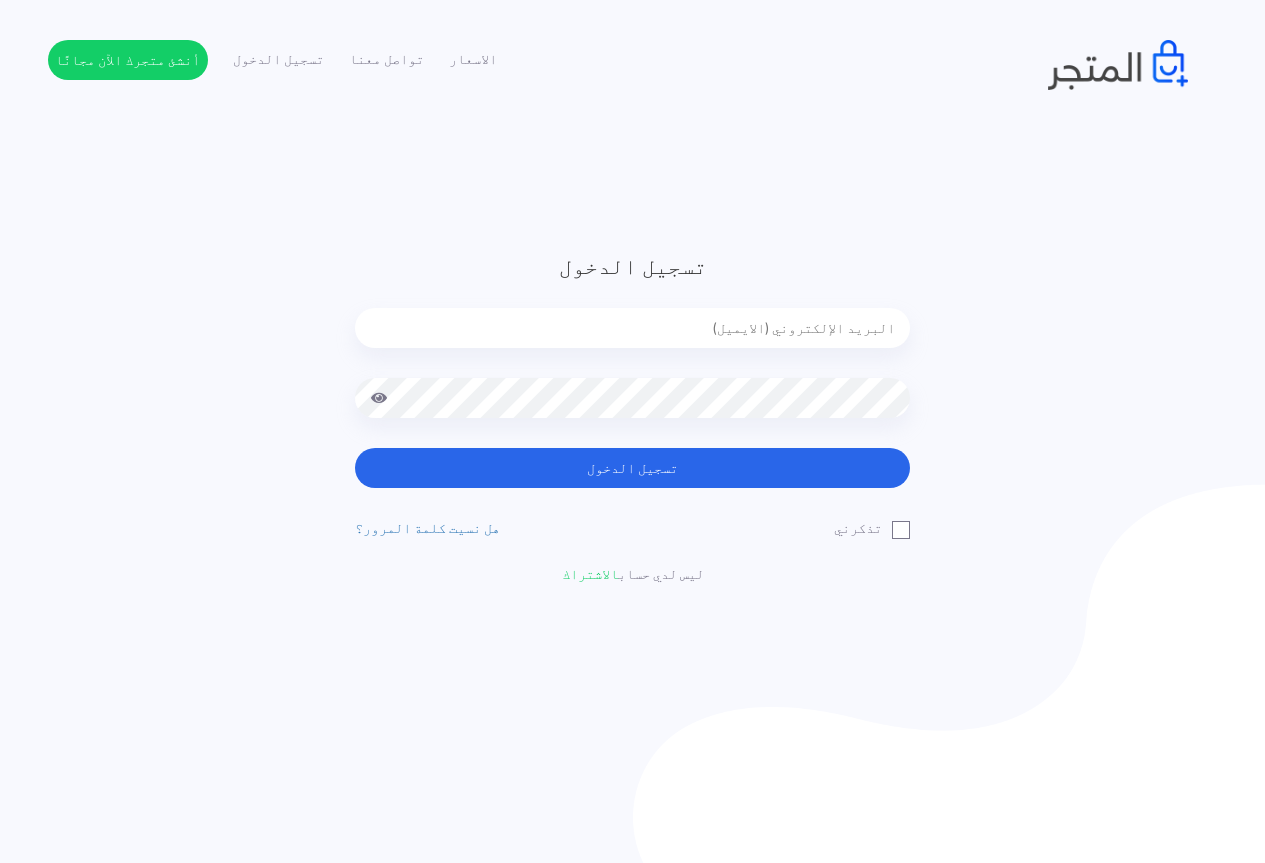 scroll, scrollTop: 0, scrollLeft: 0, axis: both 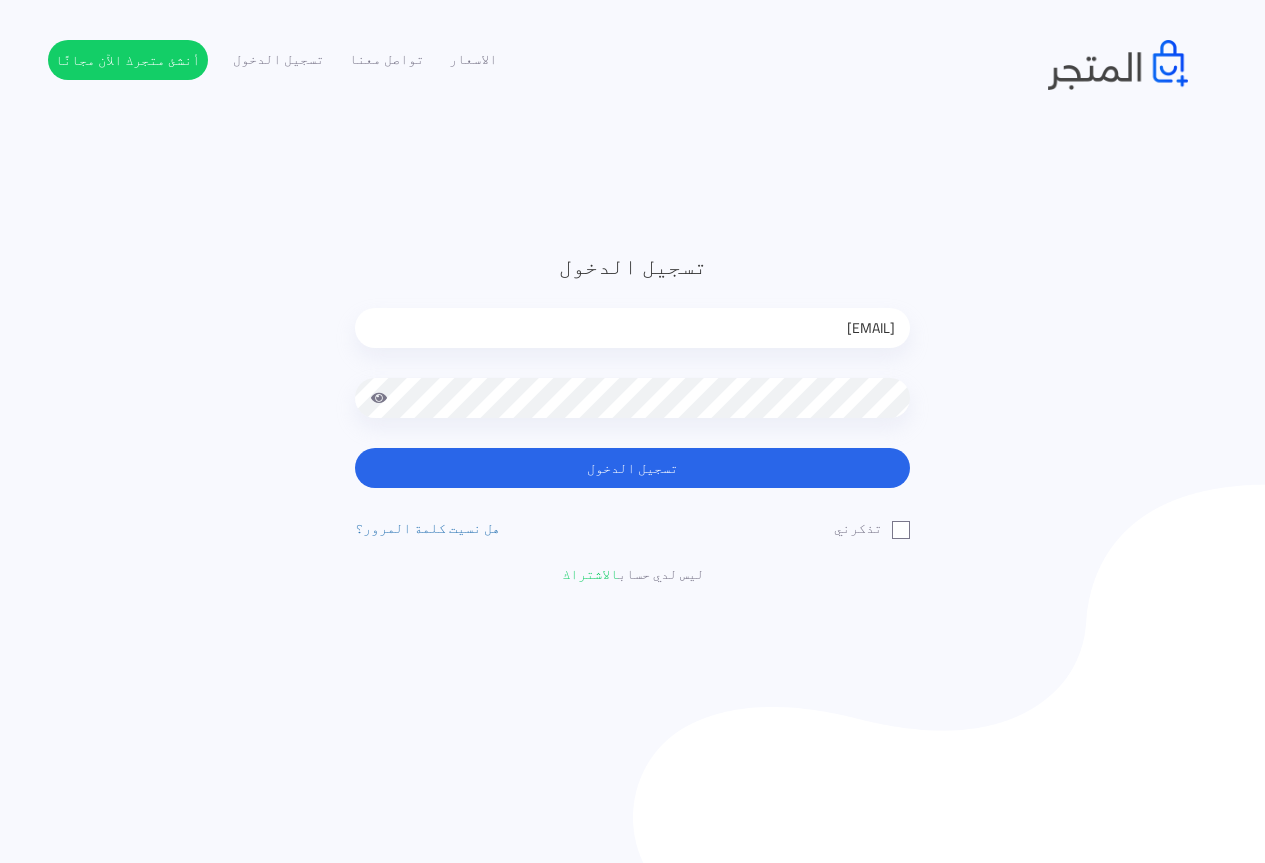 click on "تذكرني" at bounding box center [872, 528] 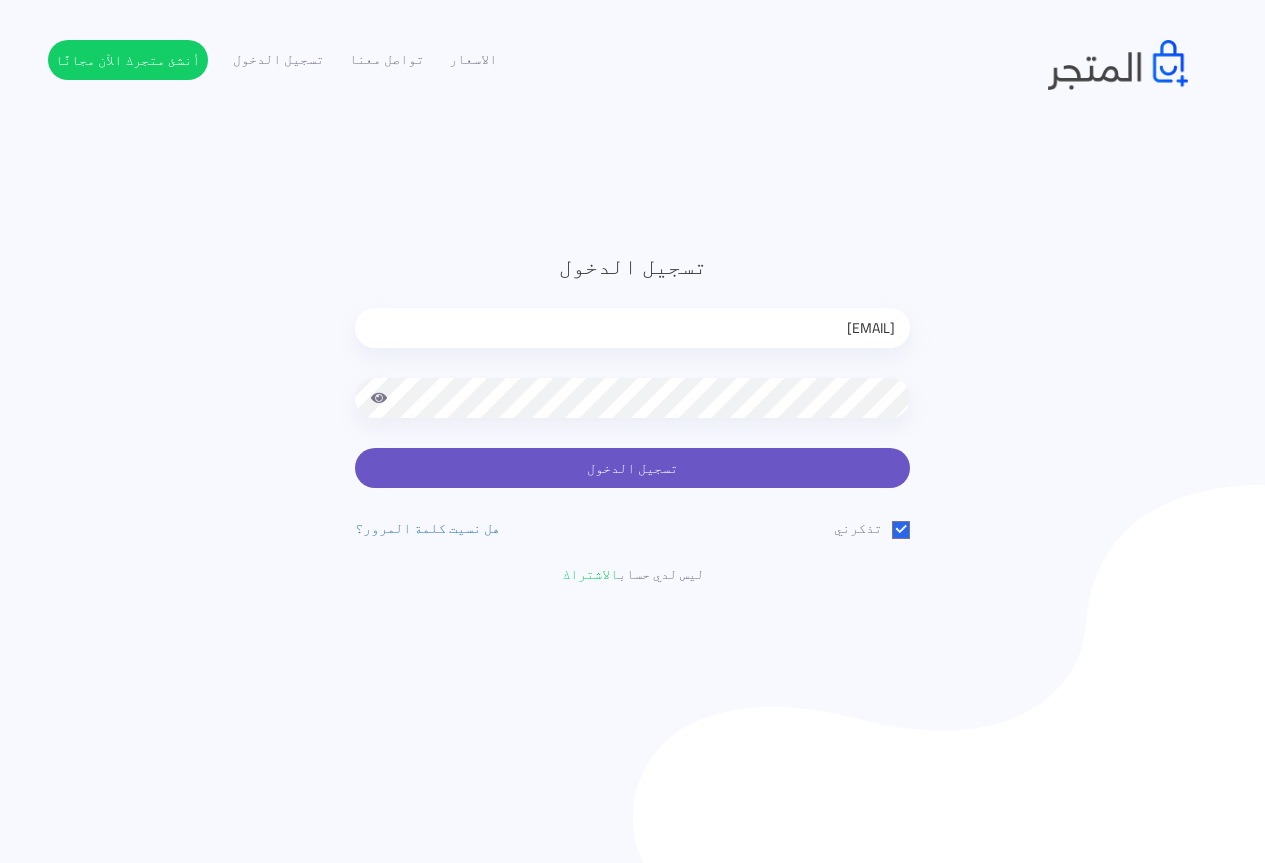 click on "تسجيل الدخول" at bounding box center [632, 468] 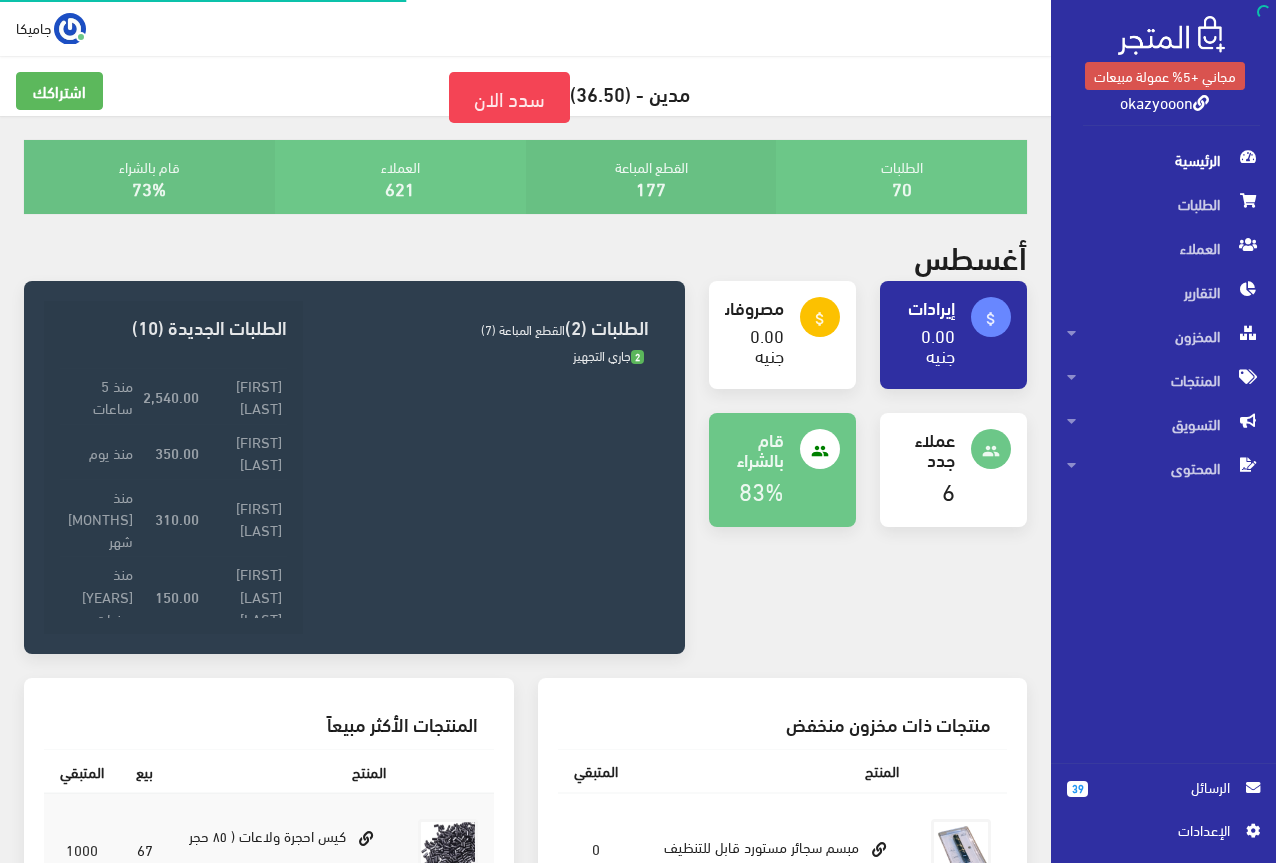 scroll, scrollTop: 0, scrollLeft: 0, axis: both 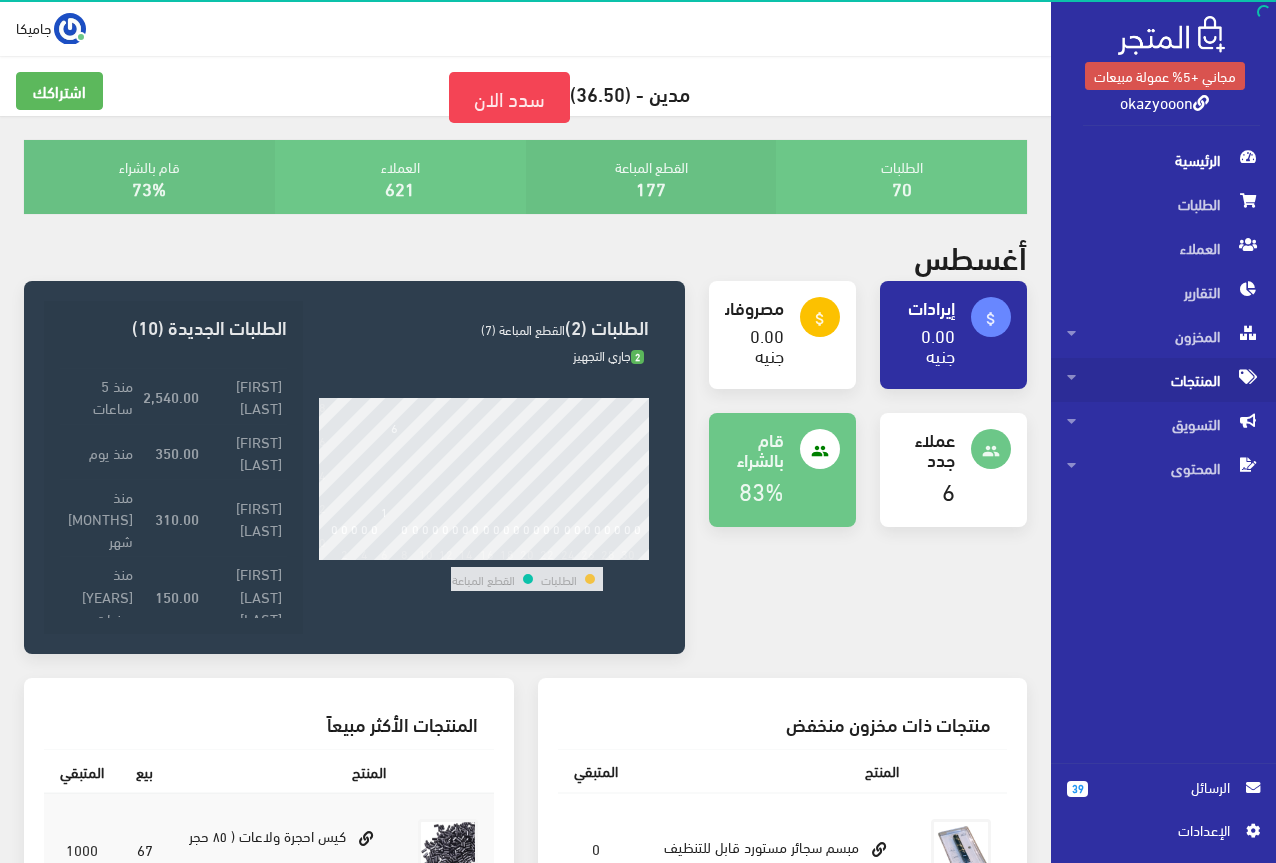 click on "المنتجات" at bounding box center (1163, 380) 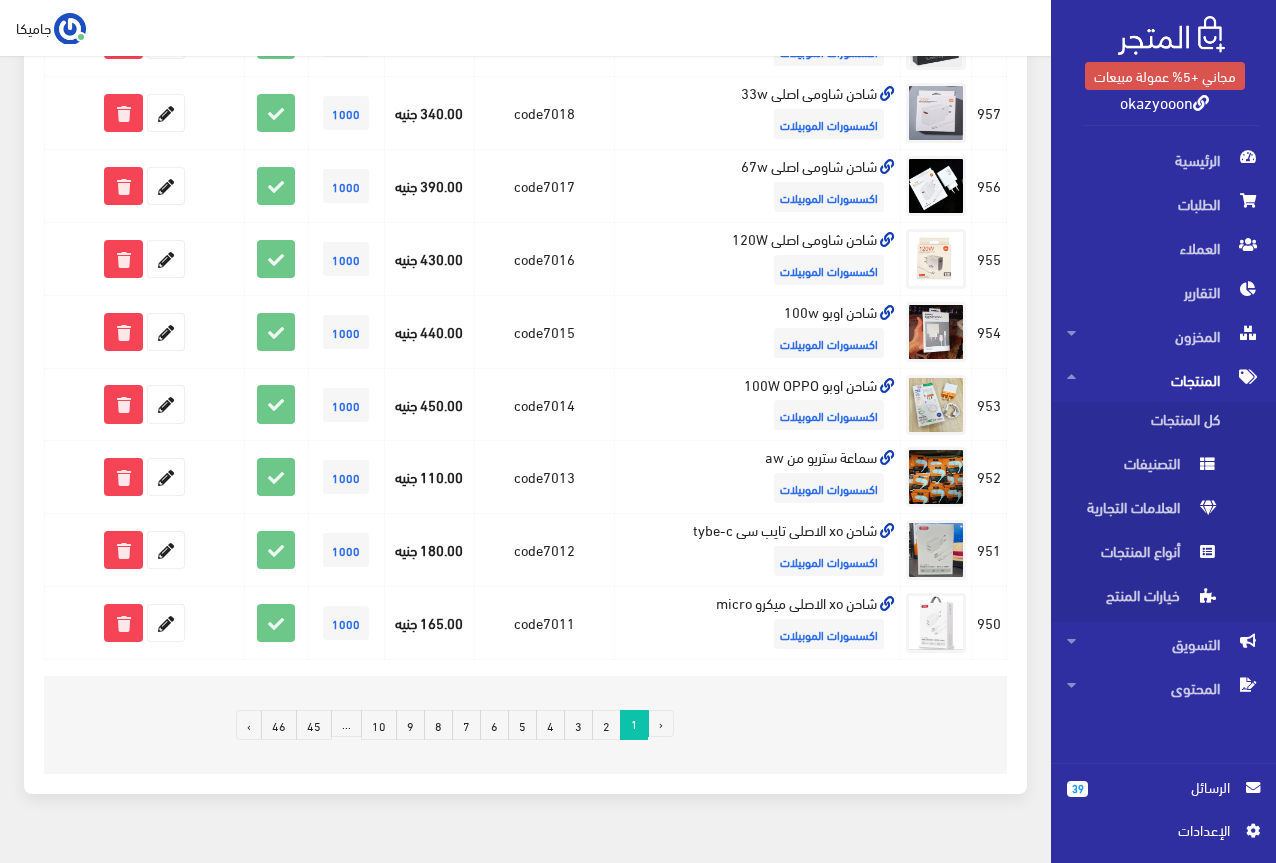 scroll, scrollTop: 1200, scrollLeft: 0, axis: vertical 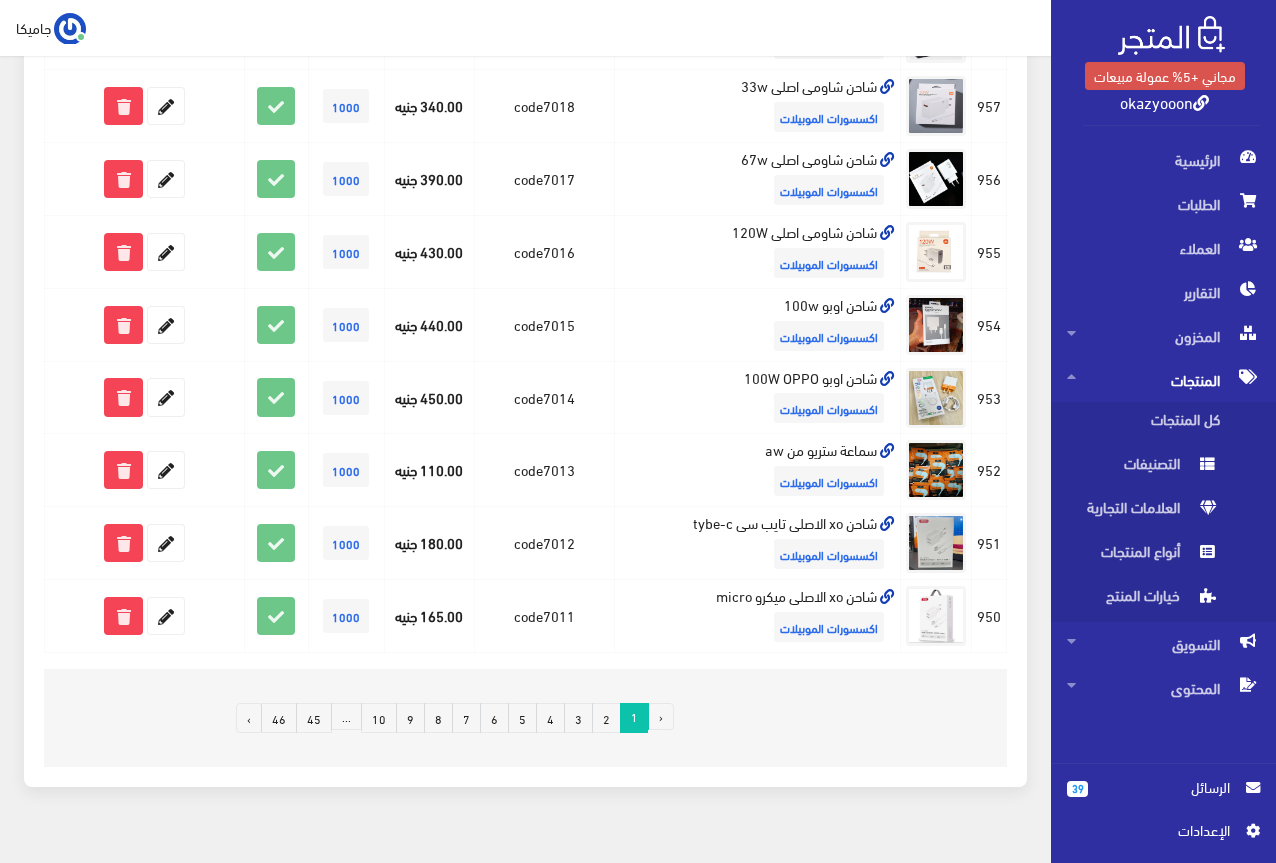 click on "2" at bounding box center (606, 718) 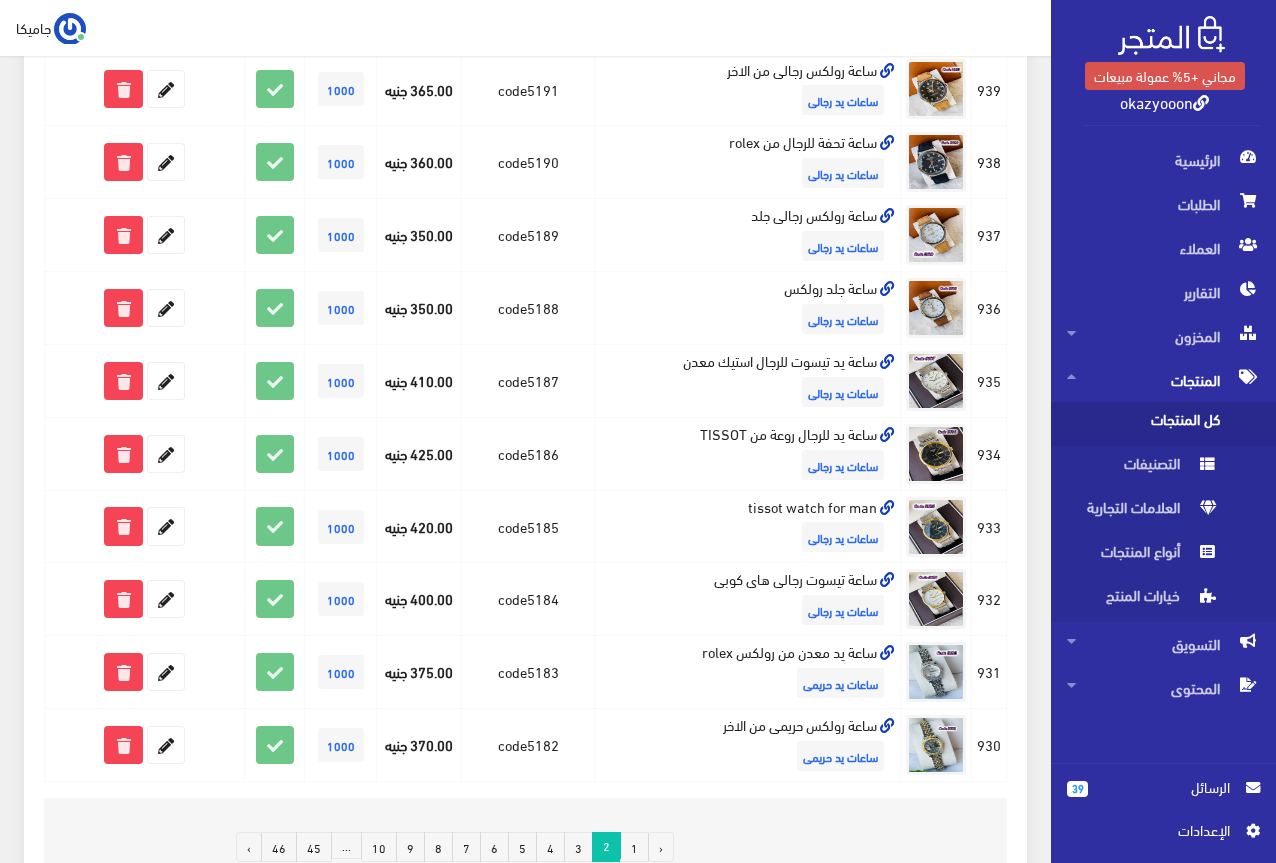scroll, scrollTop: 1236, scrollLeft: 0, axis: vertical 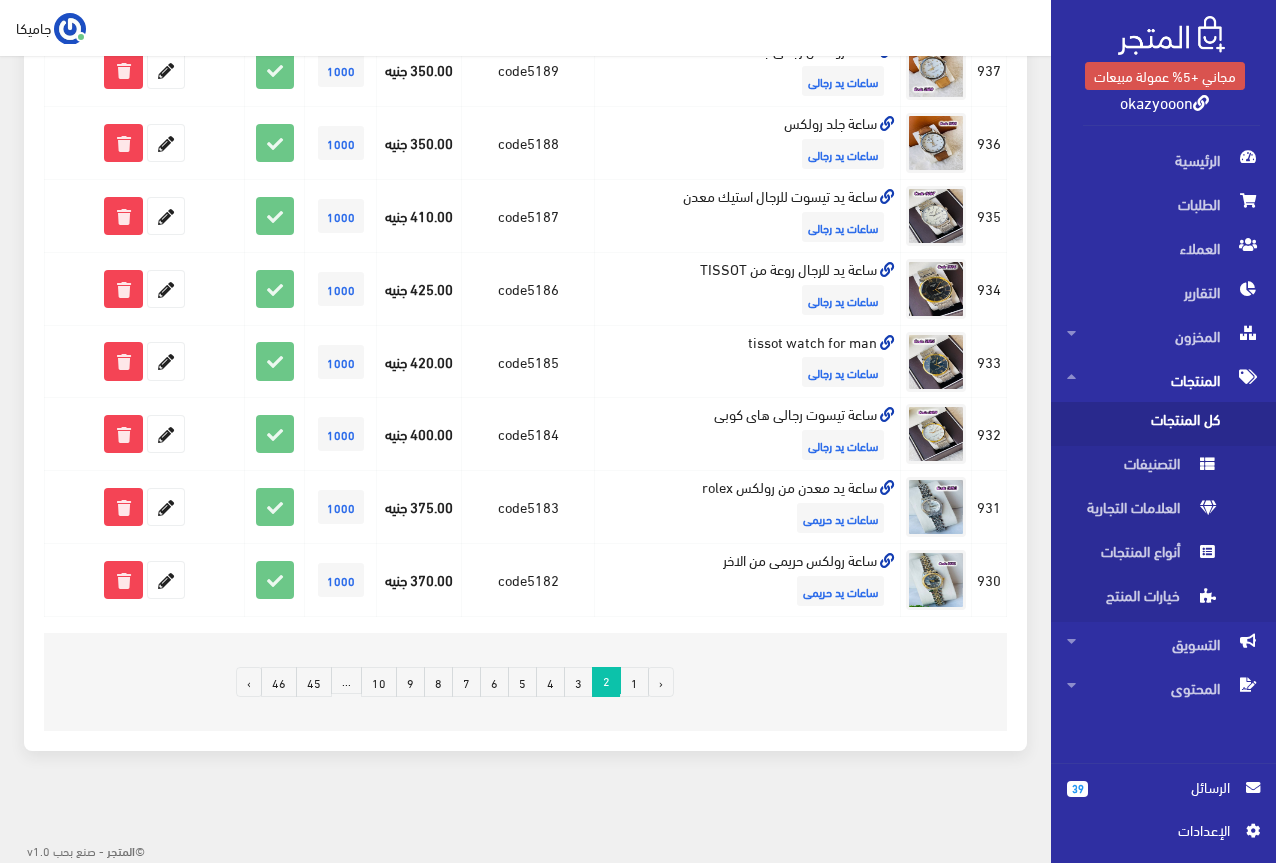 click on "1" at bounding box center (634, 682) 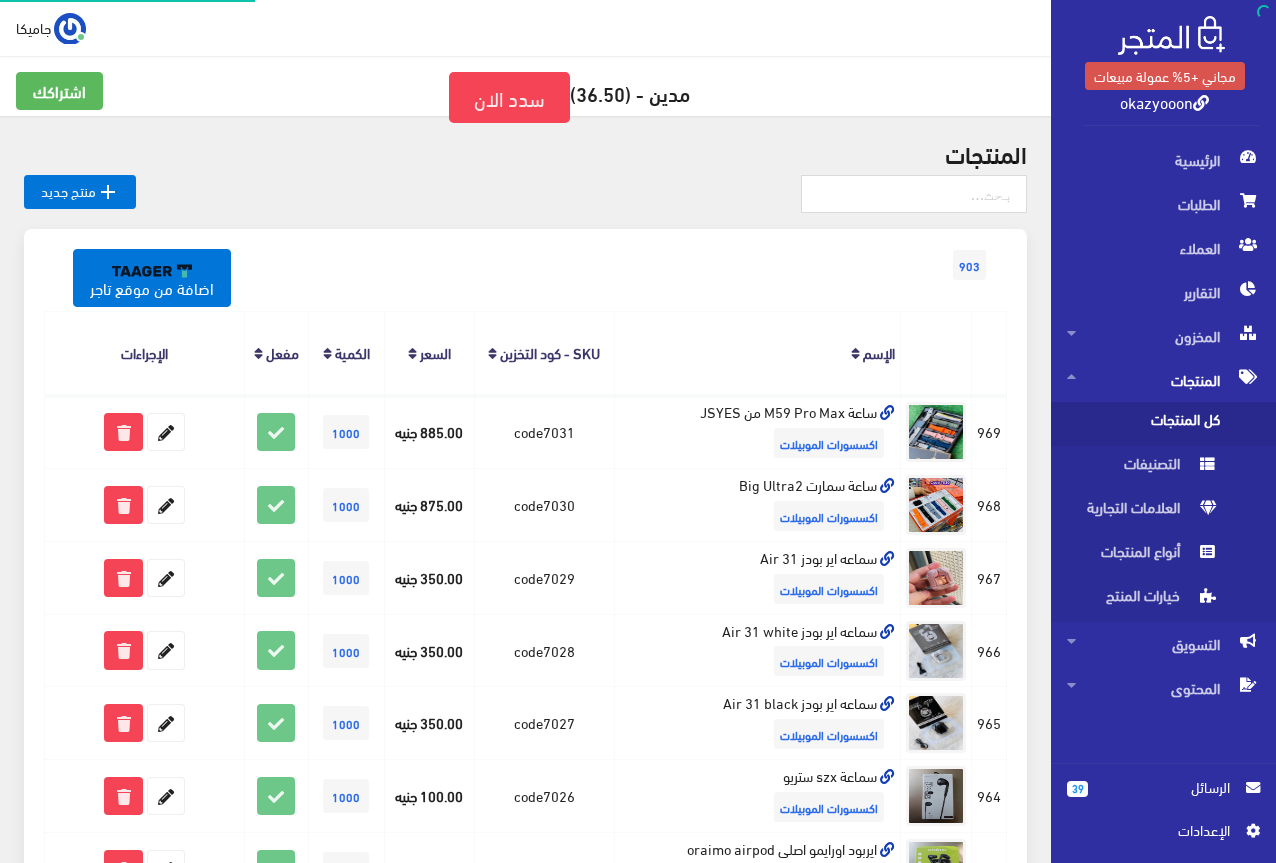 scroll, scrollTop: 0, scrollLeft: 0, axis: both 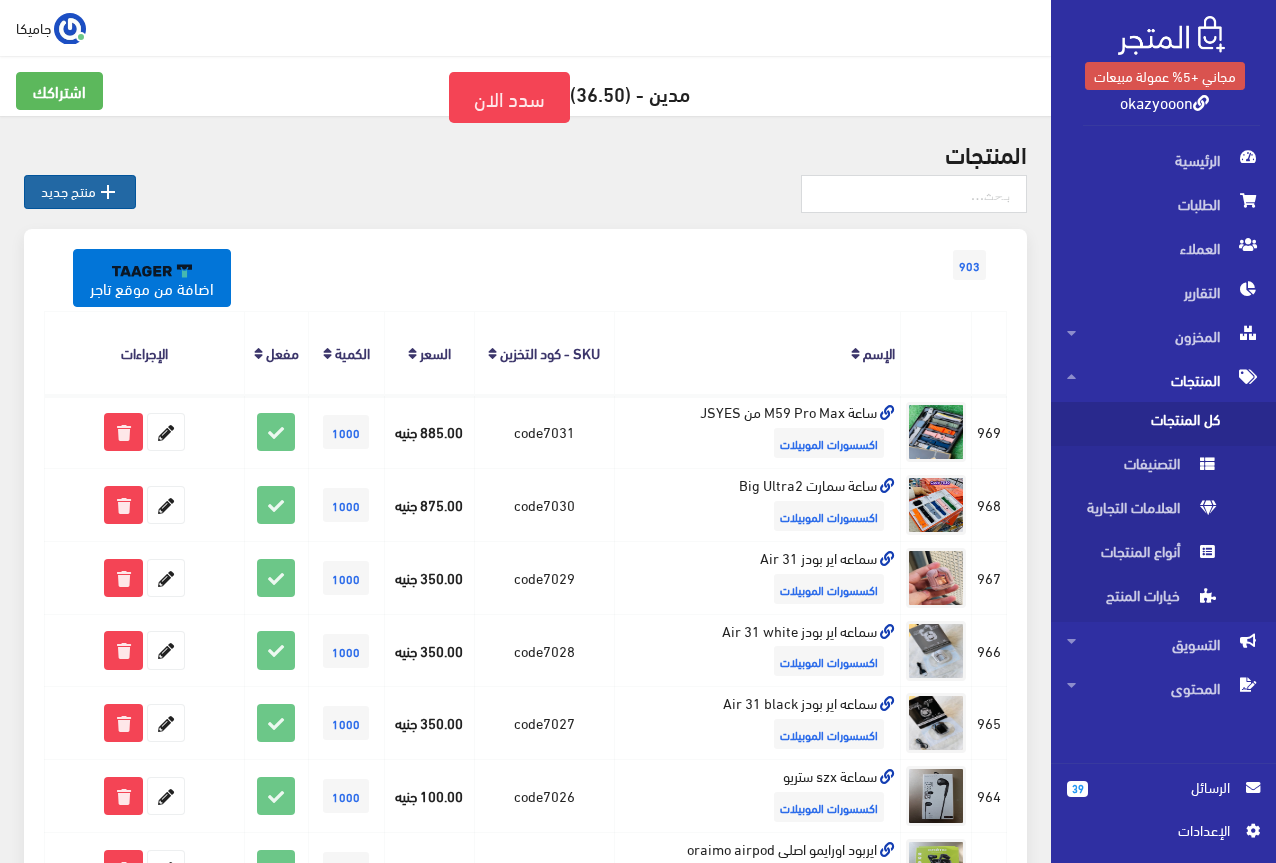 click on "  منتج جديد" at bounding box center (80, 192) 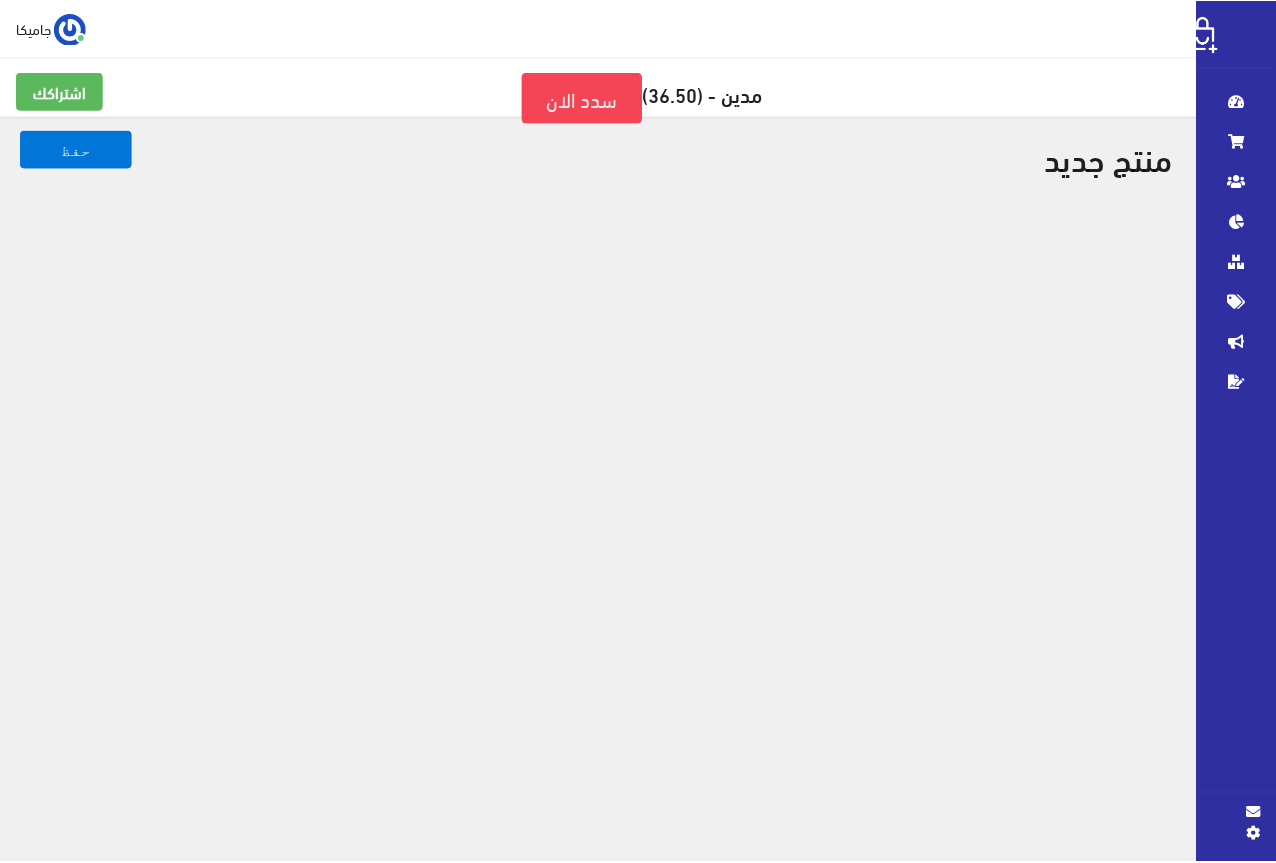 scroll, scrollTop: 0, scrollLeft: 0, axis: both 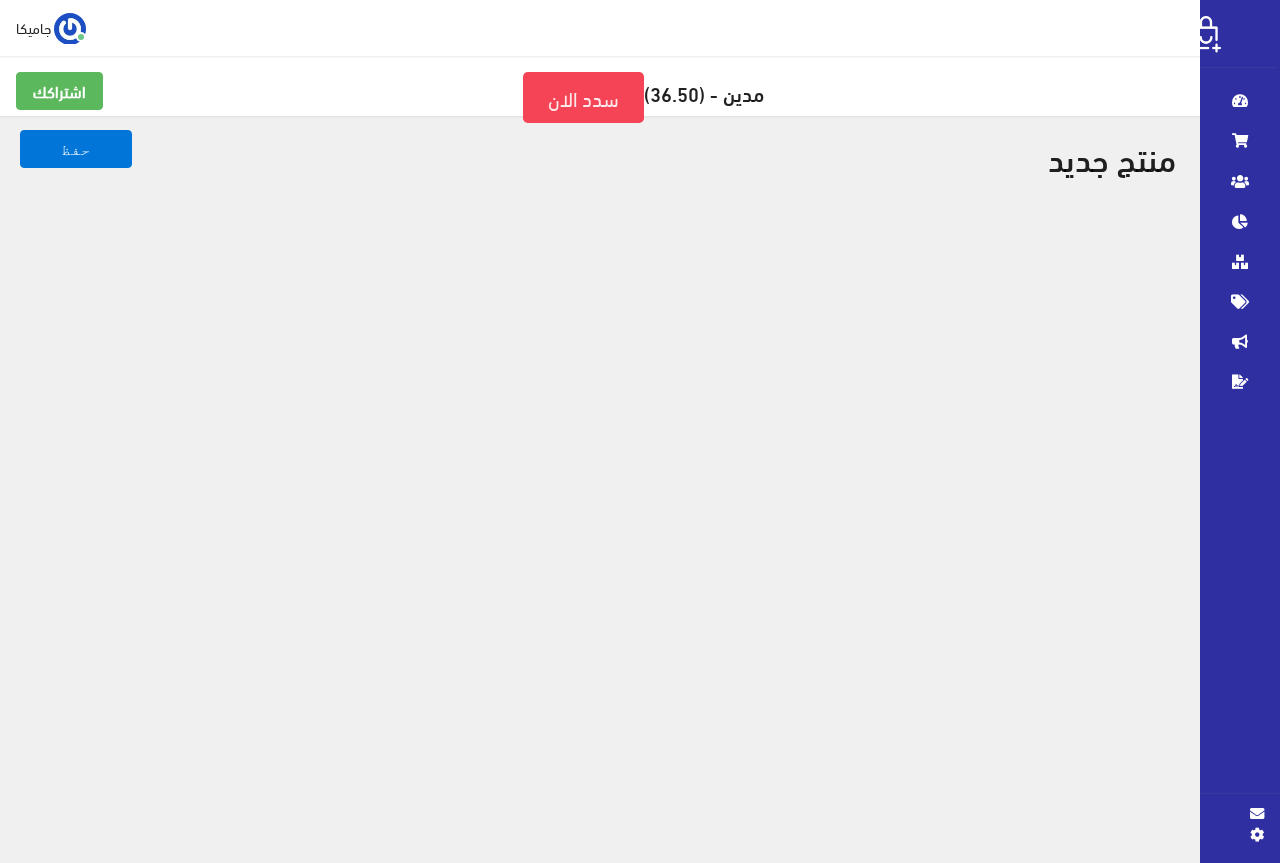 select 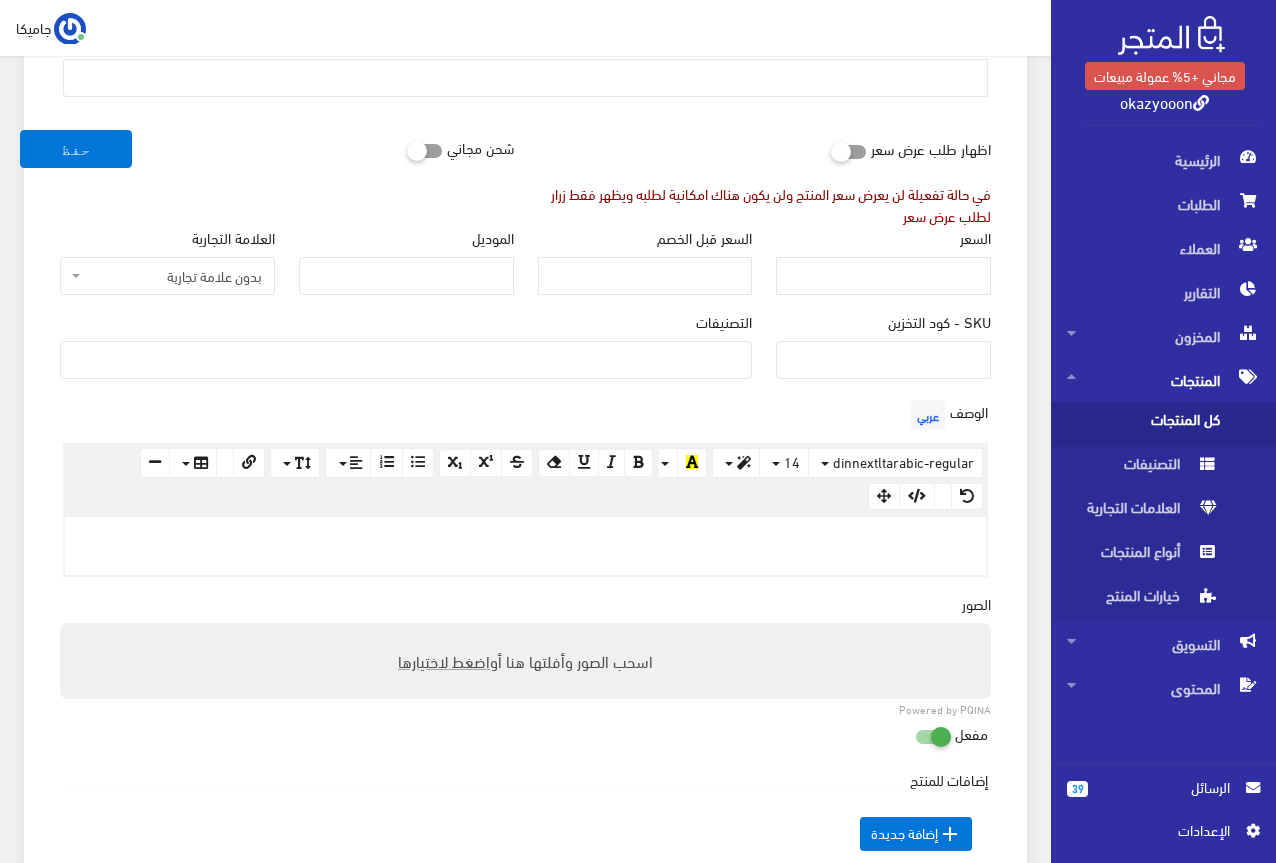 scroll, scrollTop: 300, scrollLeft: 0, axis: vertical 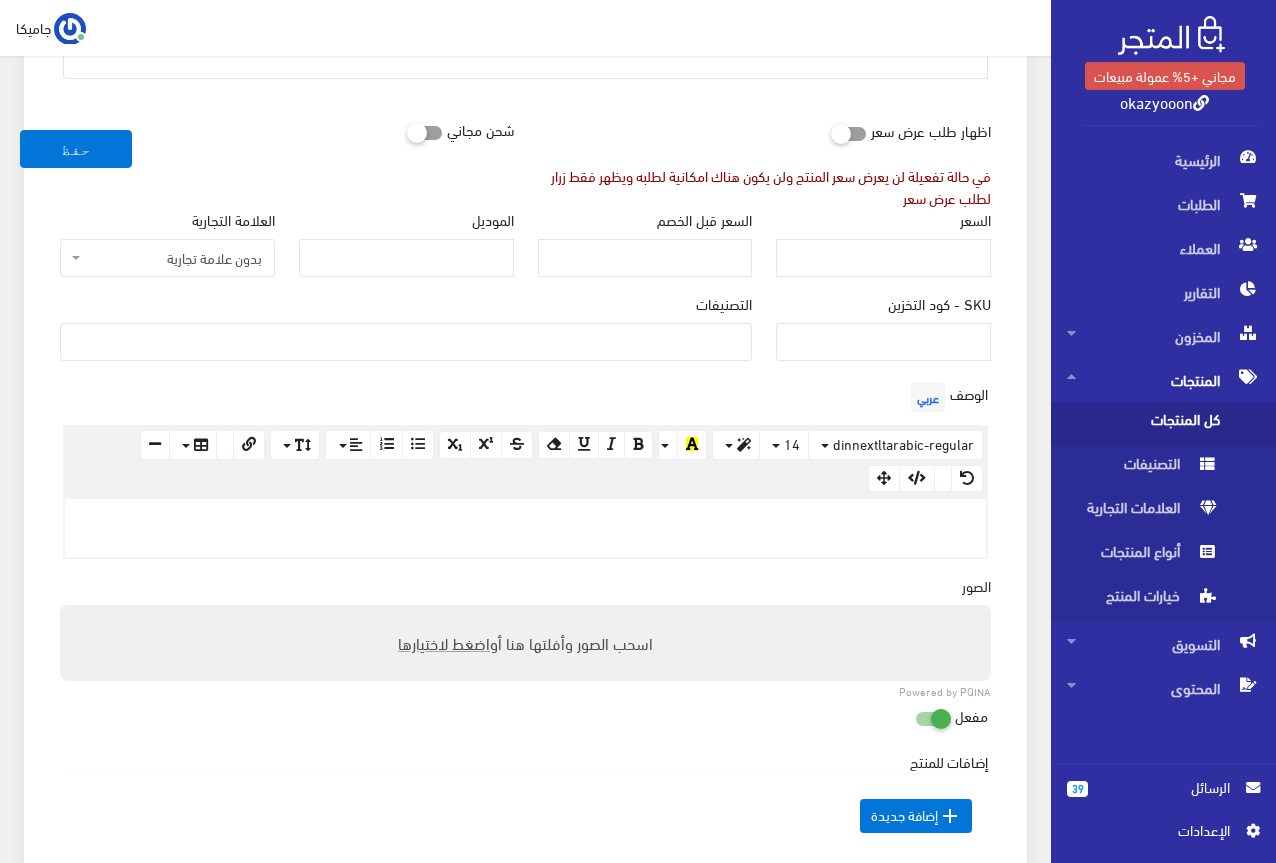 paste 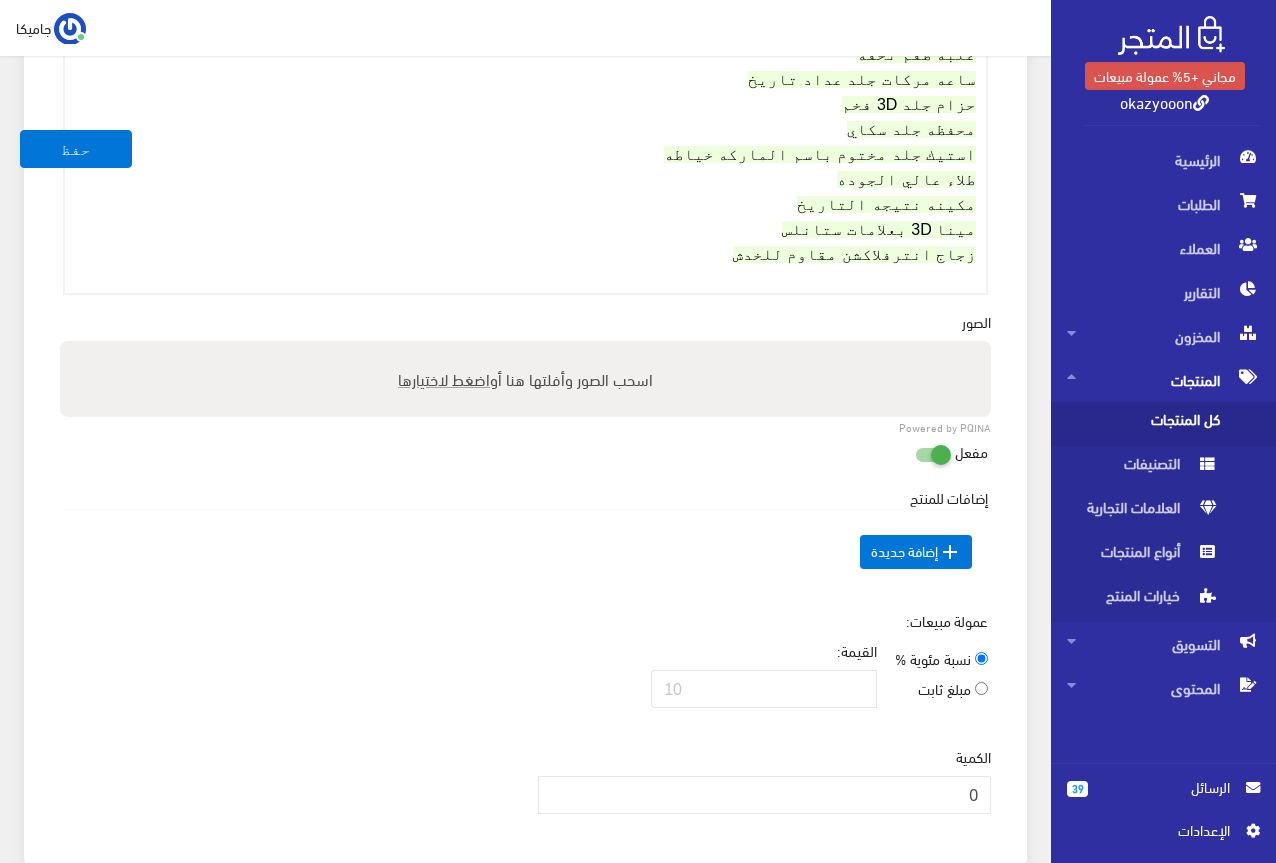 scroll, scrollTop: 800, scrollLeft: 0, axis: vertical 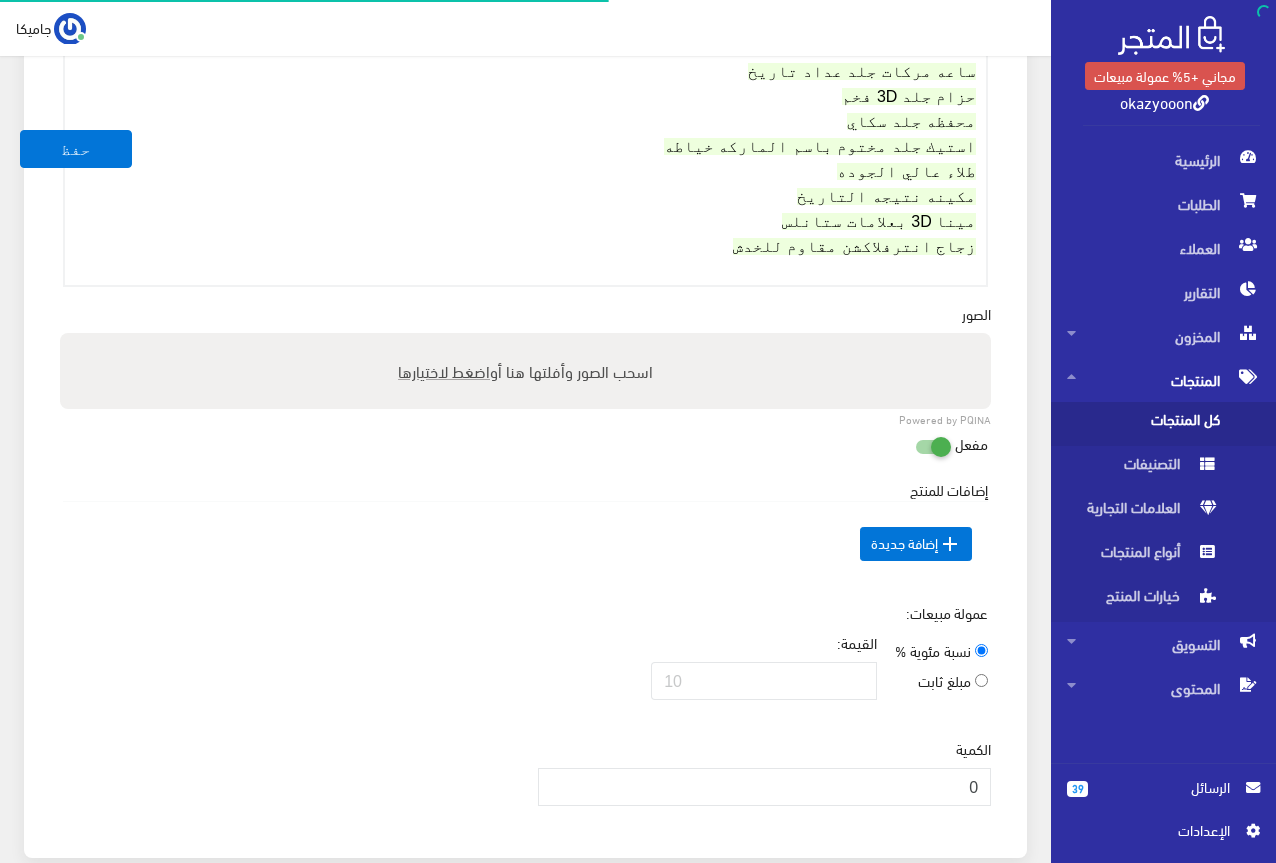 click on "اضغط لاختيارها" at bounding box center (444, 370) 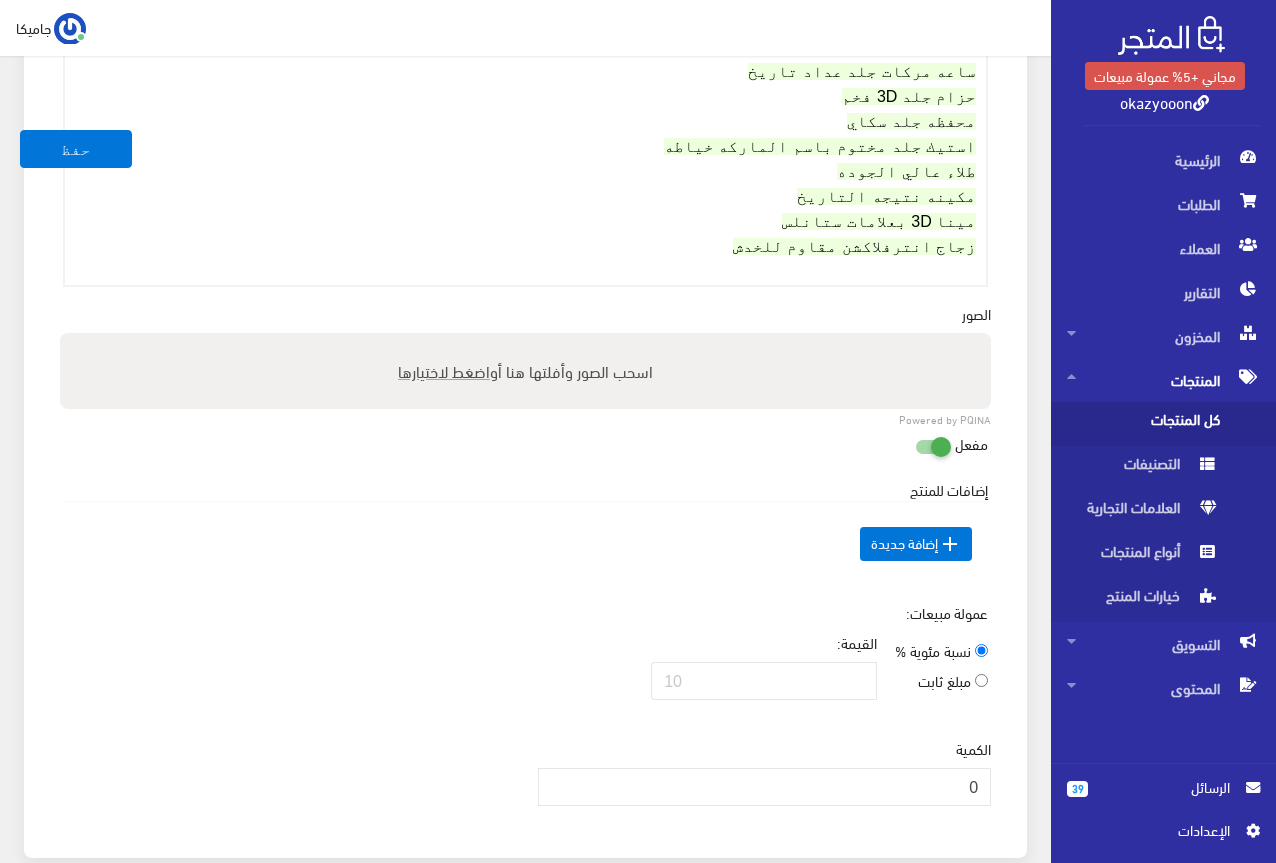 type on "C:\fakepath\5193.jpg" 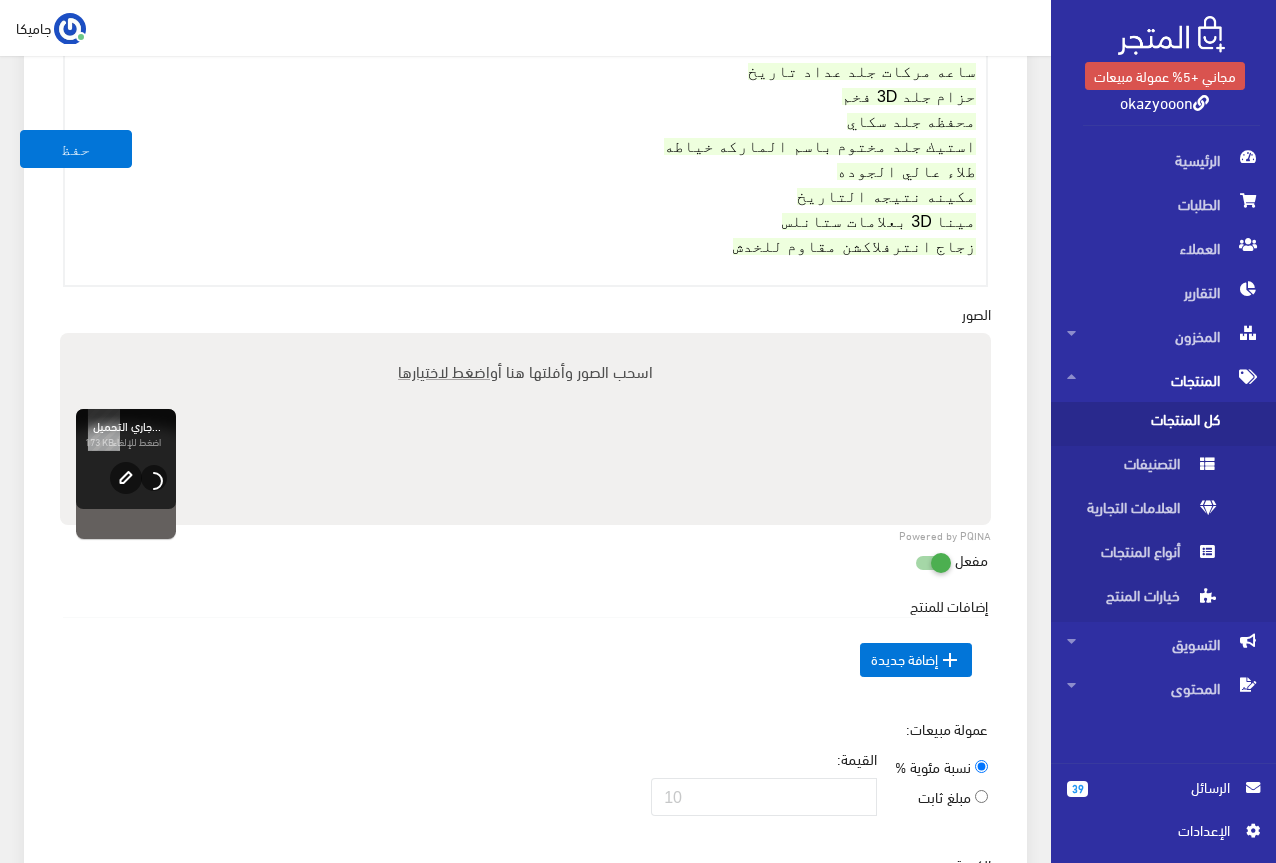 click on "اضغط لاختيارها" at bounding box center (444, 370) 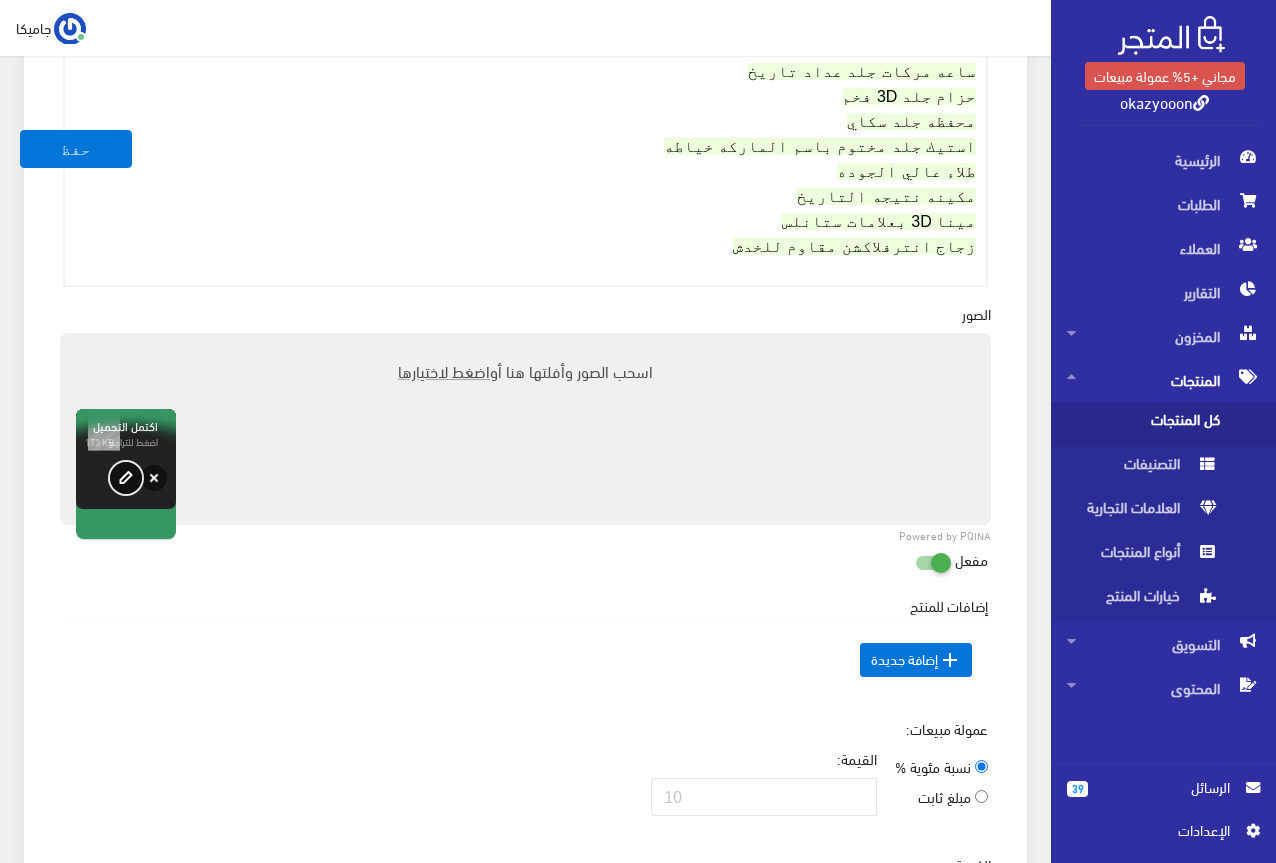 click on "edit" at bounding box center [126, 478] 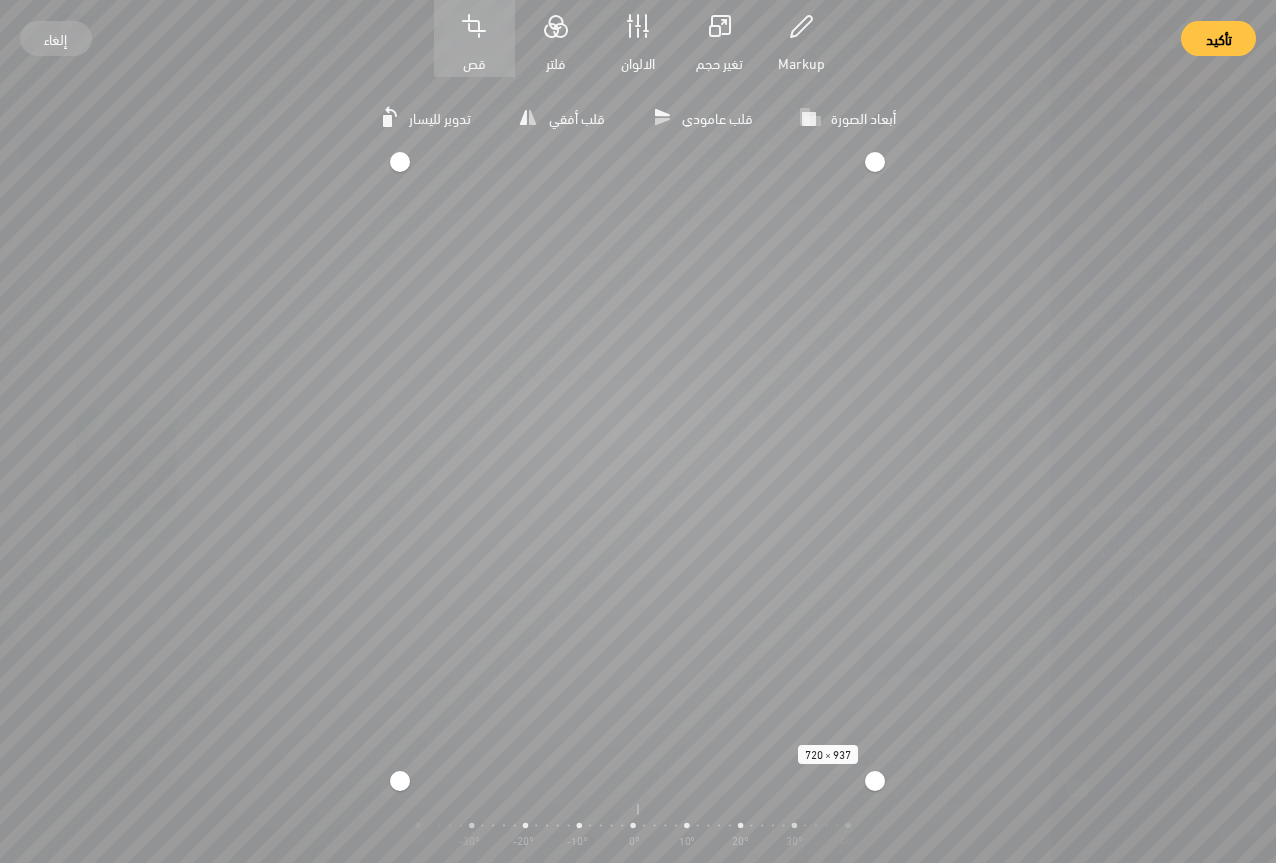 click on "تأكيد" at bounding box center (1219, 38) 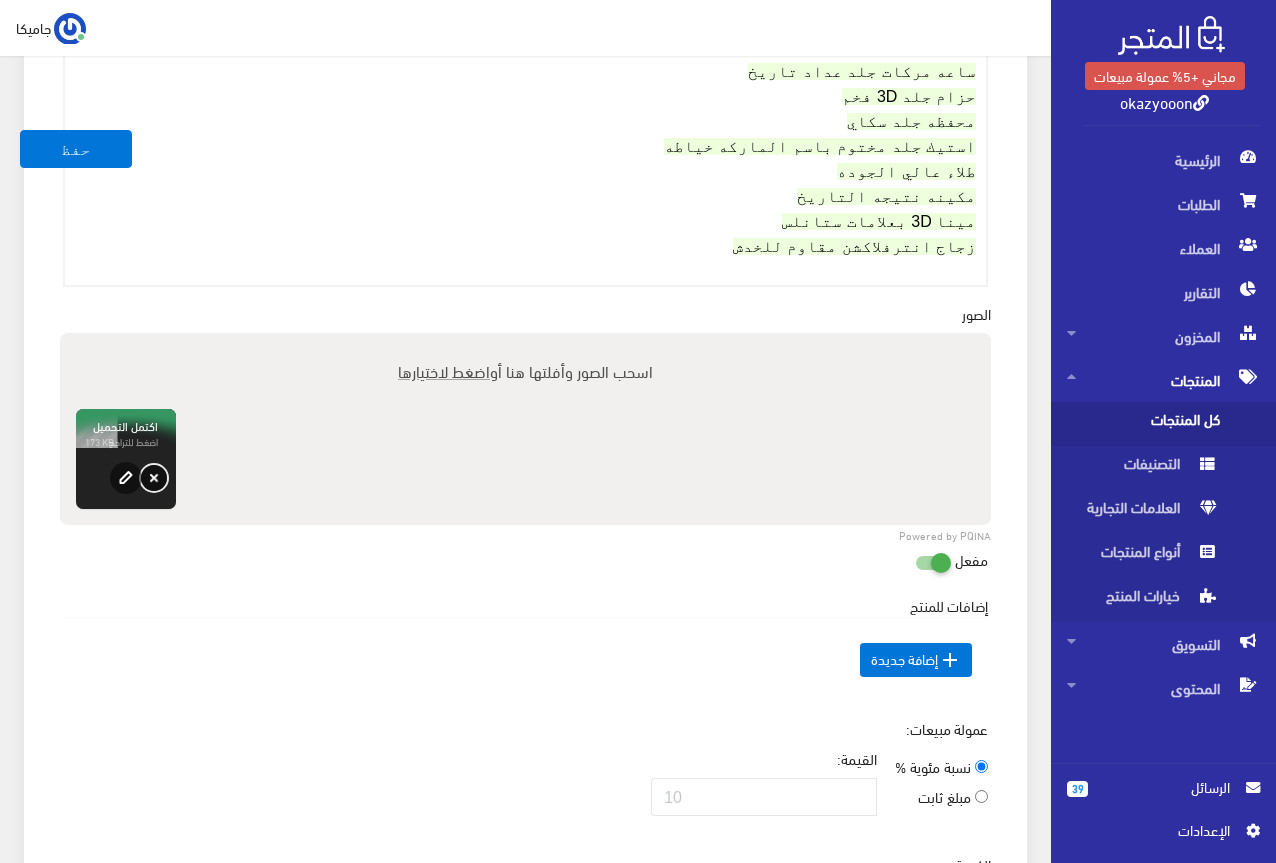 click on "حذف" at bounding box center [154, 478] 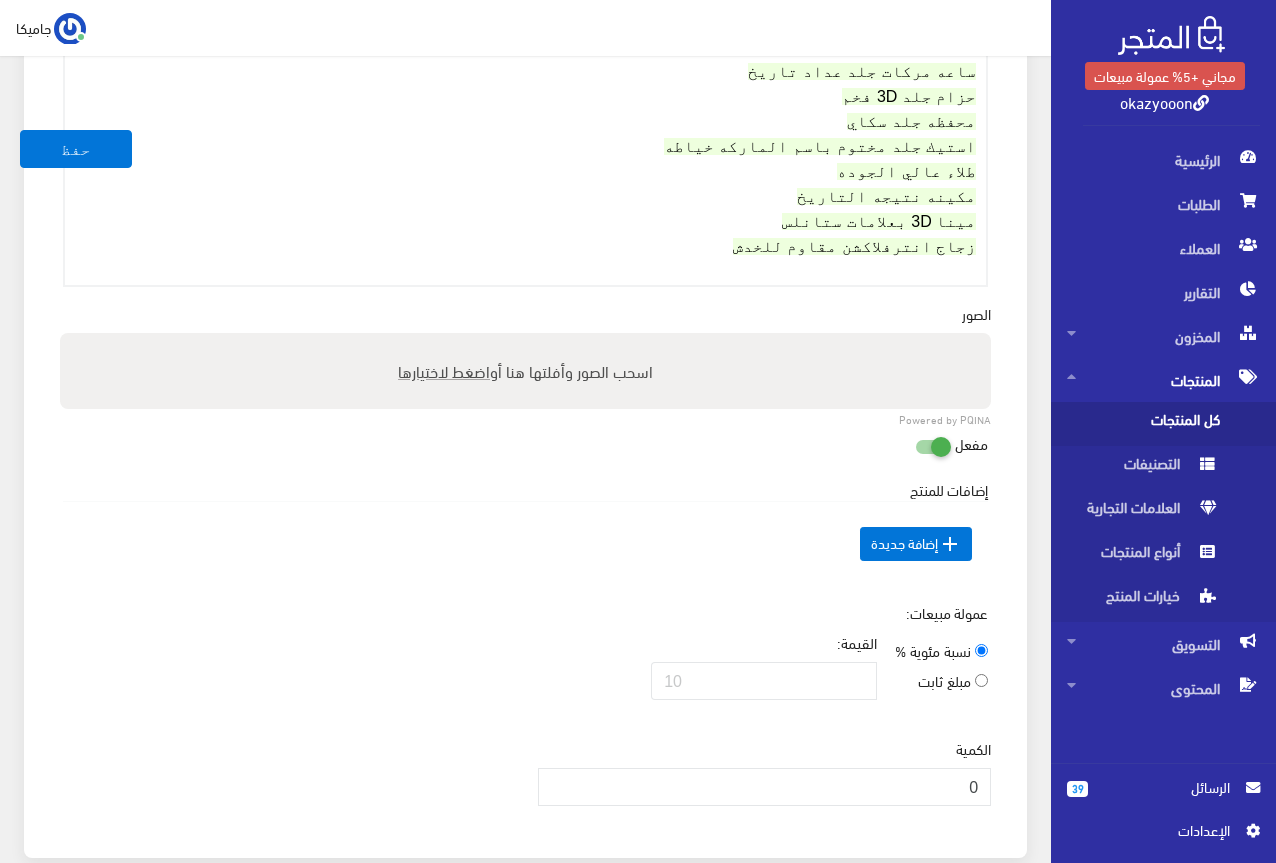 click on "اضغط لاختيارها" at bounding box center [444, 370] 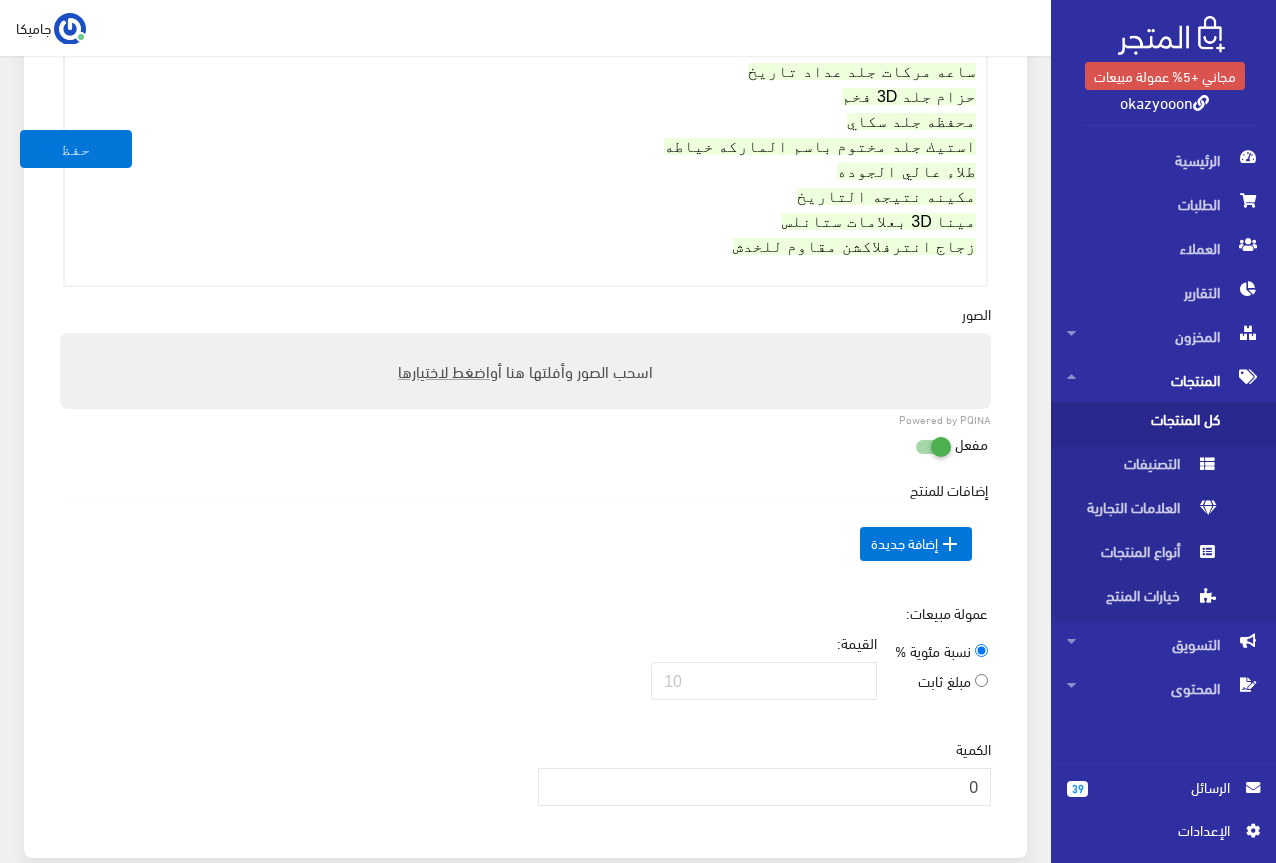 type on "C:\fakepath\5807680891508607225.jpg" 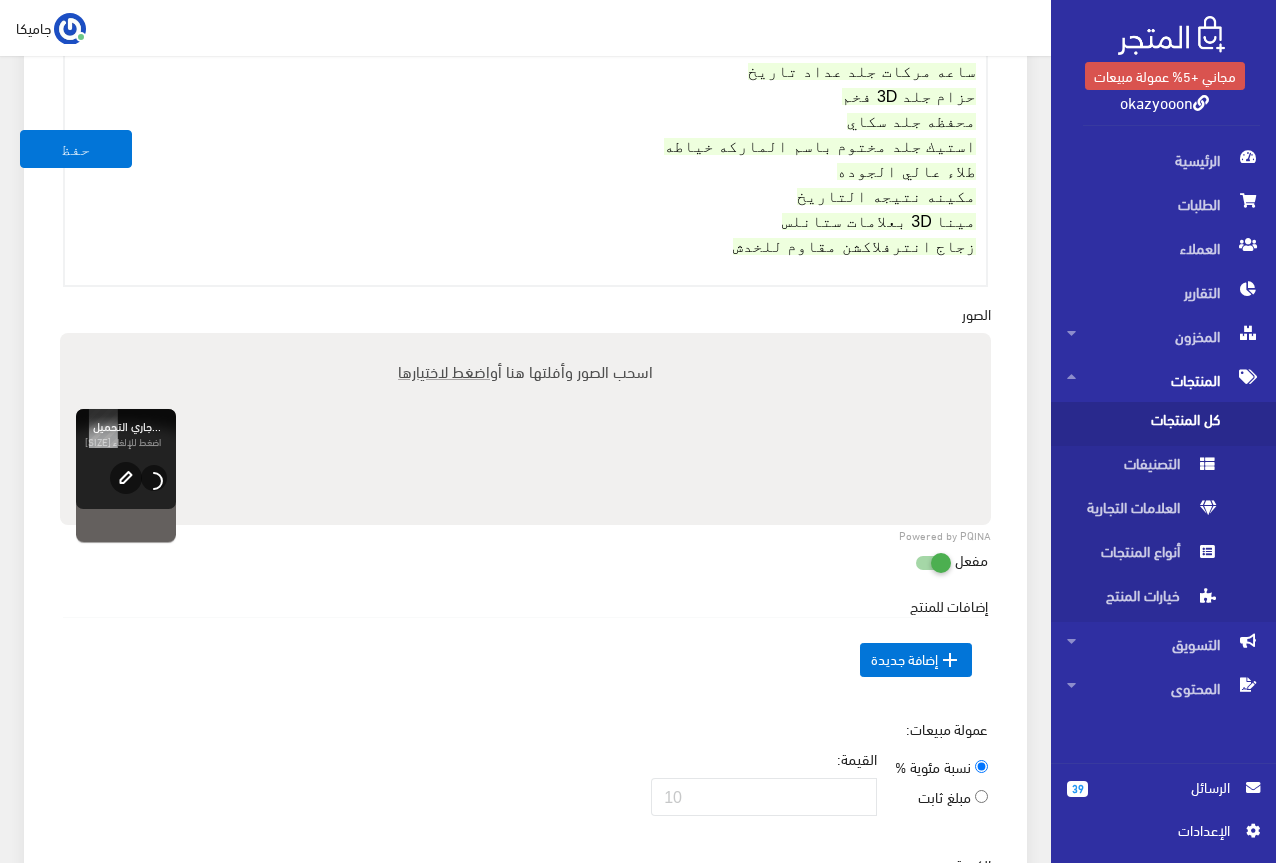 click on "اضغط لاختيارها" at bounding box center [444, 370] 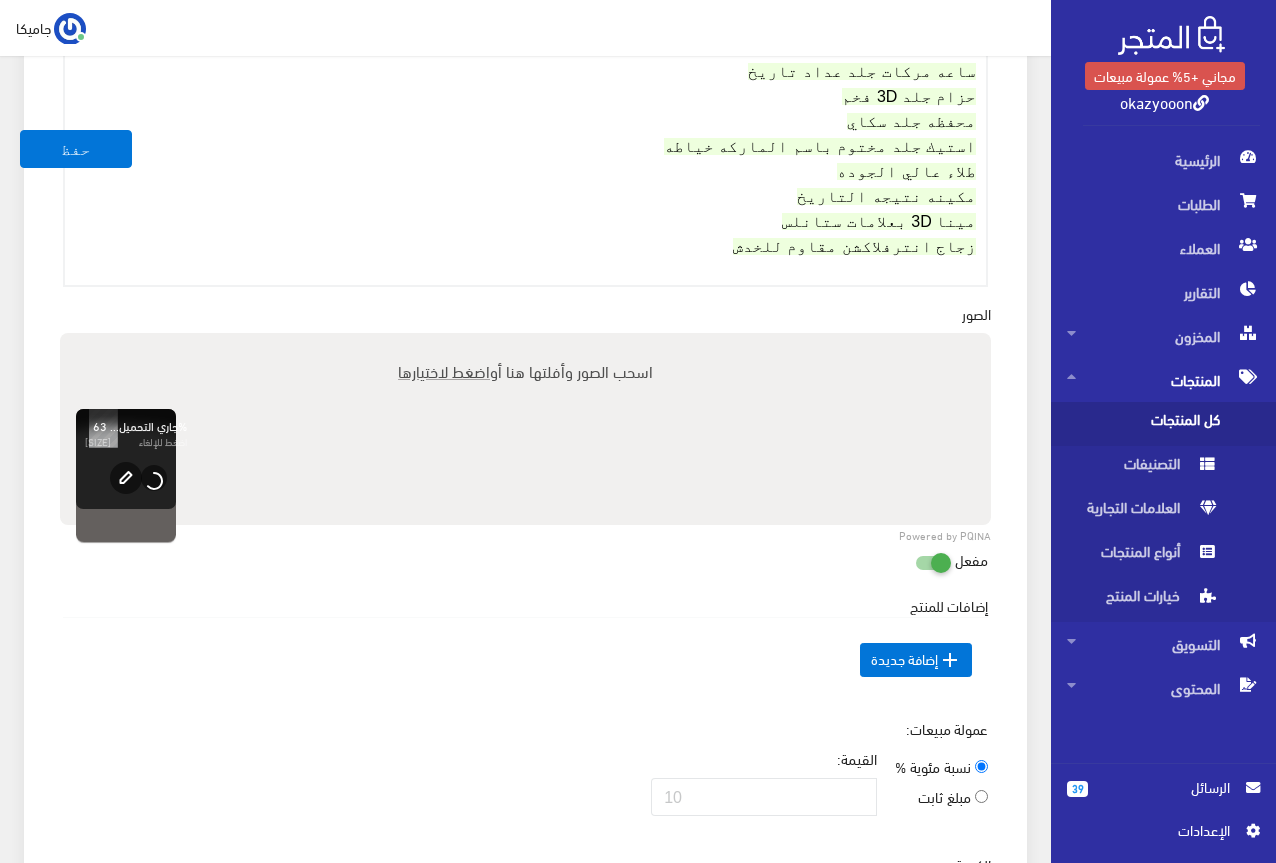 type on "C:\fakepath\5193.jpg" 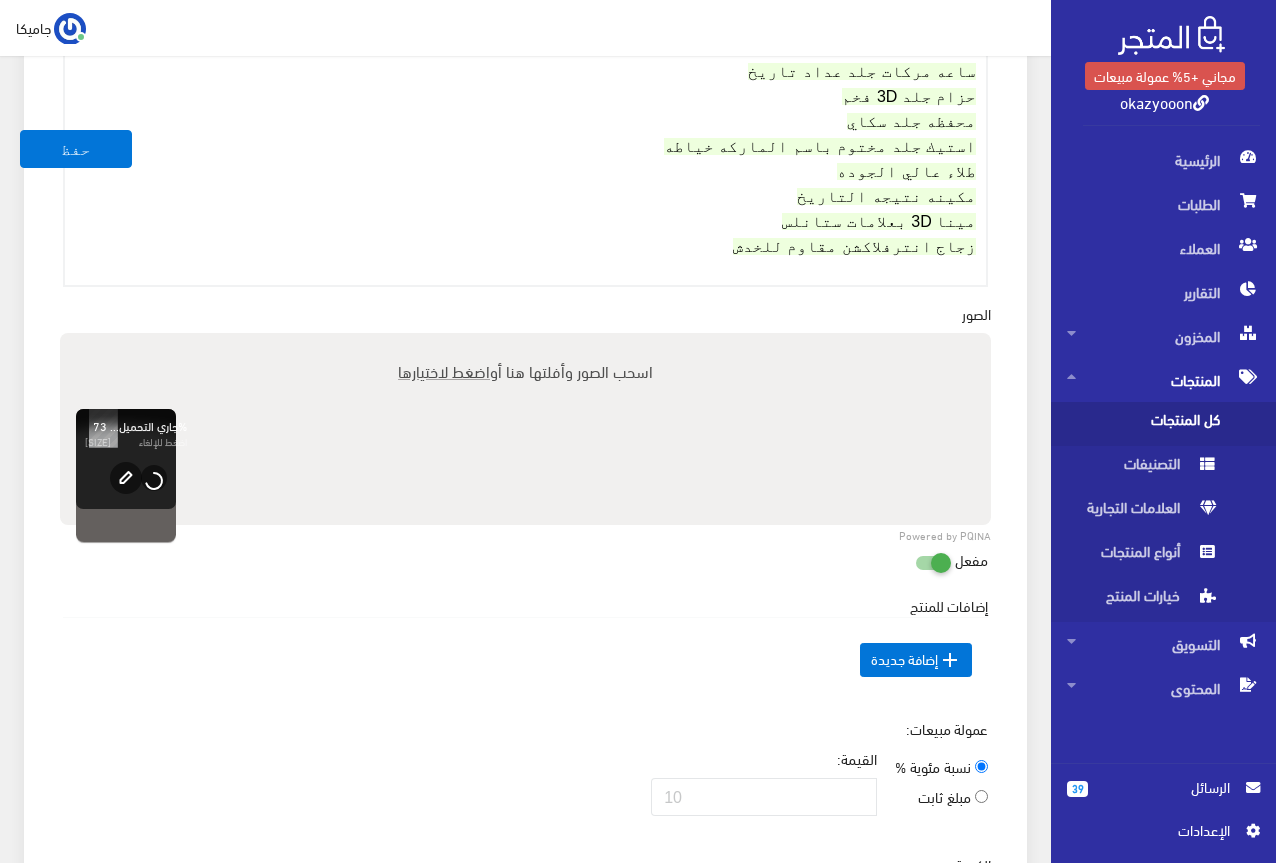 type 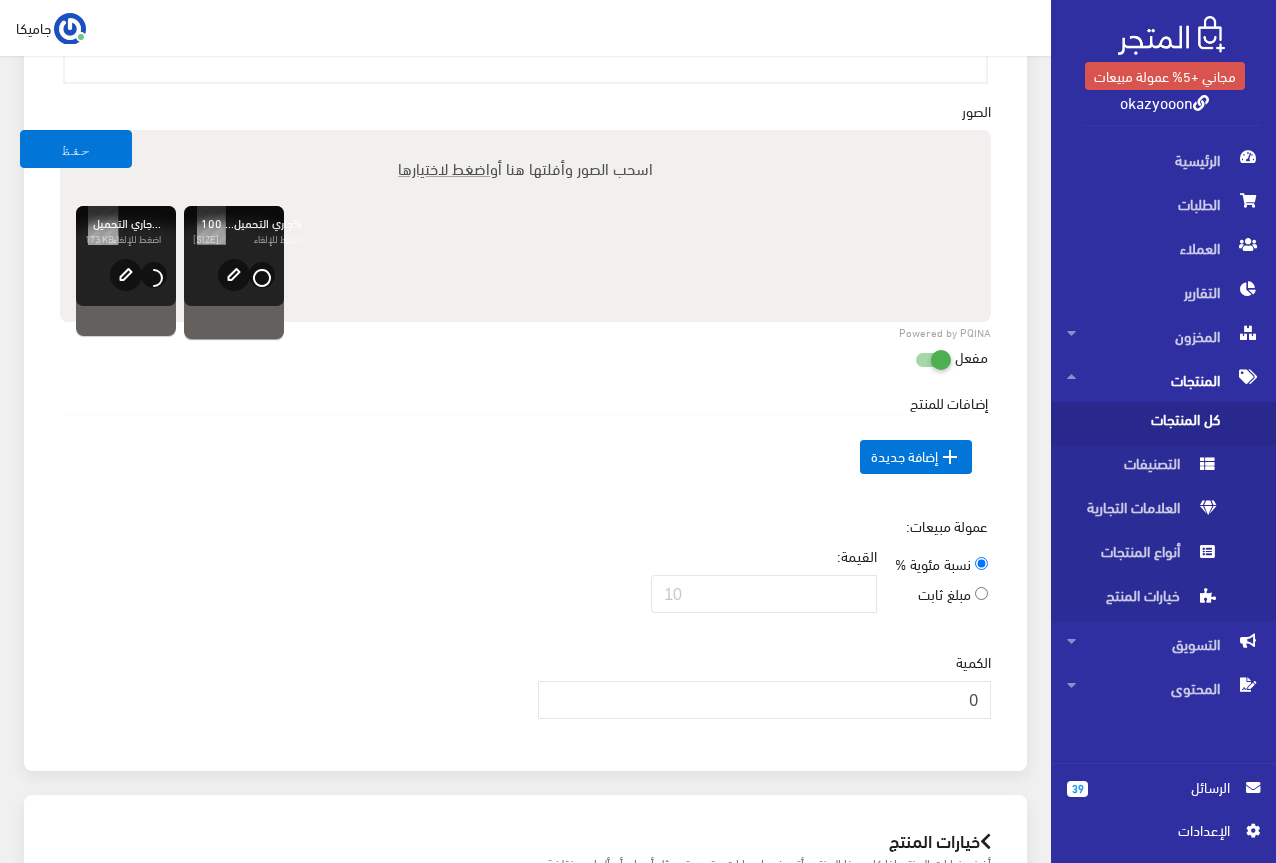 scroll, scrollTop: 1200, scrollLeft: 0, axis: vertical 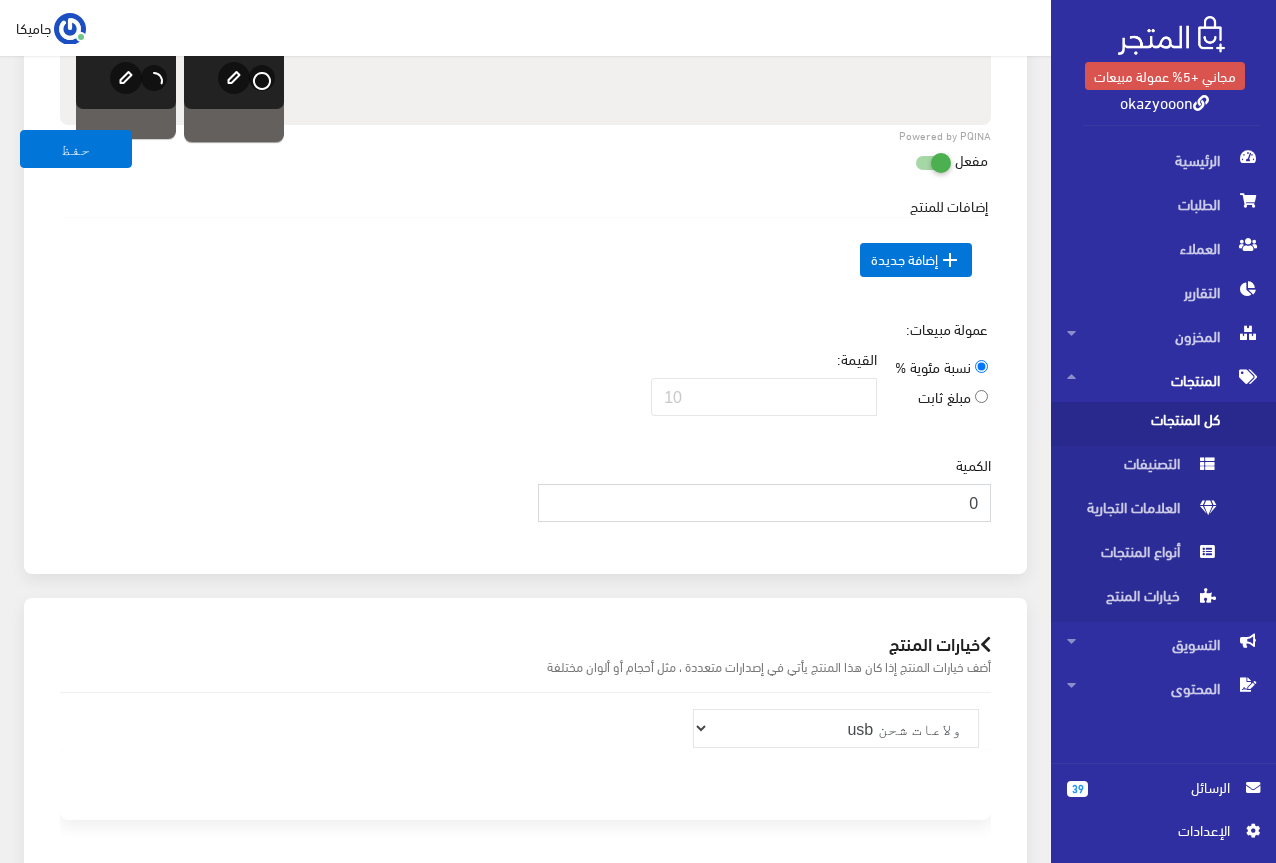 click on "0" at bounding box center (765, 503) 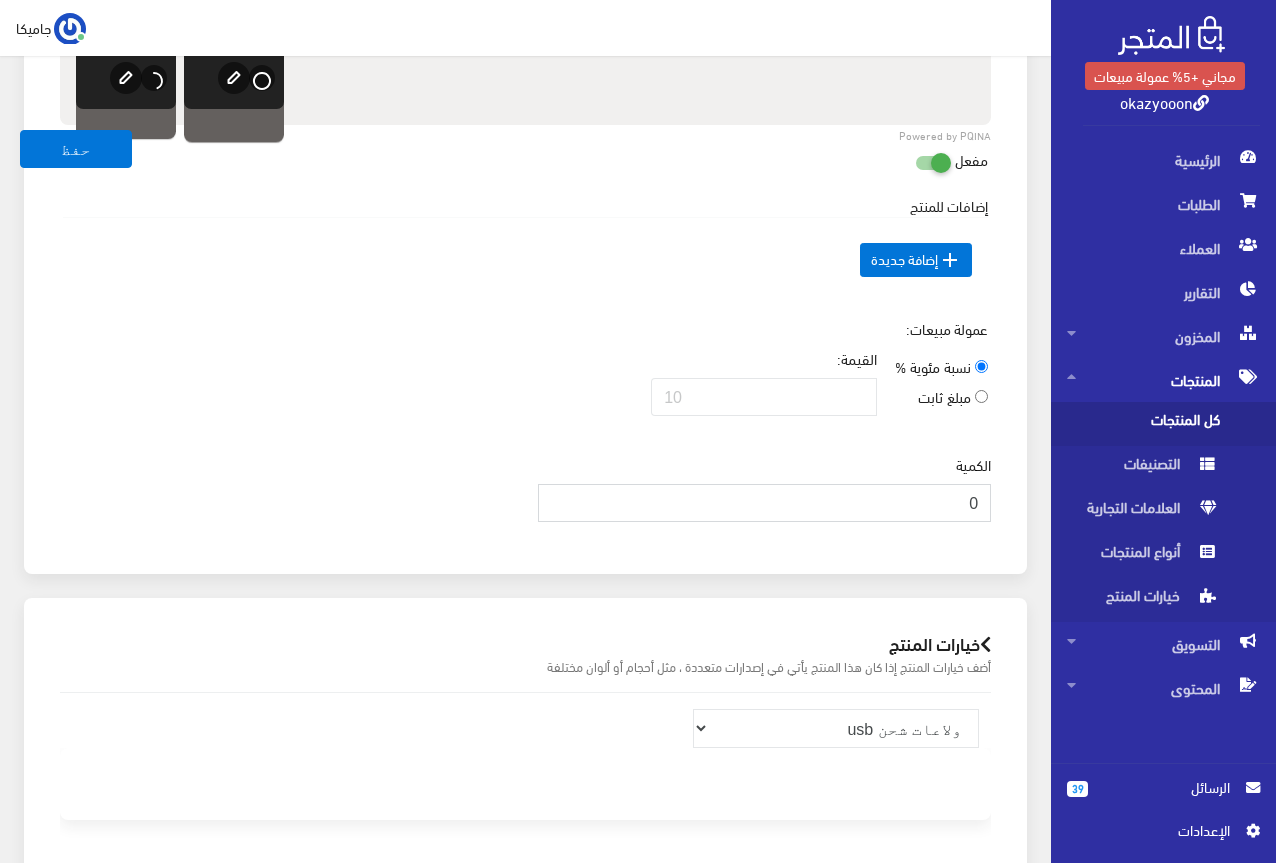 click on "0" at bounding box center (765, 503) 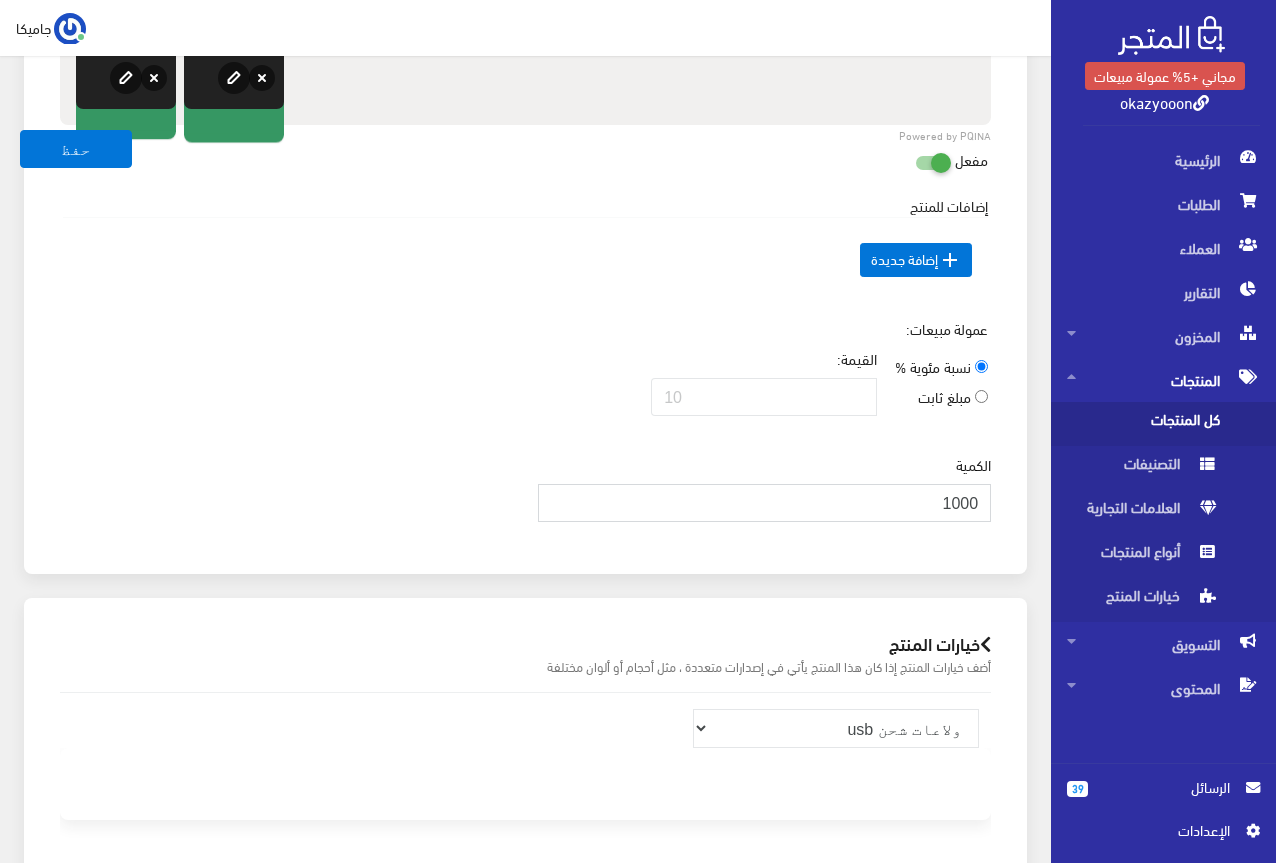 type on "1000" 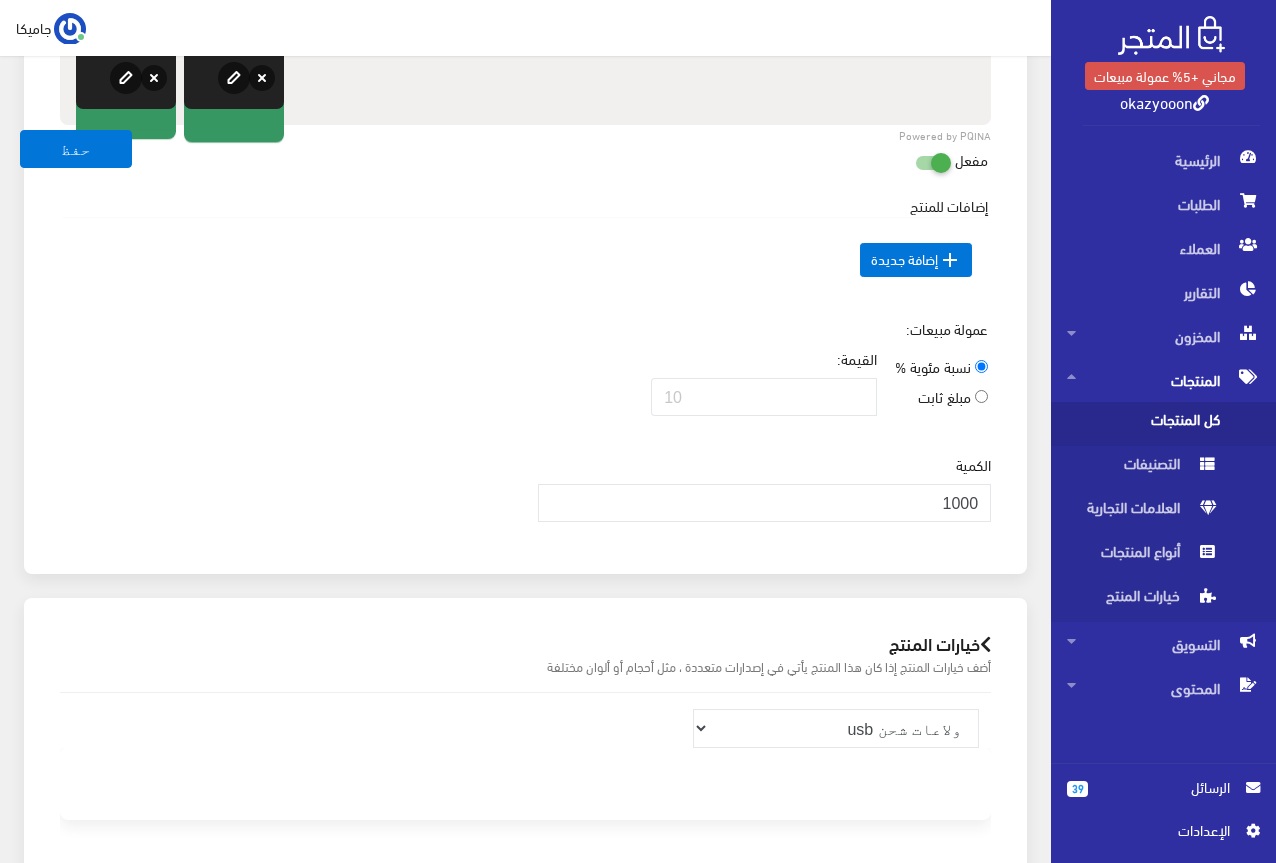 click on "اسم المنتج  عربي
اظهار طلب عرض سعر
في حالة تفعيلة لن يعرض سعر المنتج ولن يكون هناك امكانية لطلبه ويظهر فقط زرار لطلب عرض سعر
شحن مجاني" at bounding box center [525, -185] 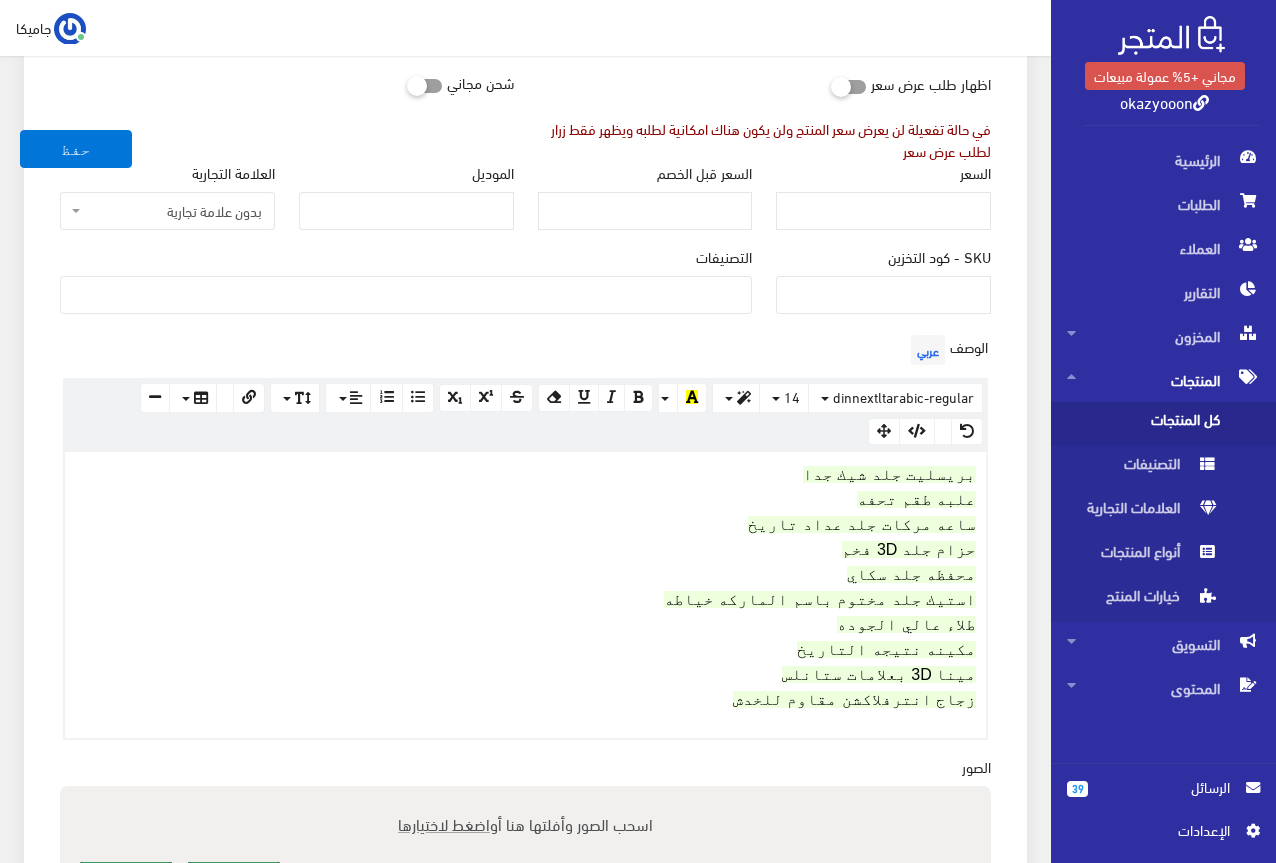 scroll, scrollTop: 334, scrollLeft: 0, axis: vertical 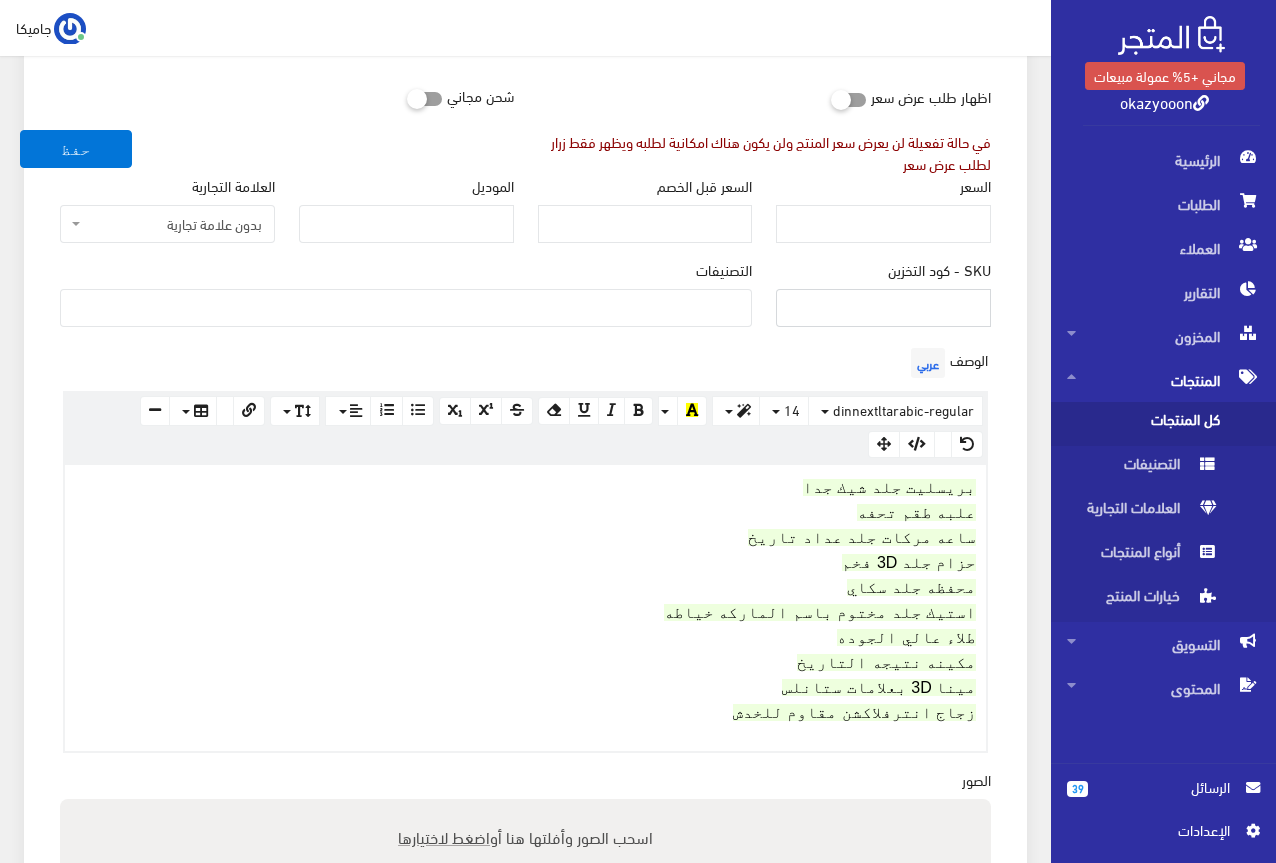 click on "SKU - كود التخزين" at bounding box center (883, 308) 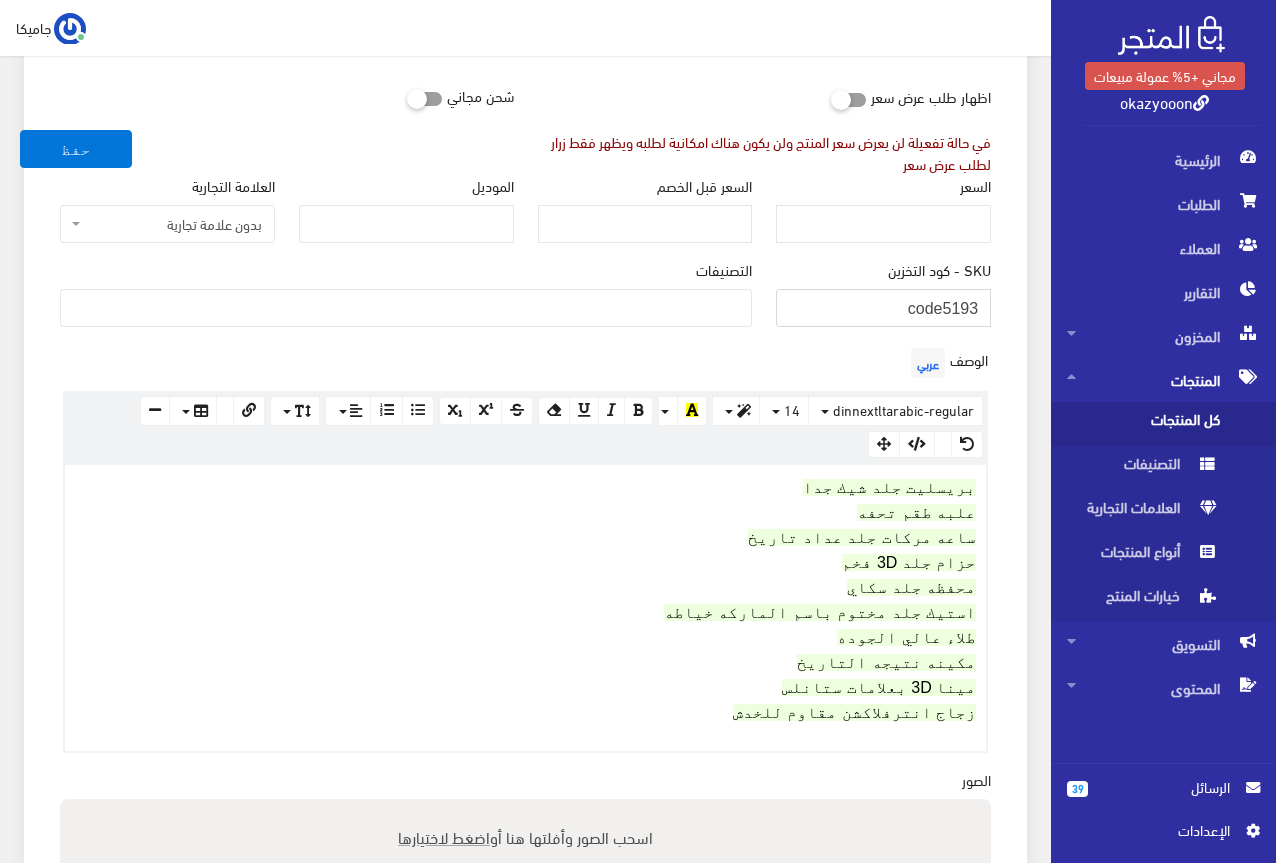 type on "code5193" 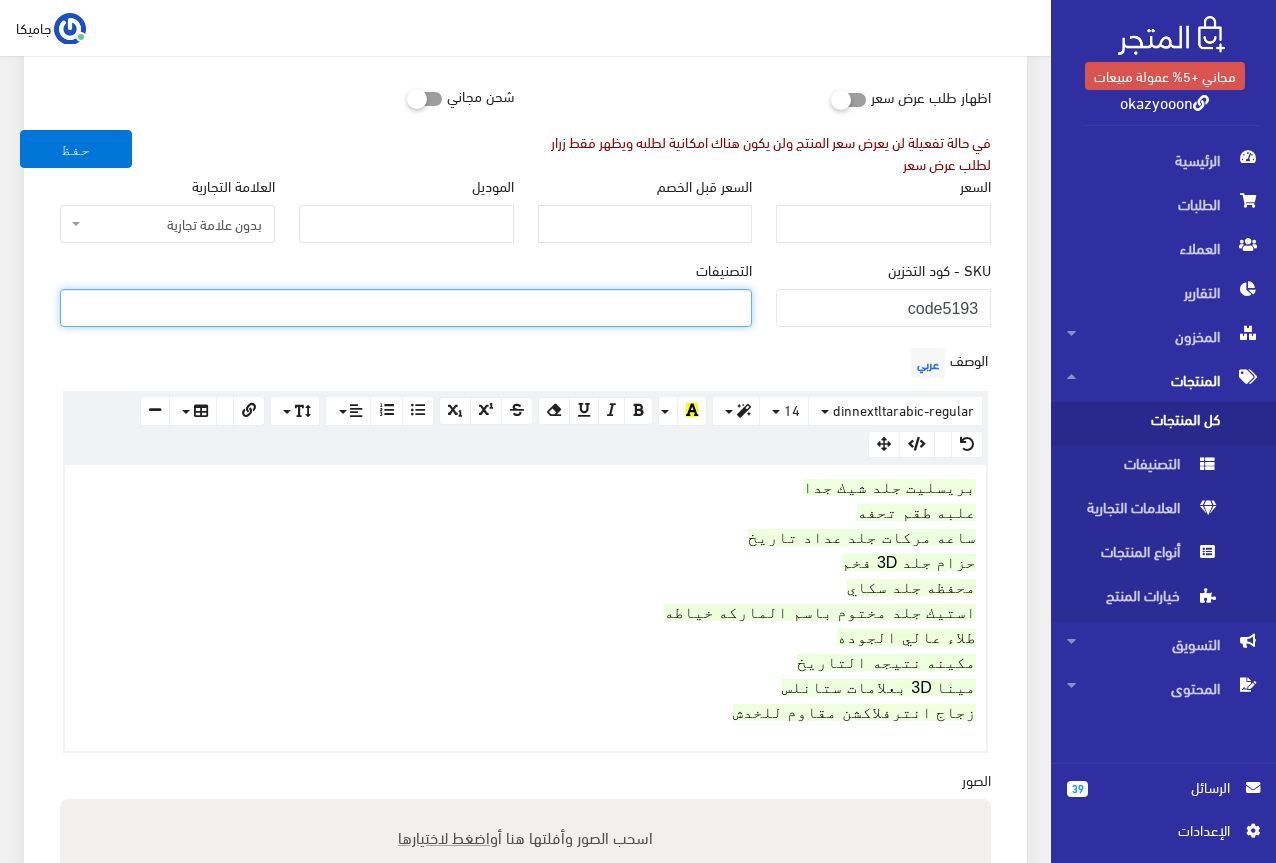 click at bounding box center (406, 306) 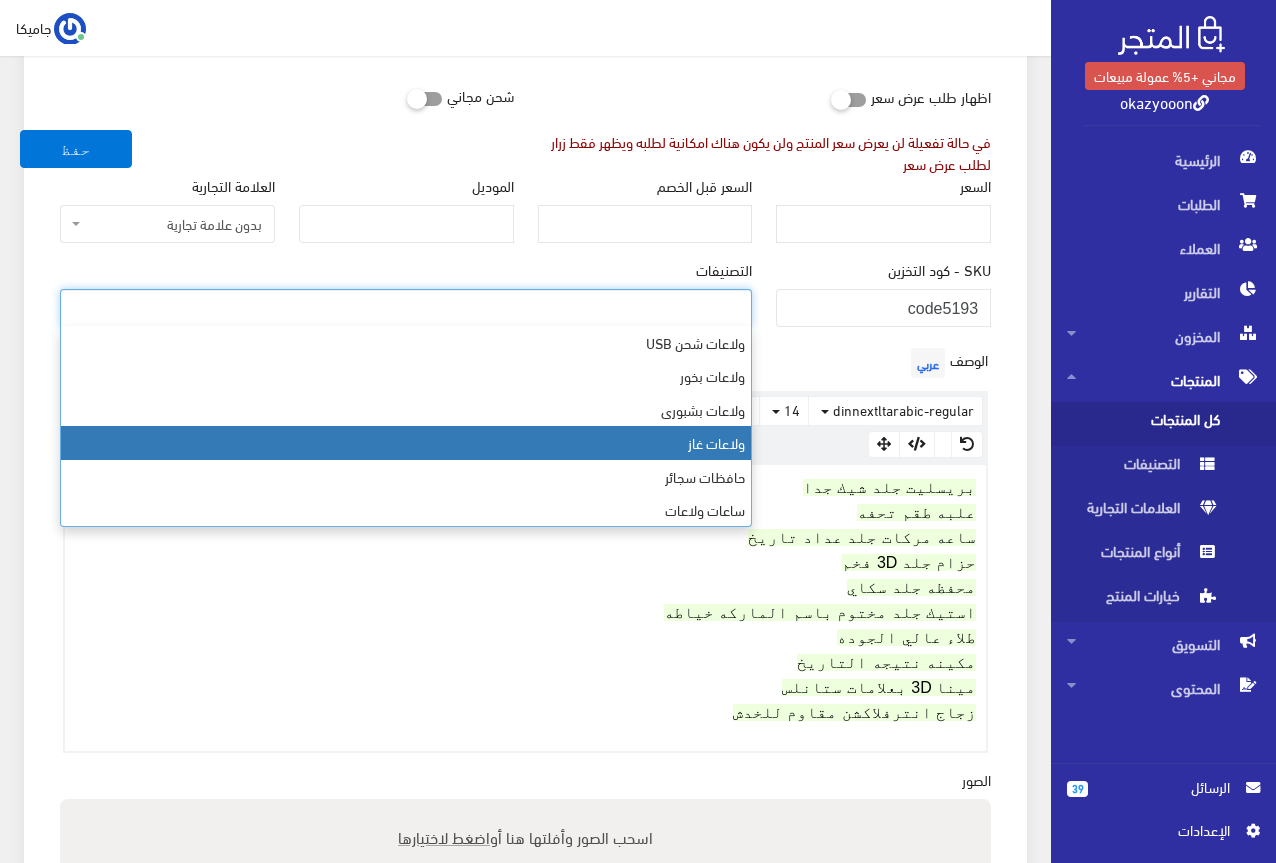 scroll, scrollTop: 568, scrollLeft: 0, axis: vertical 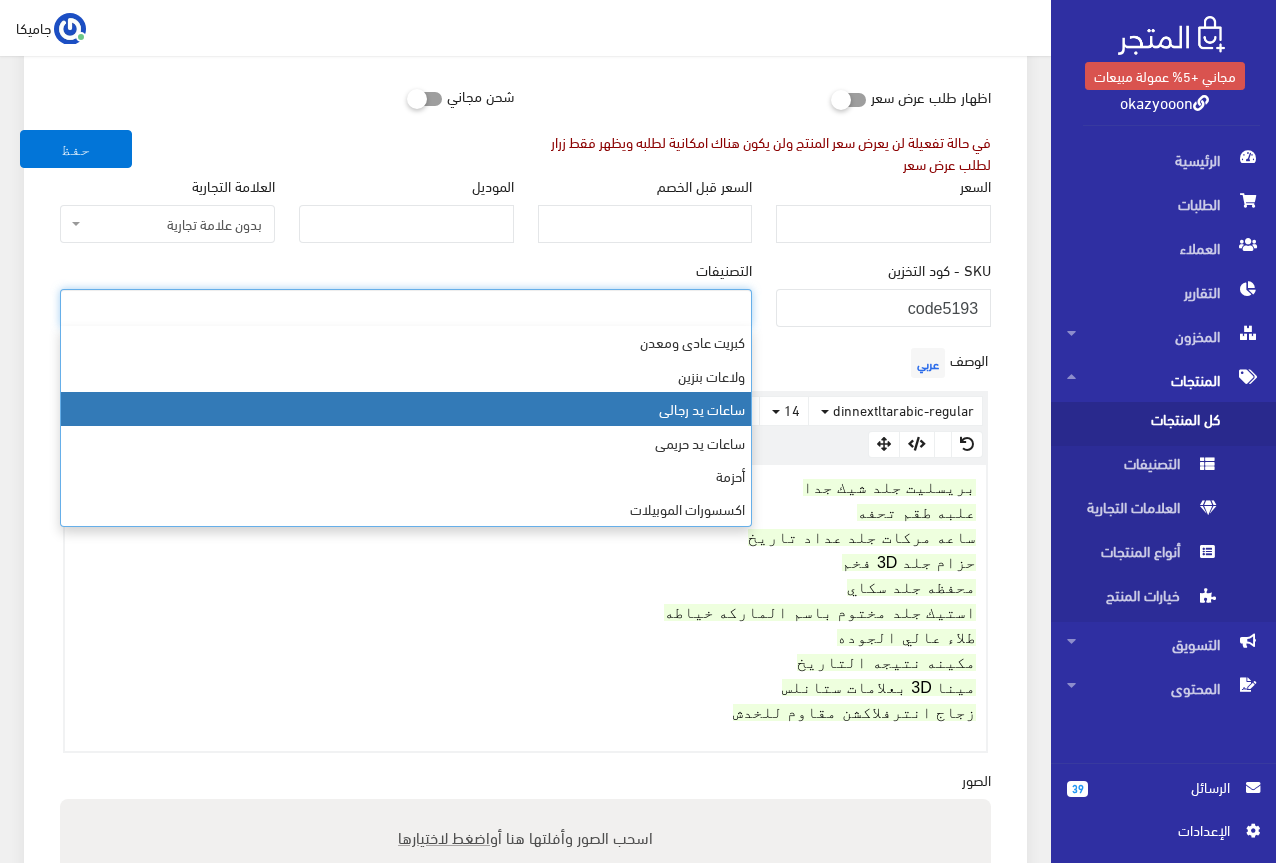 select on "23" 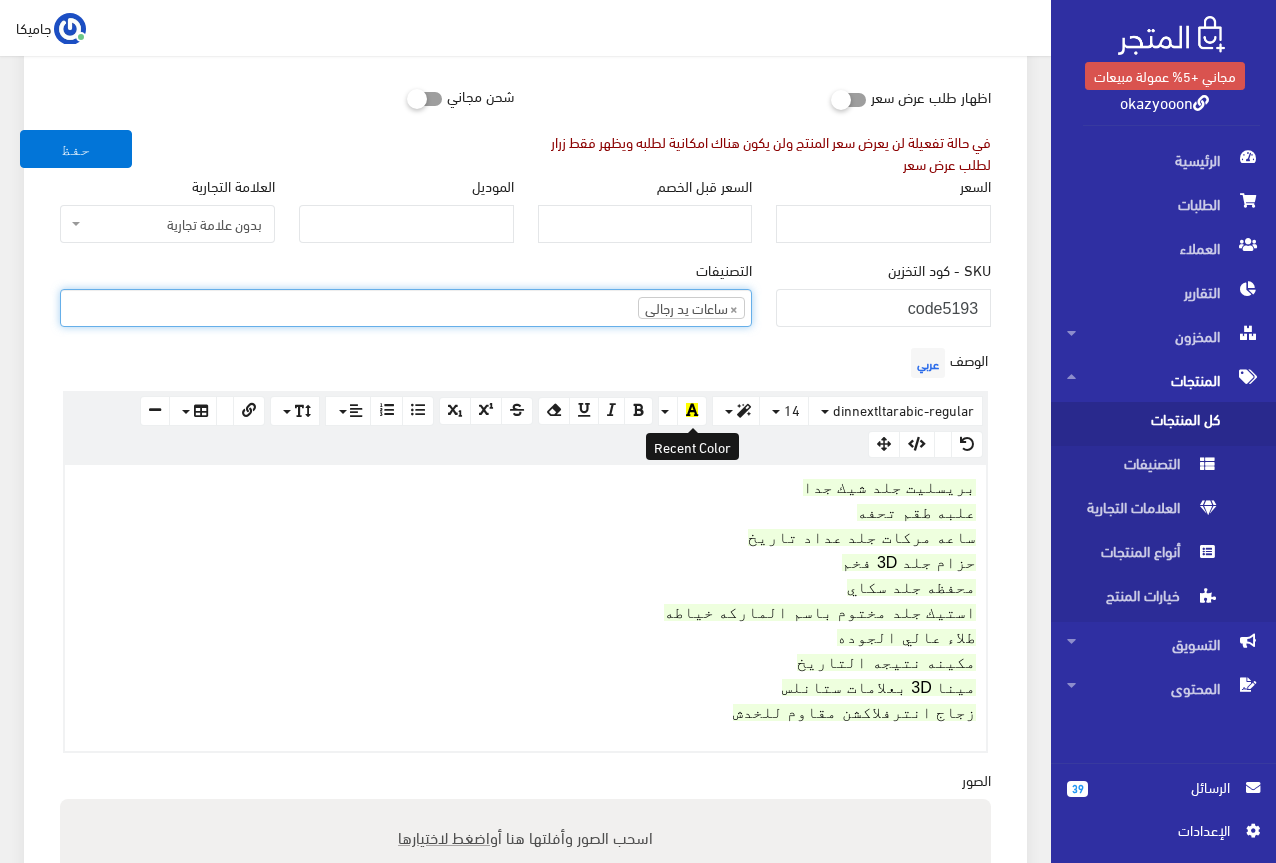 scroll, scrollTop: 456, scrollLeft: 0, axis: vertical 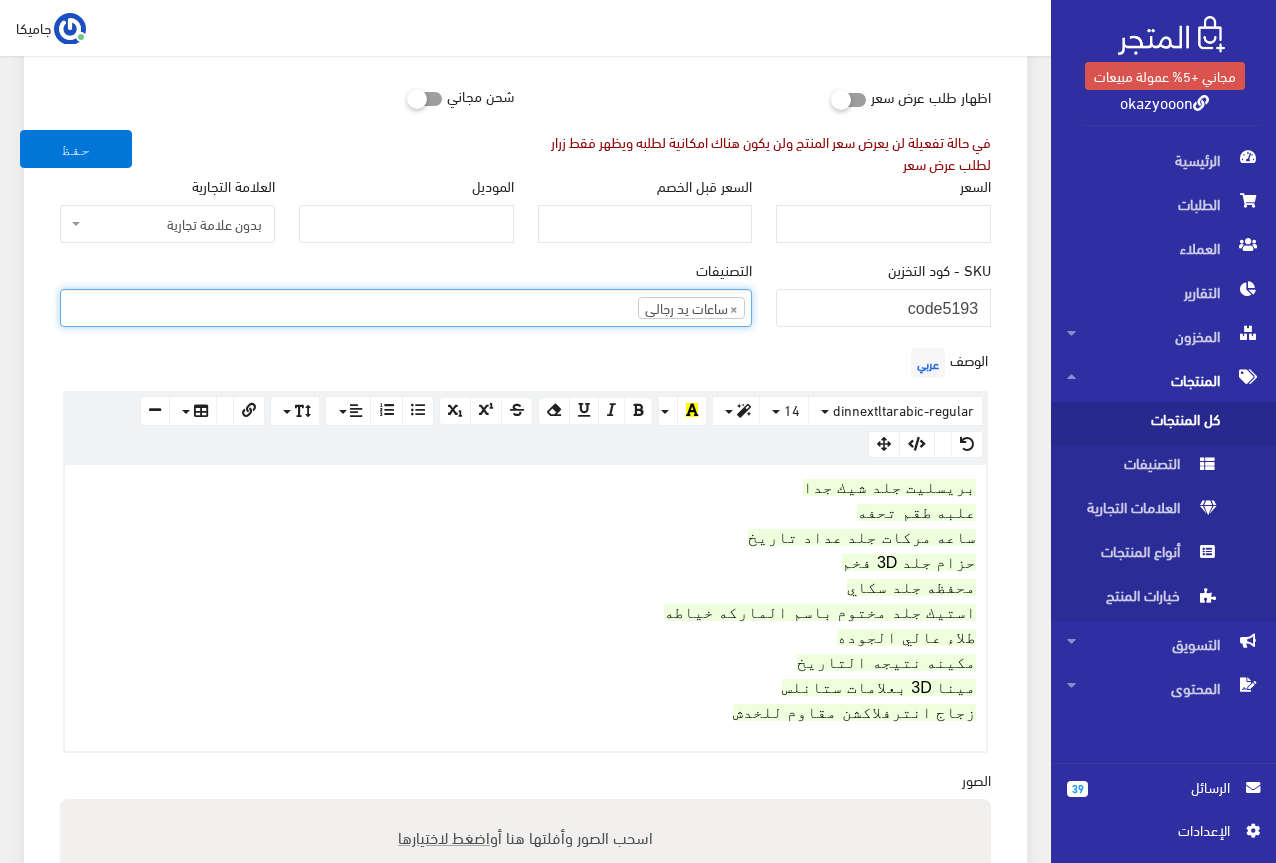click on "التصنيفات
ولاعات شحن USB
ولاعات بخور
ولاعات بشبورى
ولاعات غاز
حافظات سجائر
ساعات ولاعات
ولاعات الكتريك
بايب" at bounding box center (406, 301) 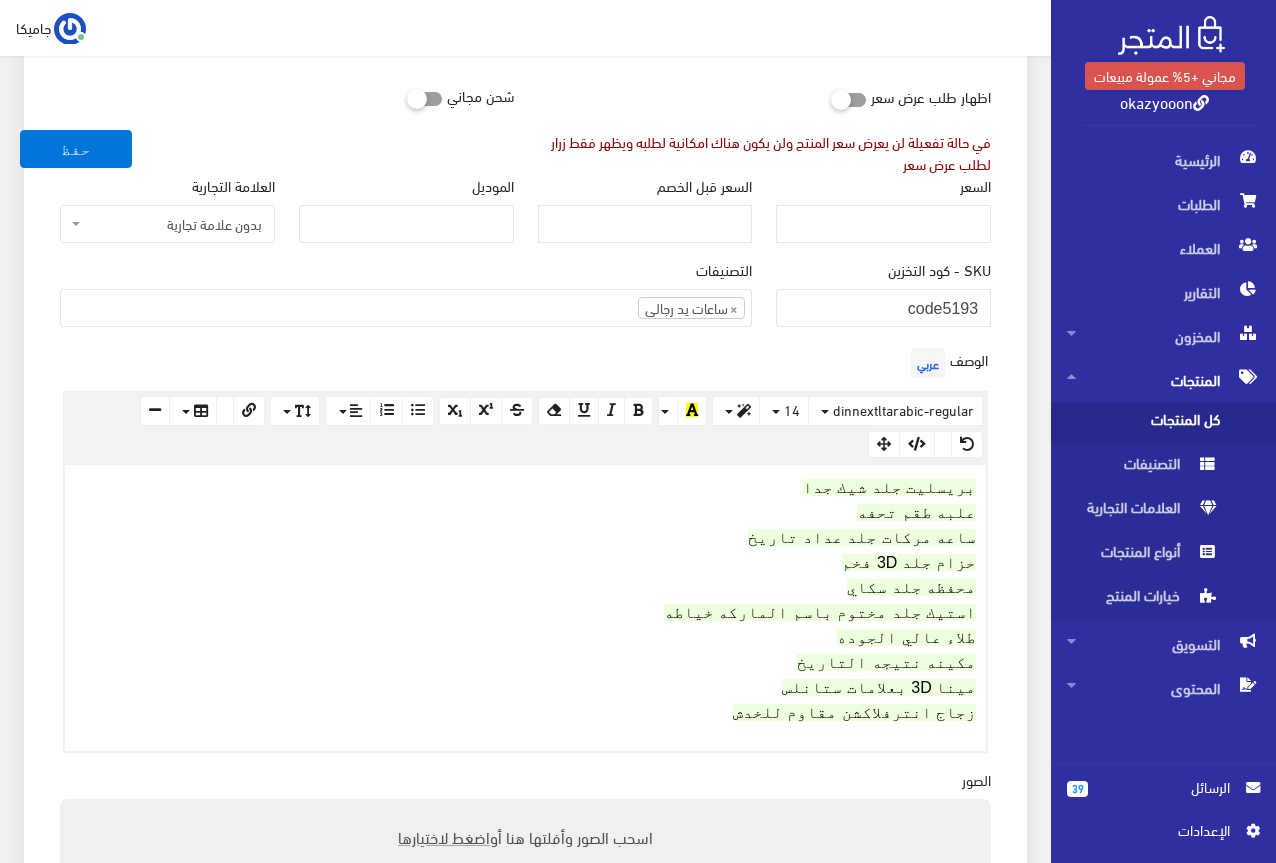 click on "× ساعات يد رجالى" at bounding box center [406, 306] 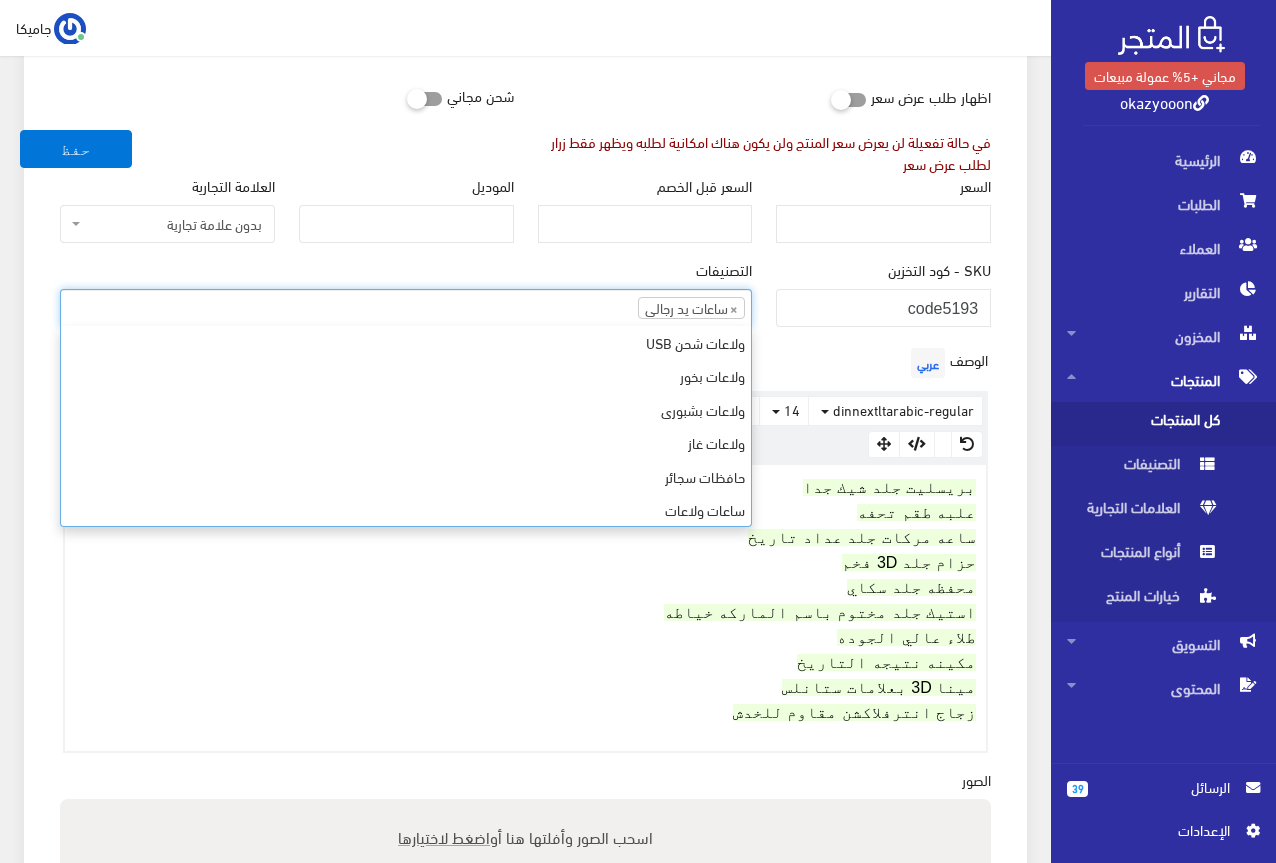 scroll, scrollTop: 568, scrollLeft: 0, axis: vertical 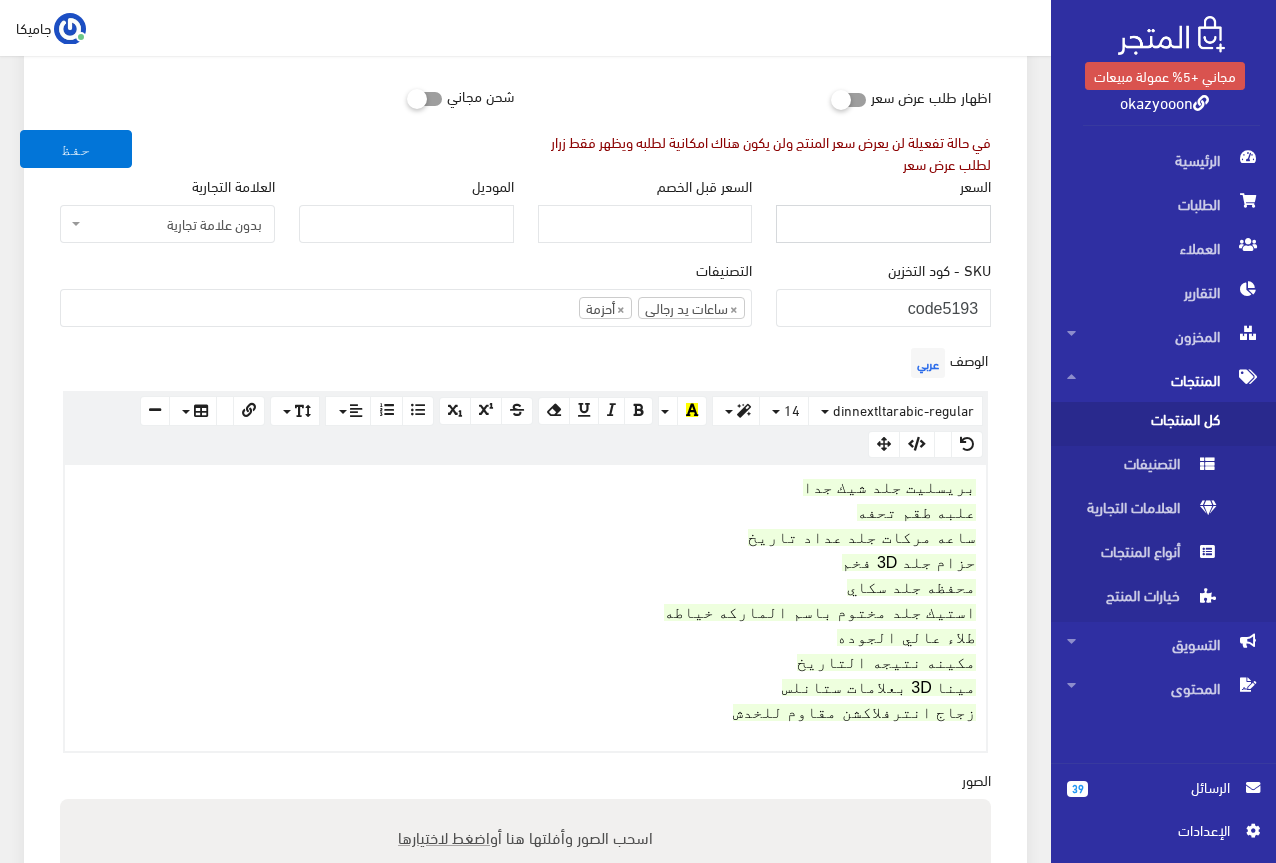 click on "السعر" at bounding box center (883, 224) 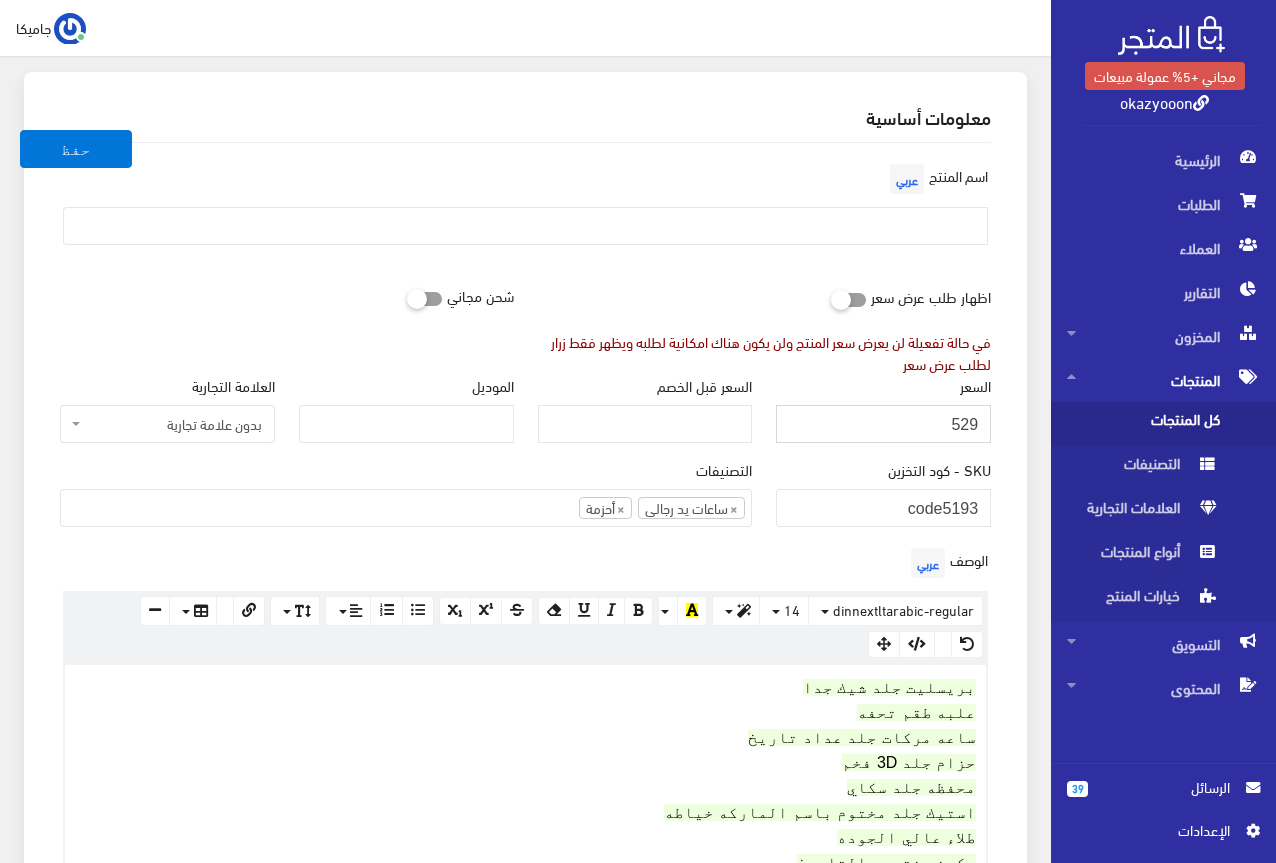 scroll, scrollTop: 234, scrollLeft: 0, axis: vertical 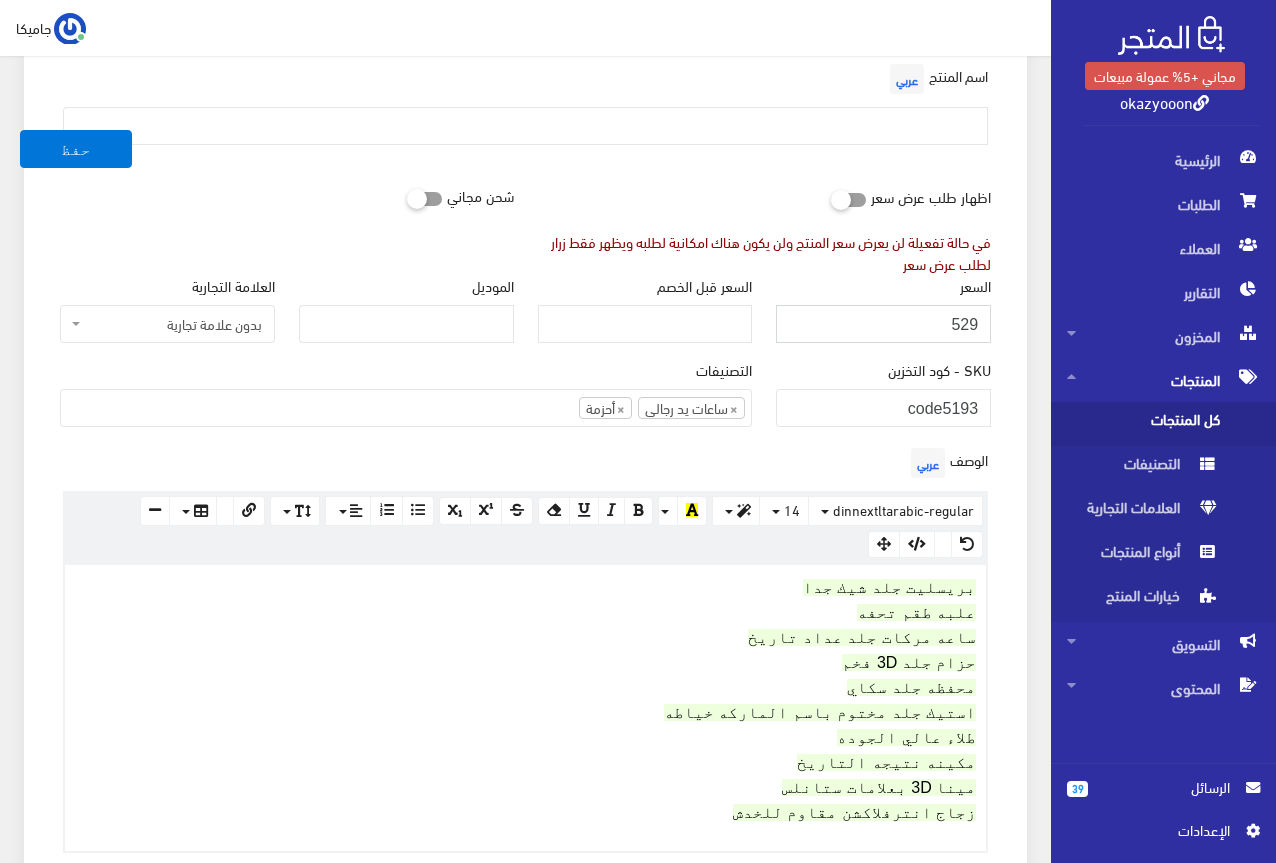 type on "525" 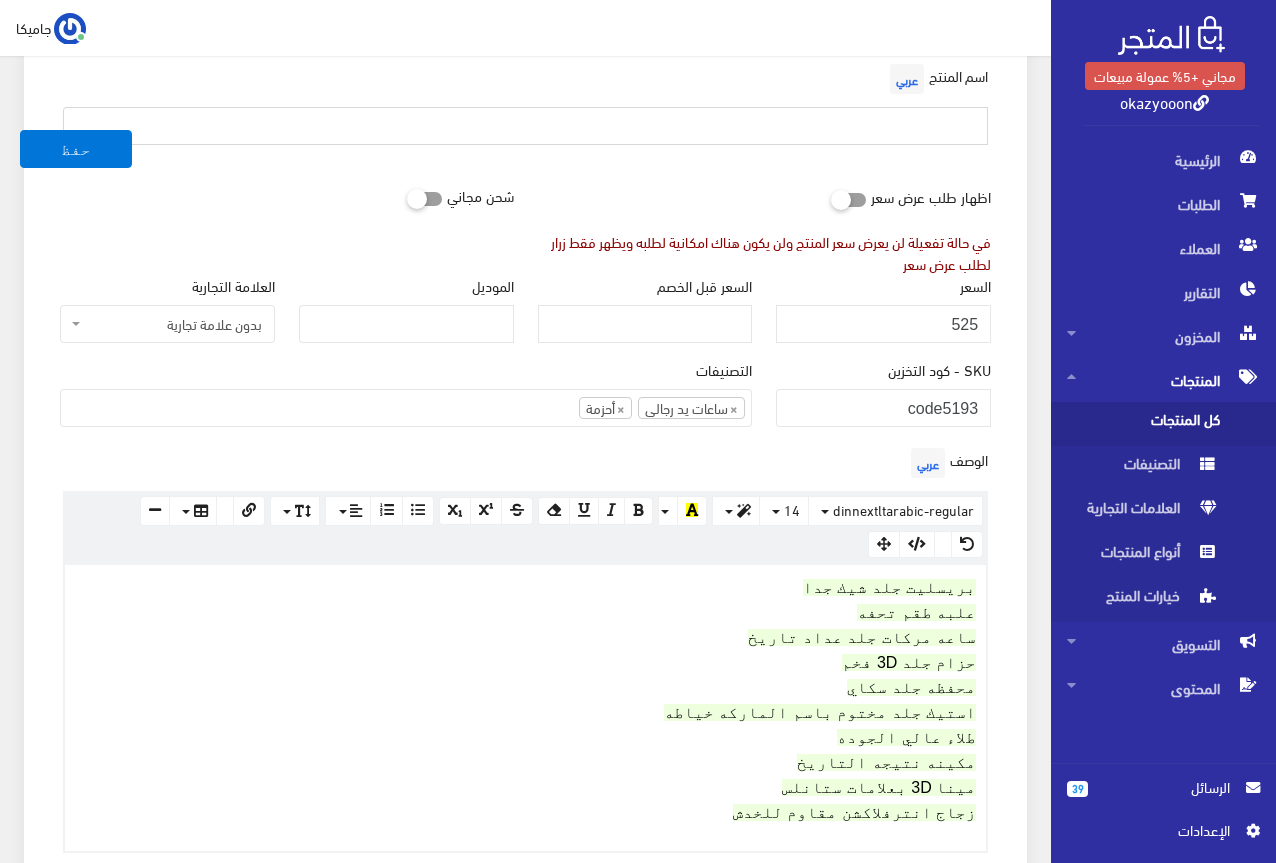 click at bounding box center (525, 126) 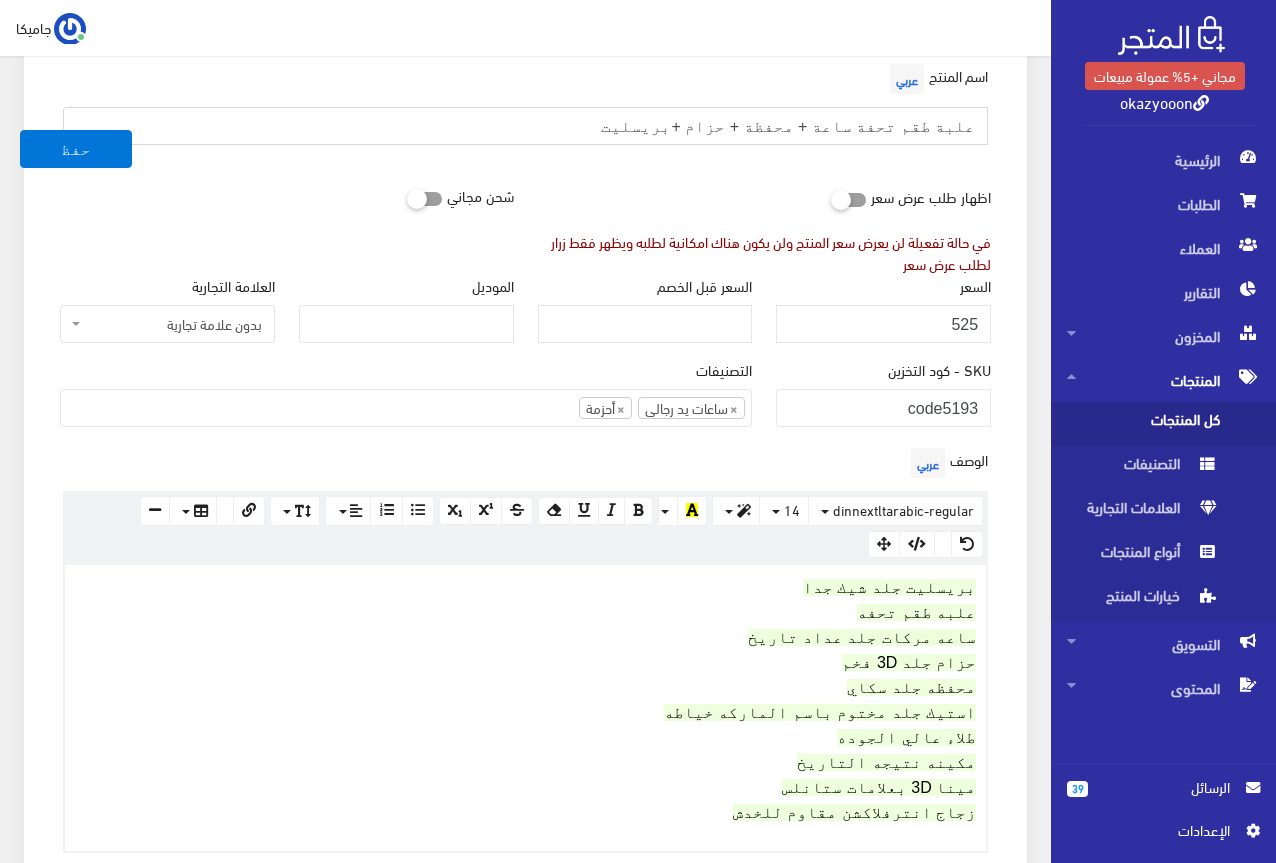 type on "علبة طقم تحفة ساعة + محفظة + حزام +بريسليت" 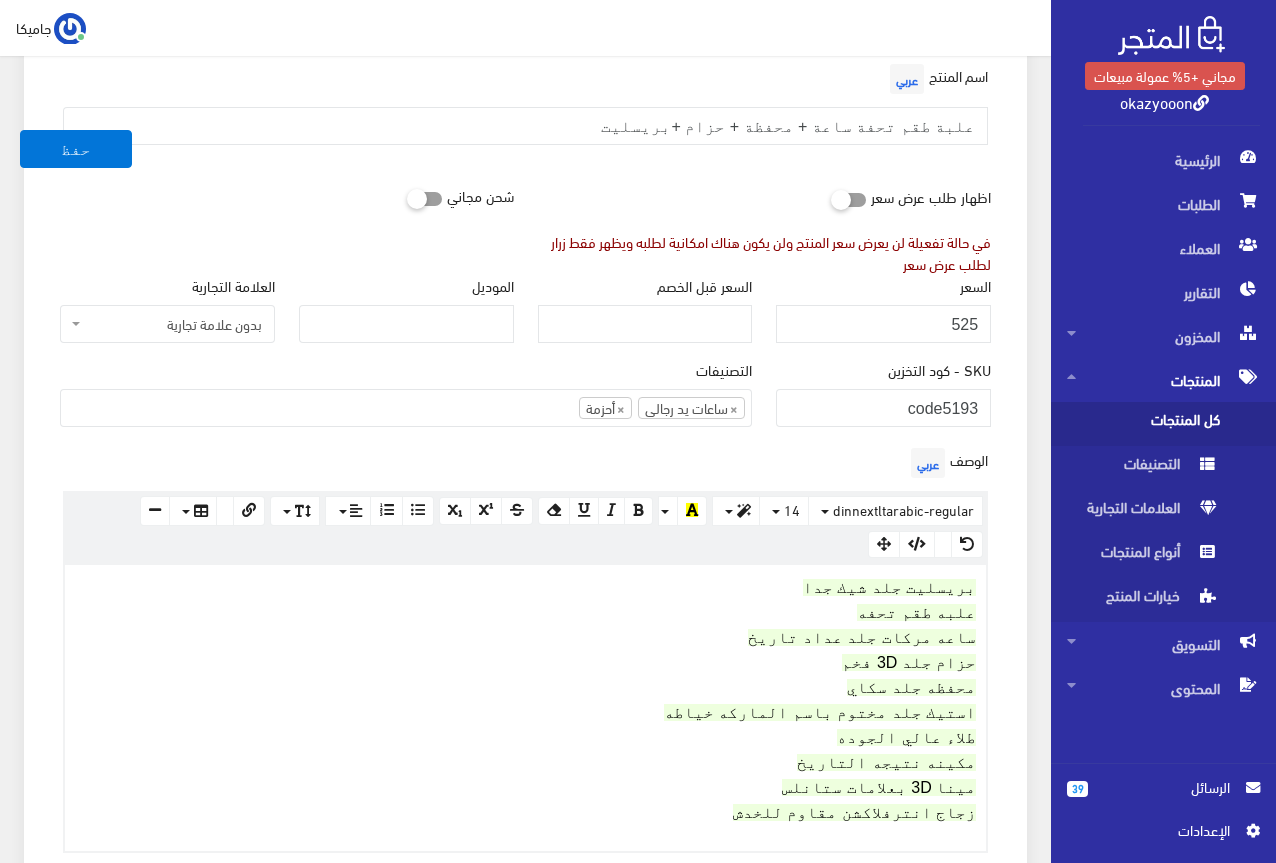 click on "اسم المنتج  عربي
علبة طقم تحفة ساعة + محفظة + حزام +بريسليت" at bounding box center (525, 118) 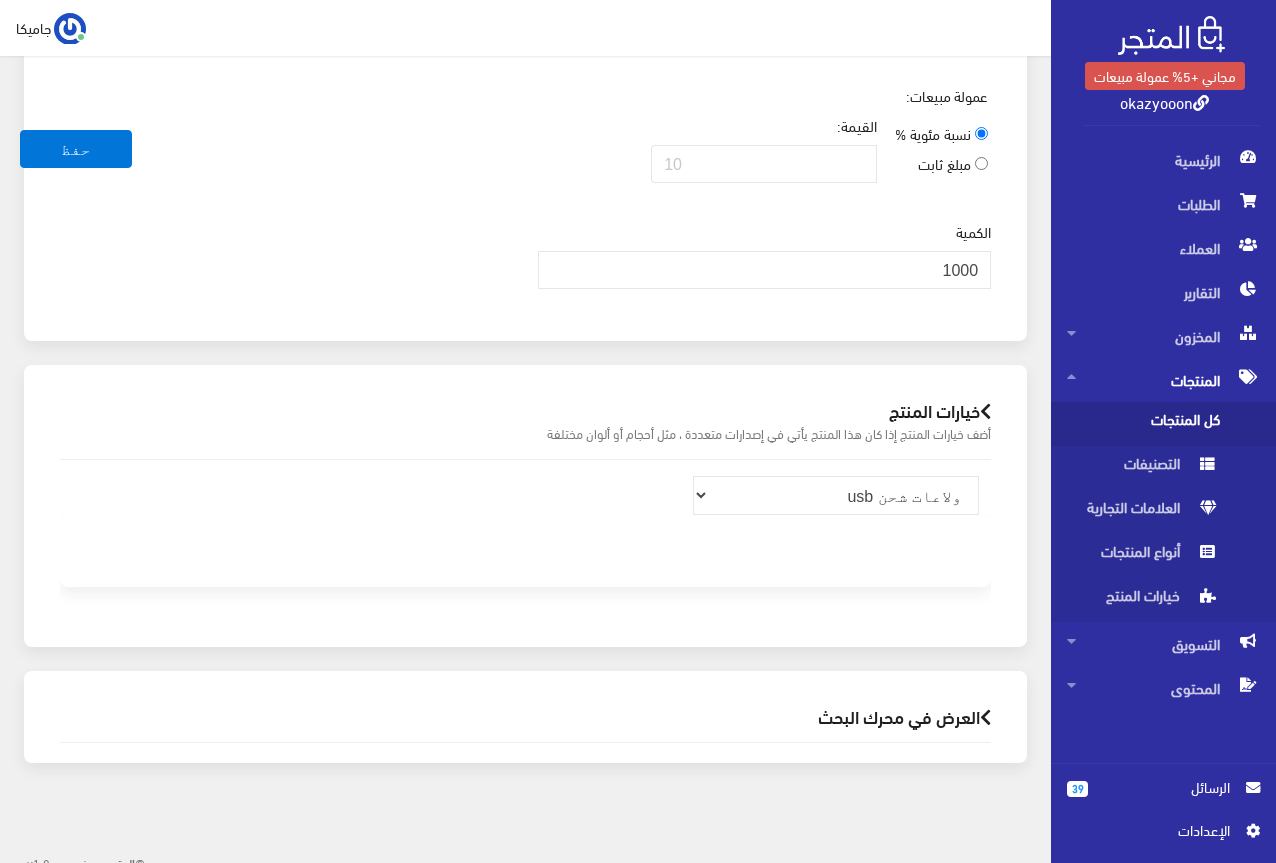 scroll, scrollTop: 1434, scrollLeft: 0, axis: vertical 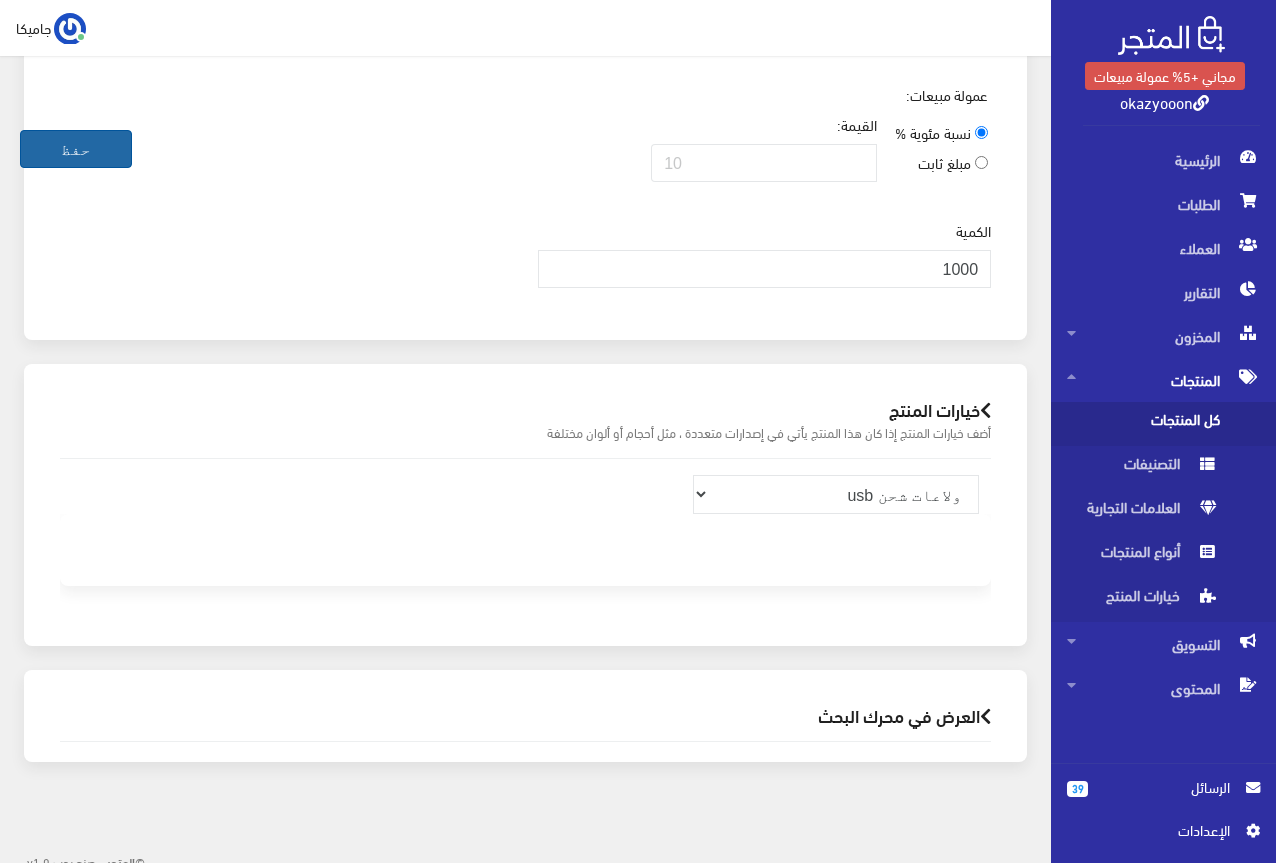 click on "حفظ" at bounding box center (76, 149) 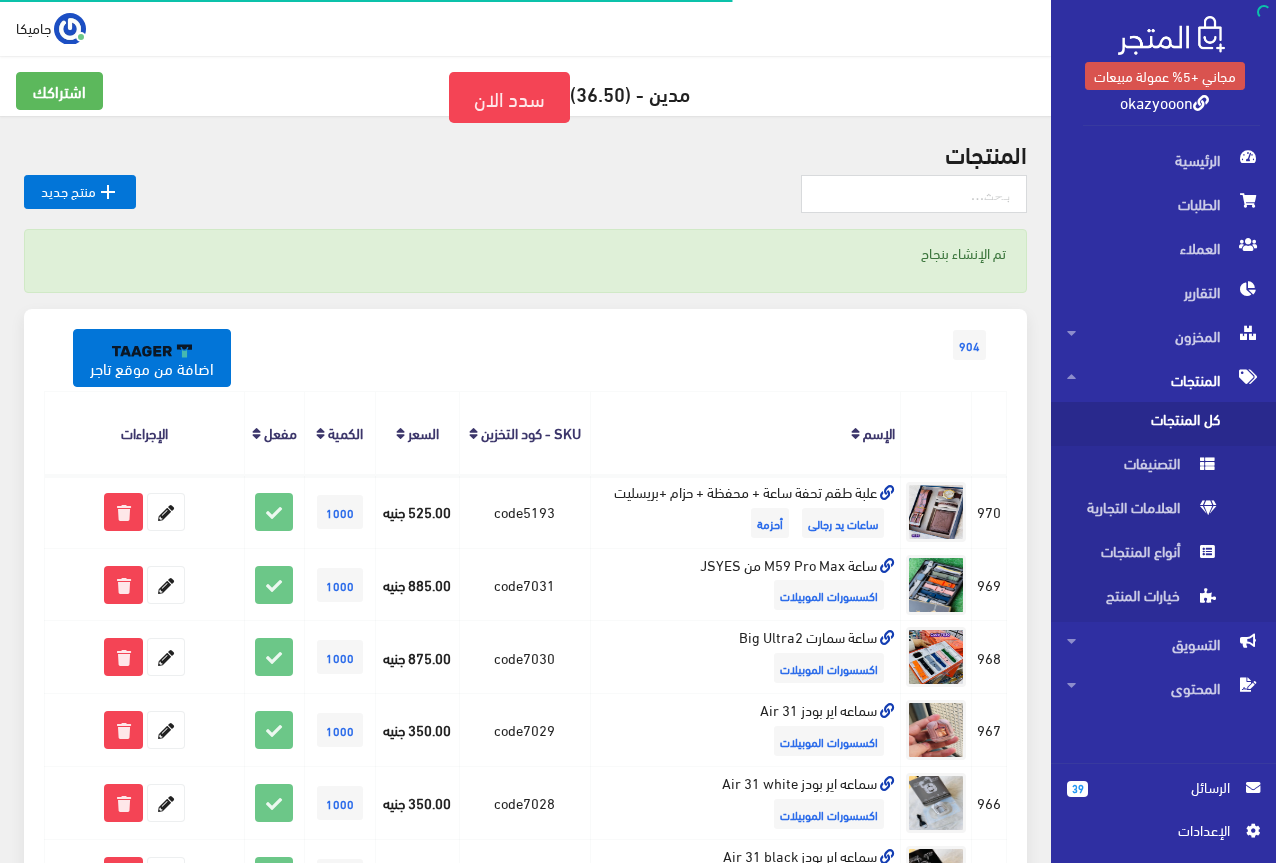scroll, scrollTop: 0, scrollLeft: 0, axis: both 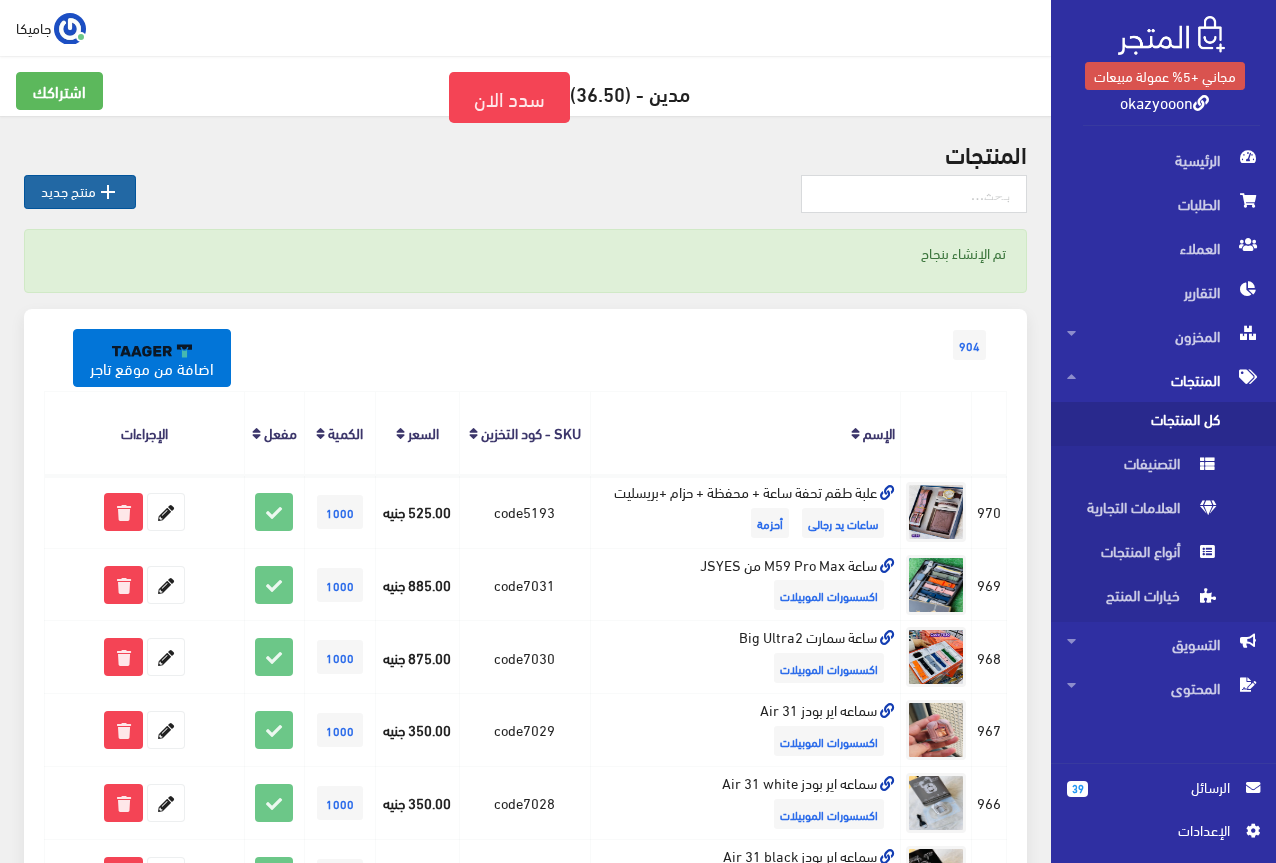 click on "  منتج جديد" at bounding box center (80, 192) 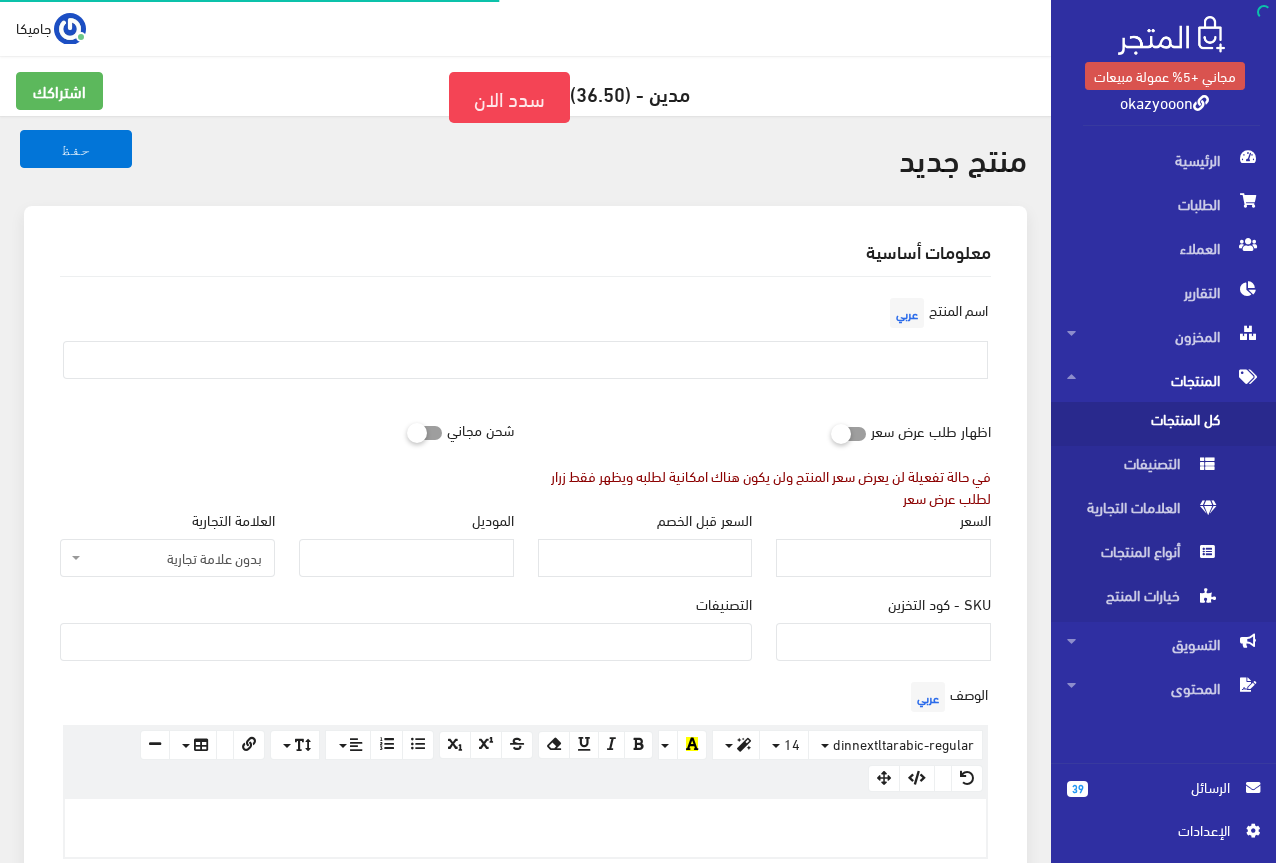 select 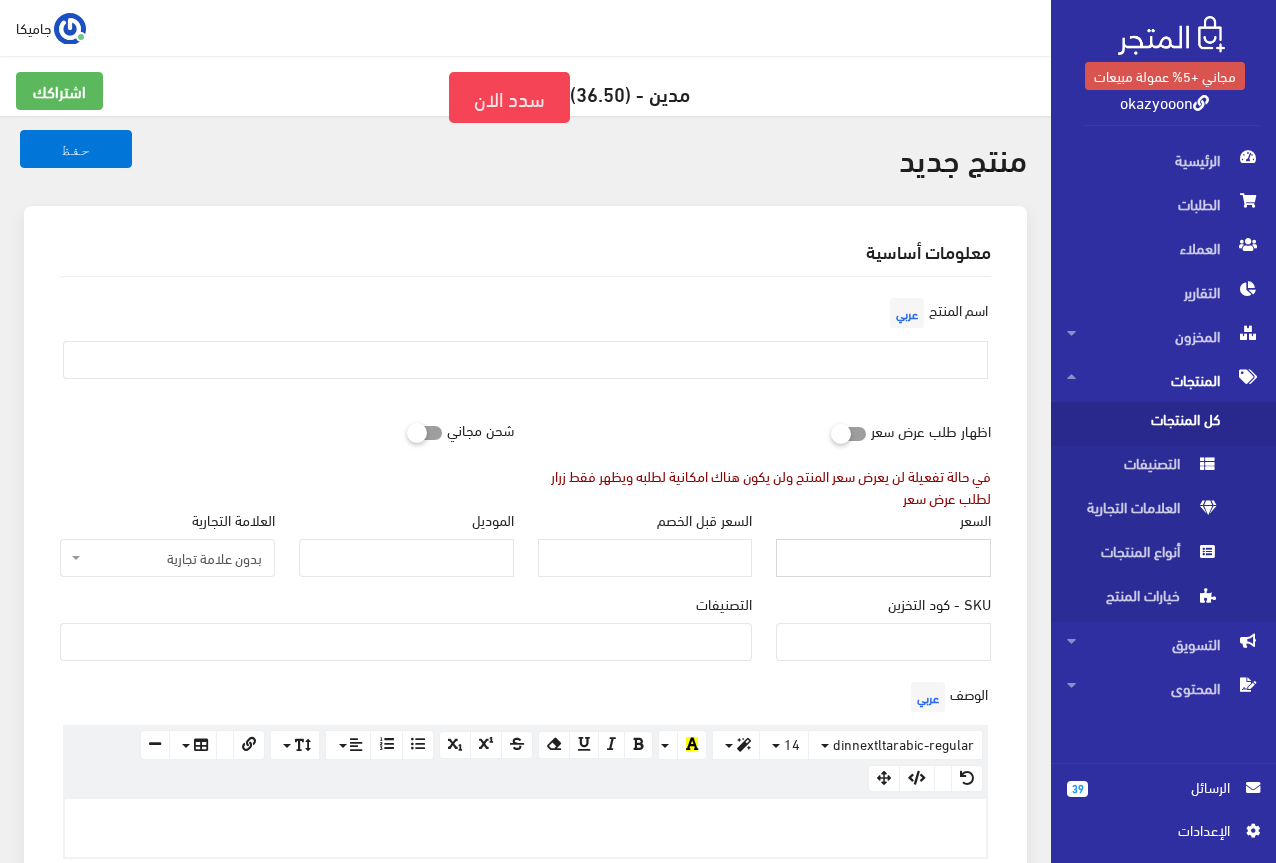 click on "السعر" at bounding box center (883, 558) 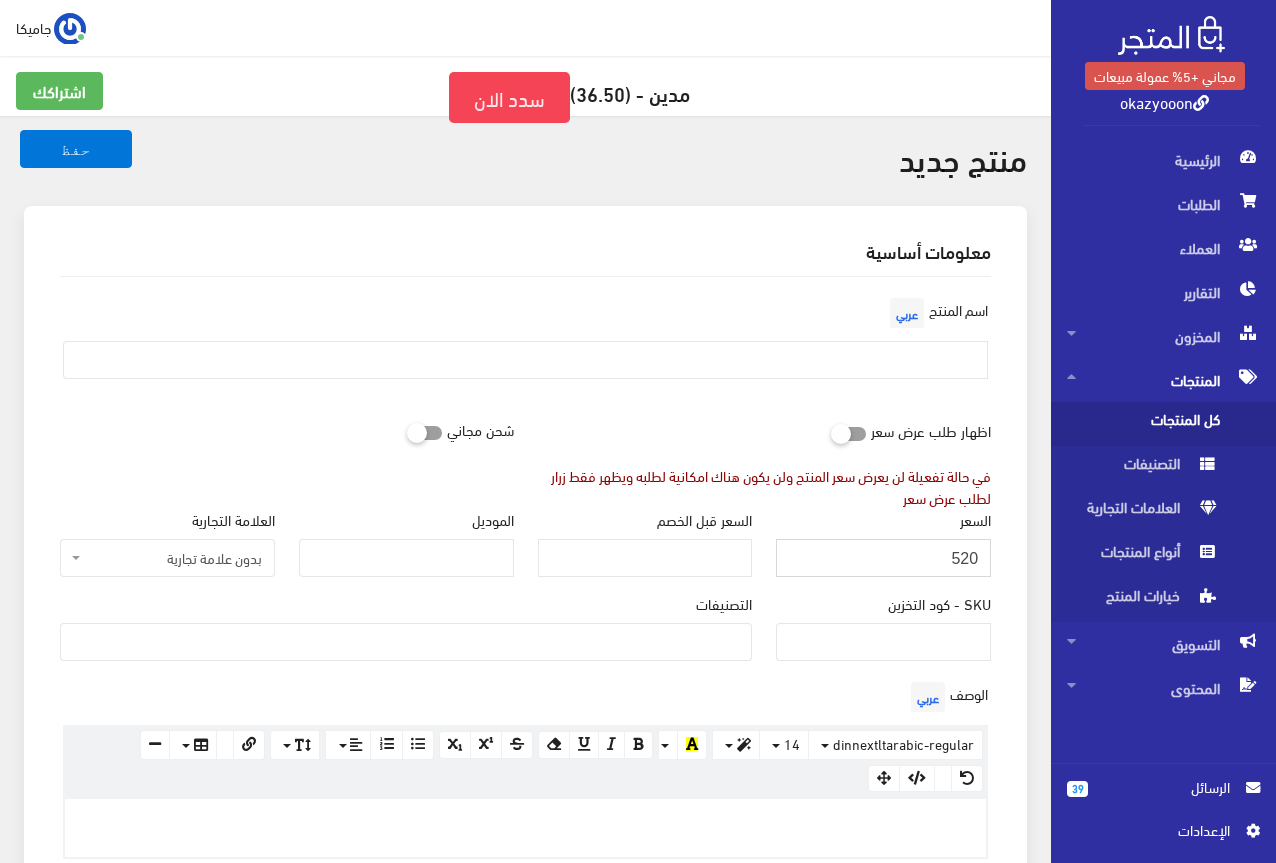 type on "520" 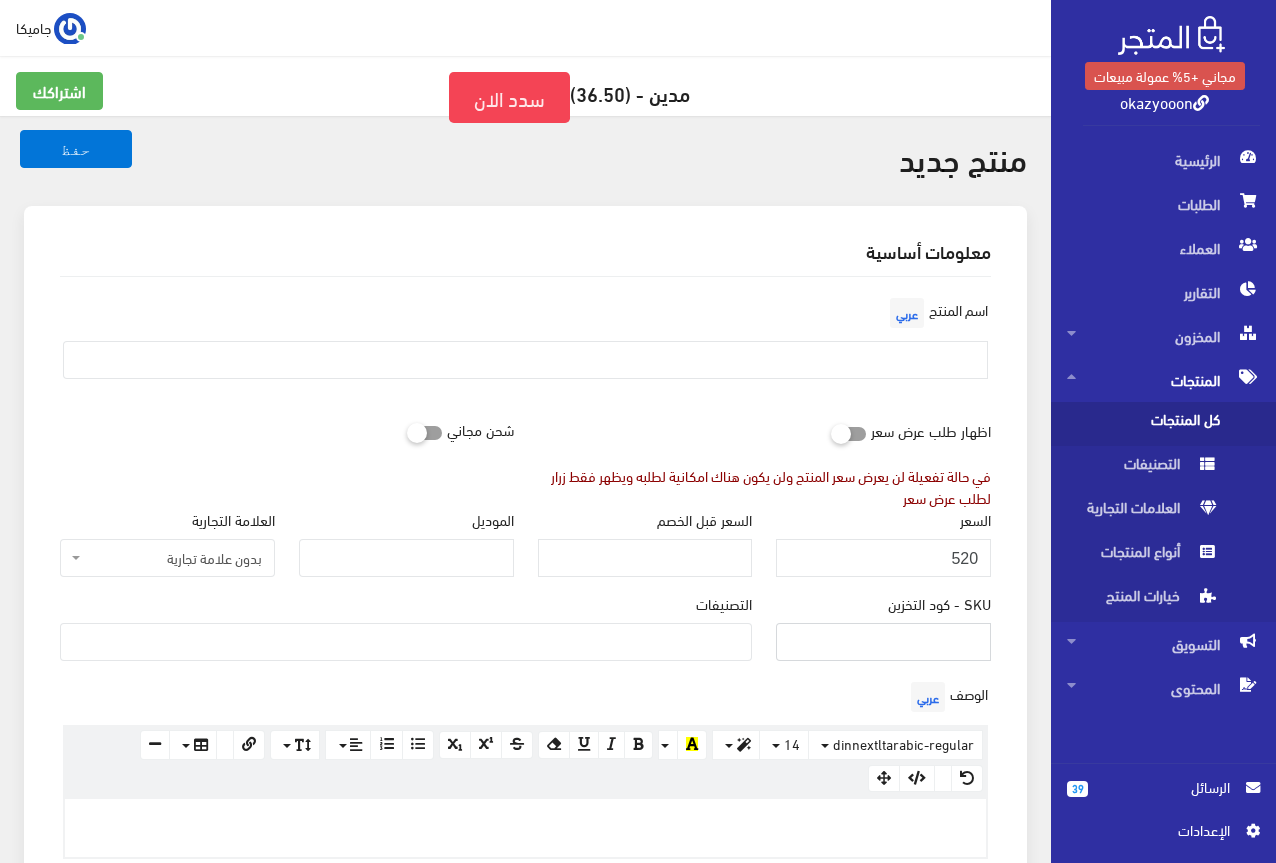 click on "SKU - كود التخزين" at bounding box center [883, 642] 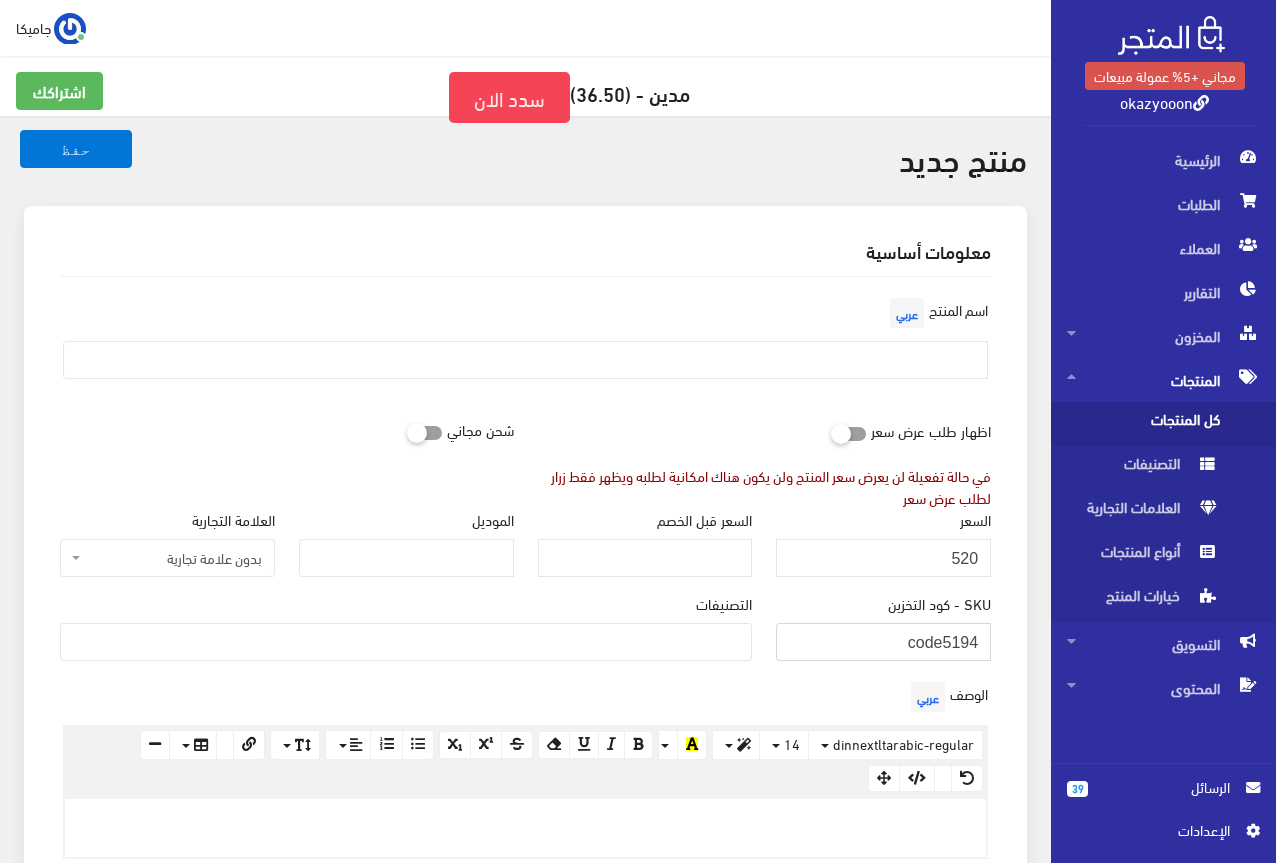 type on "code5194" 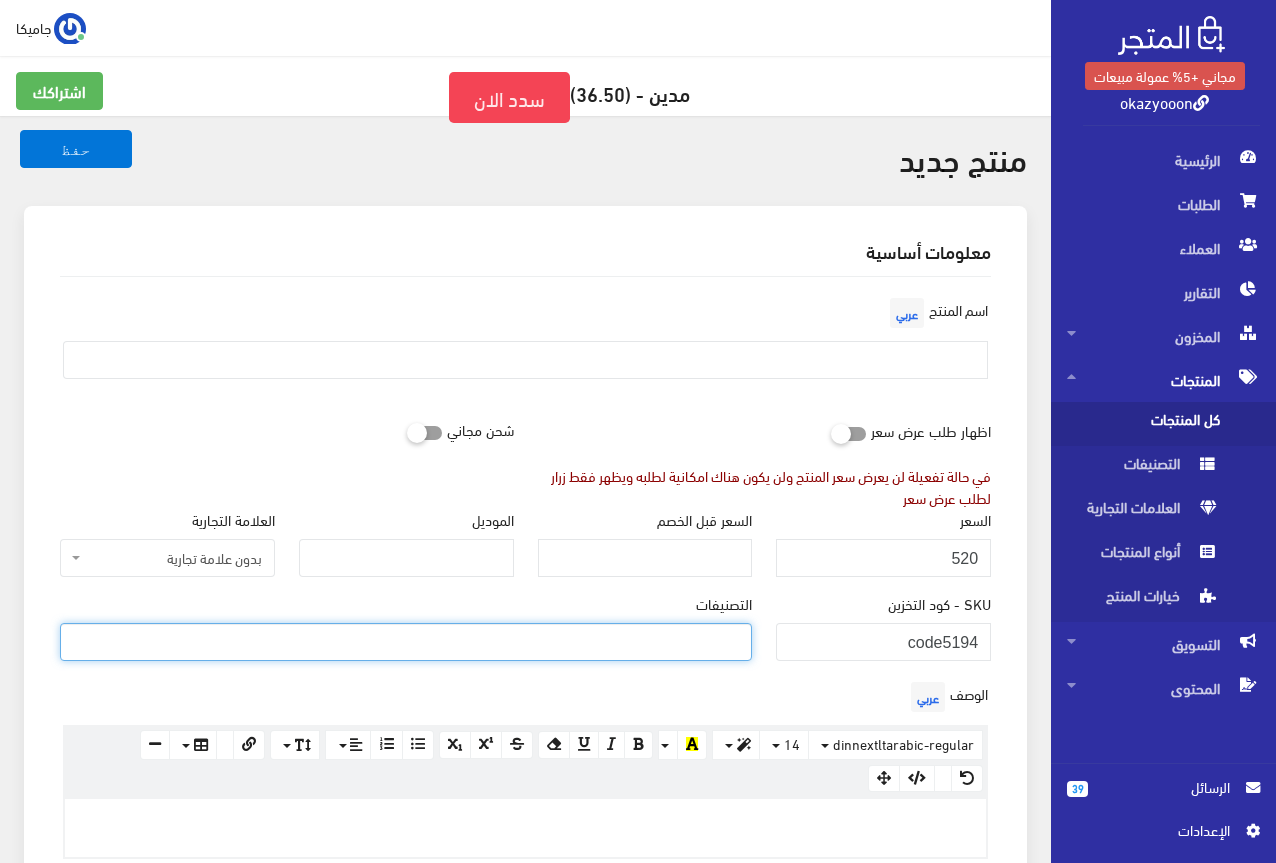 click at bounding box center (406, 640) 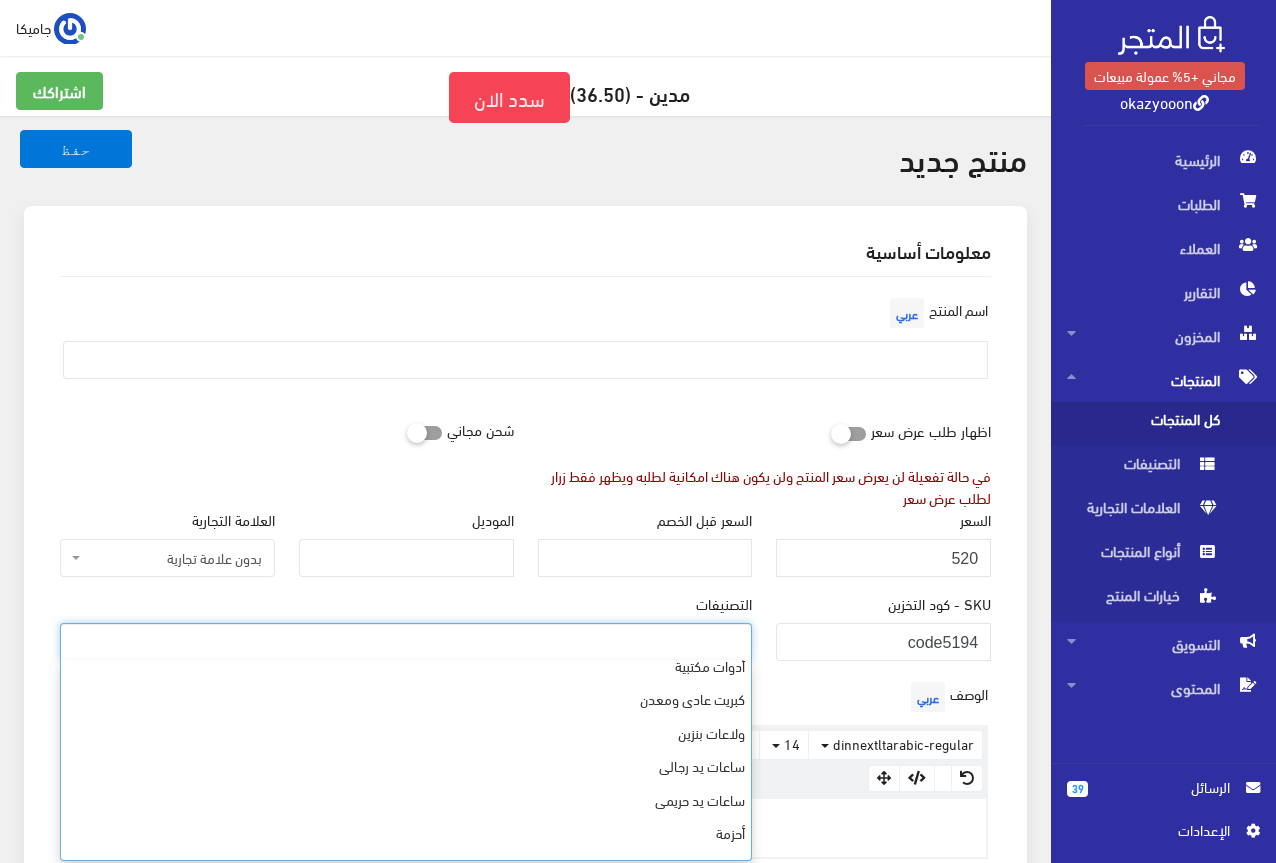 scroll, scrollTop: 568, scrollLeft: 0, axis: vertical 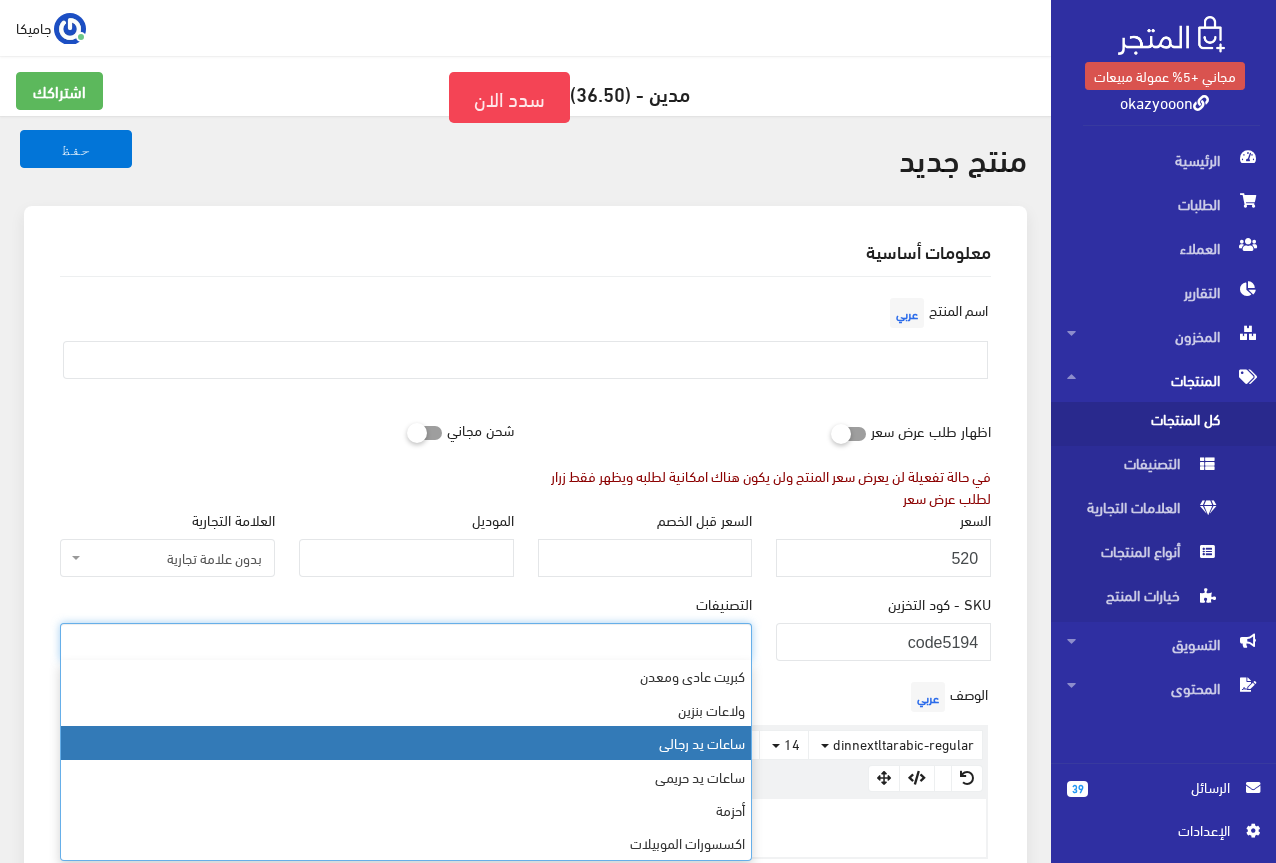 select on "23" 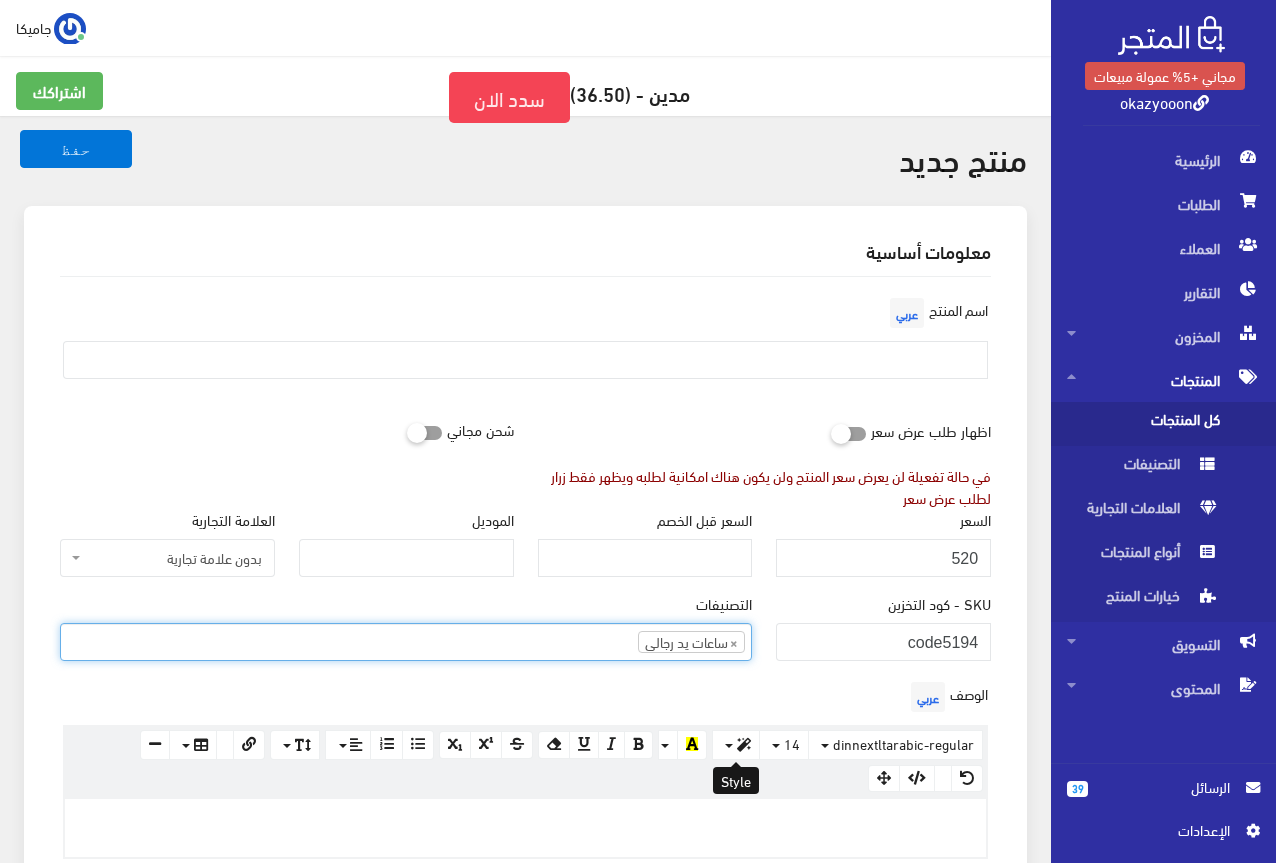 scroll, scrollTop: 456, scrollLeft: 0, axis: vertical 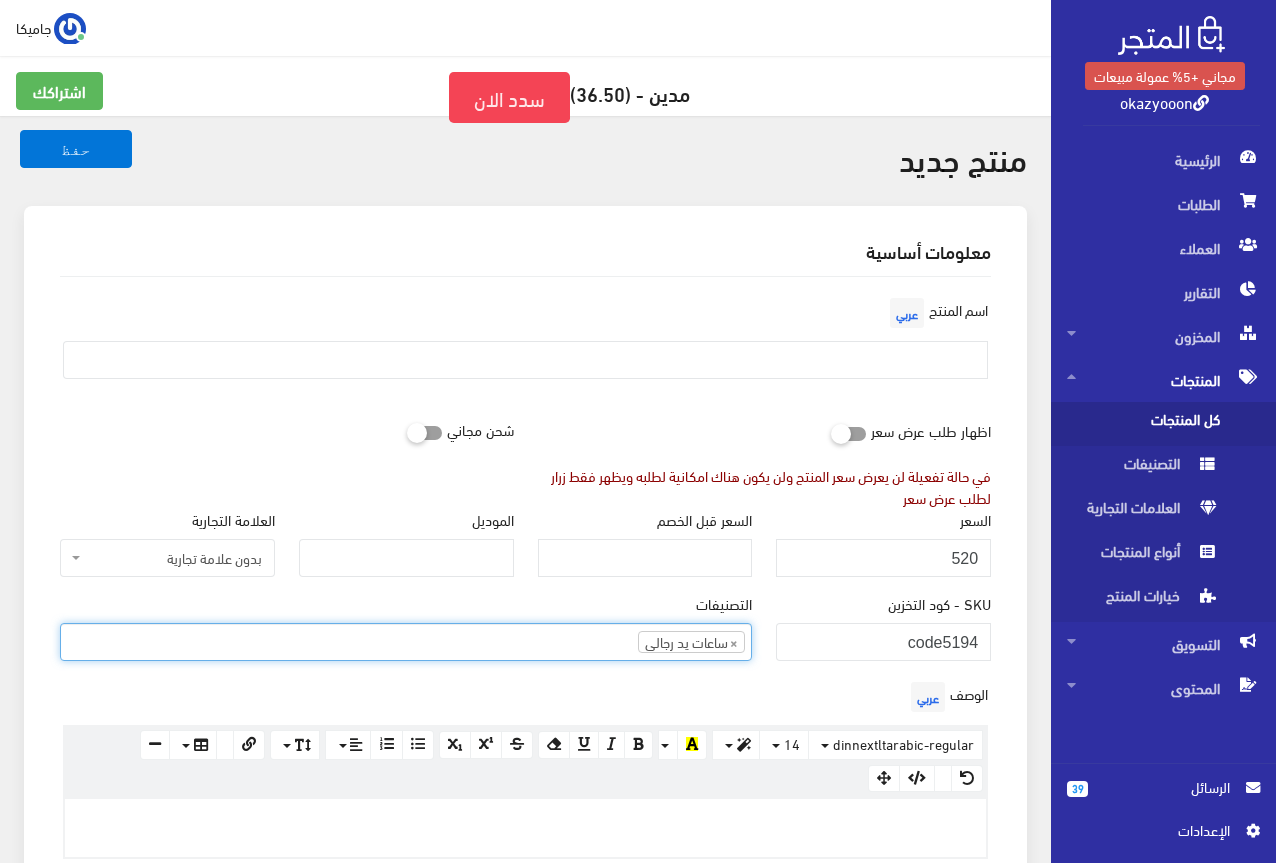 click on "× ساعات يد رجالى" at bounding box center [406, 640] 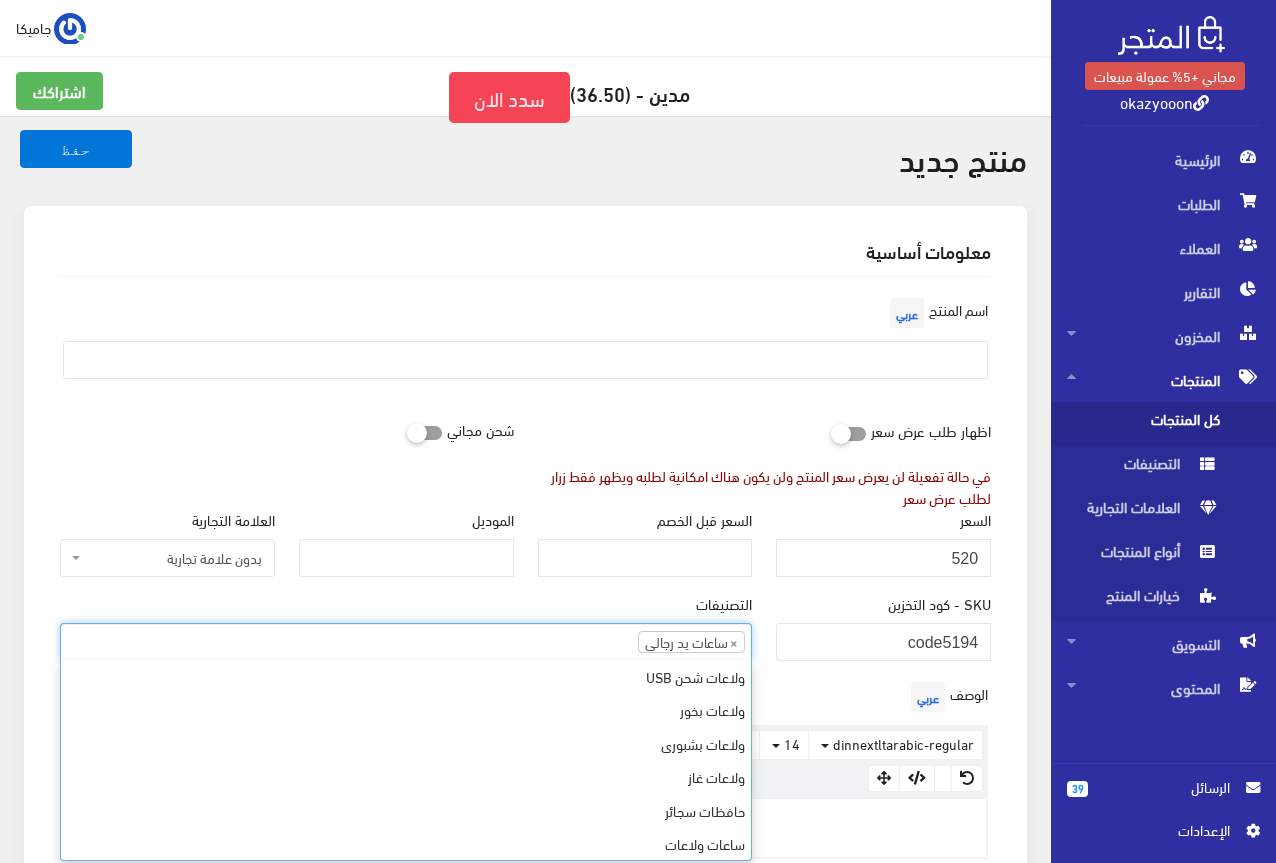 scroll, scrollTop: 568, scrollLeft: 0, axis: vertical 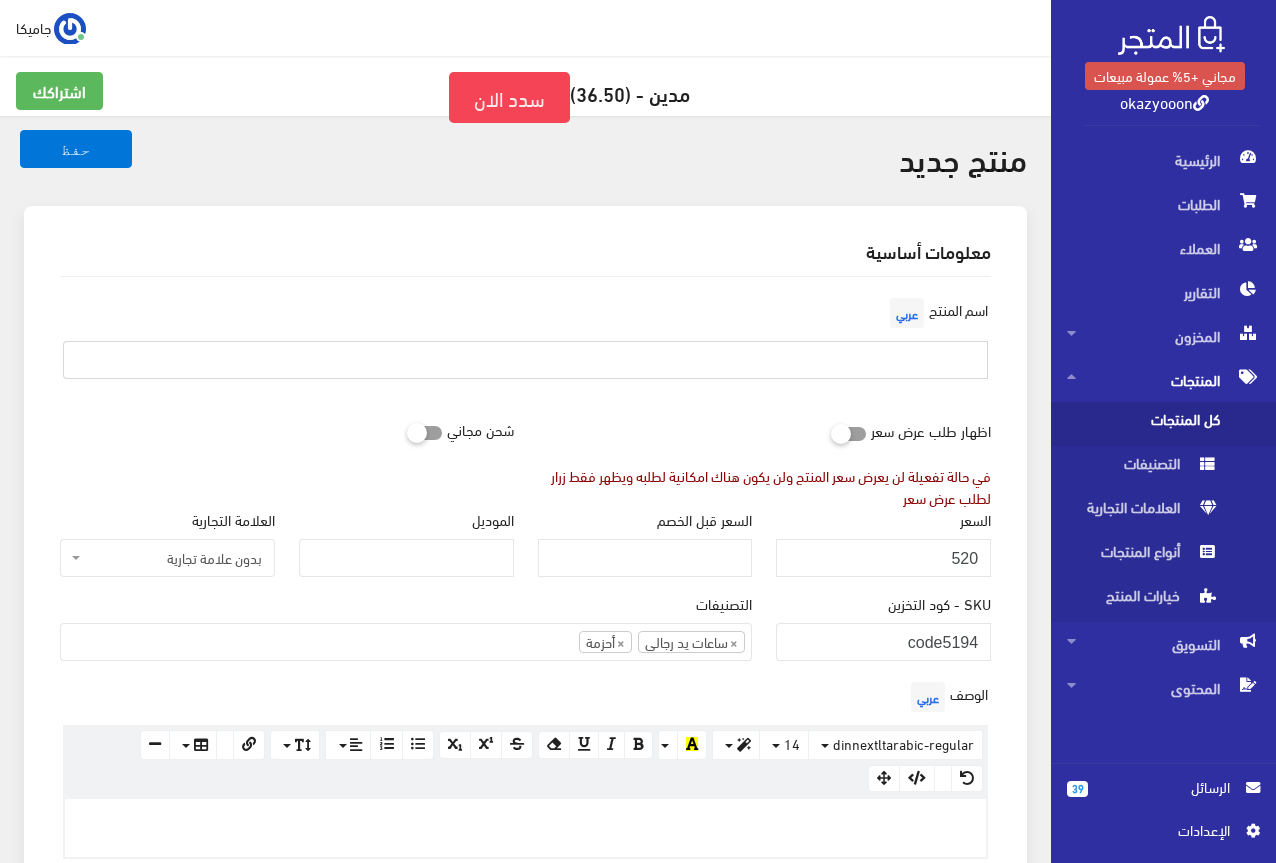 click at bounding box center [525, 360] 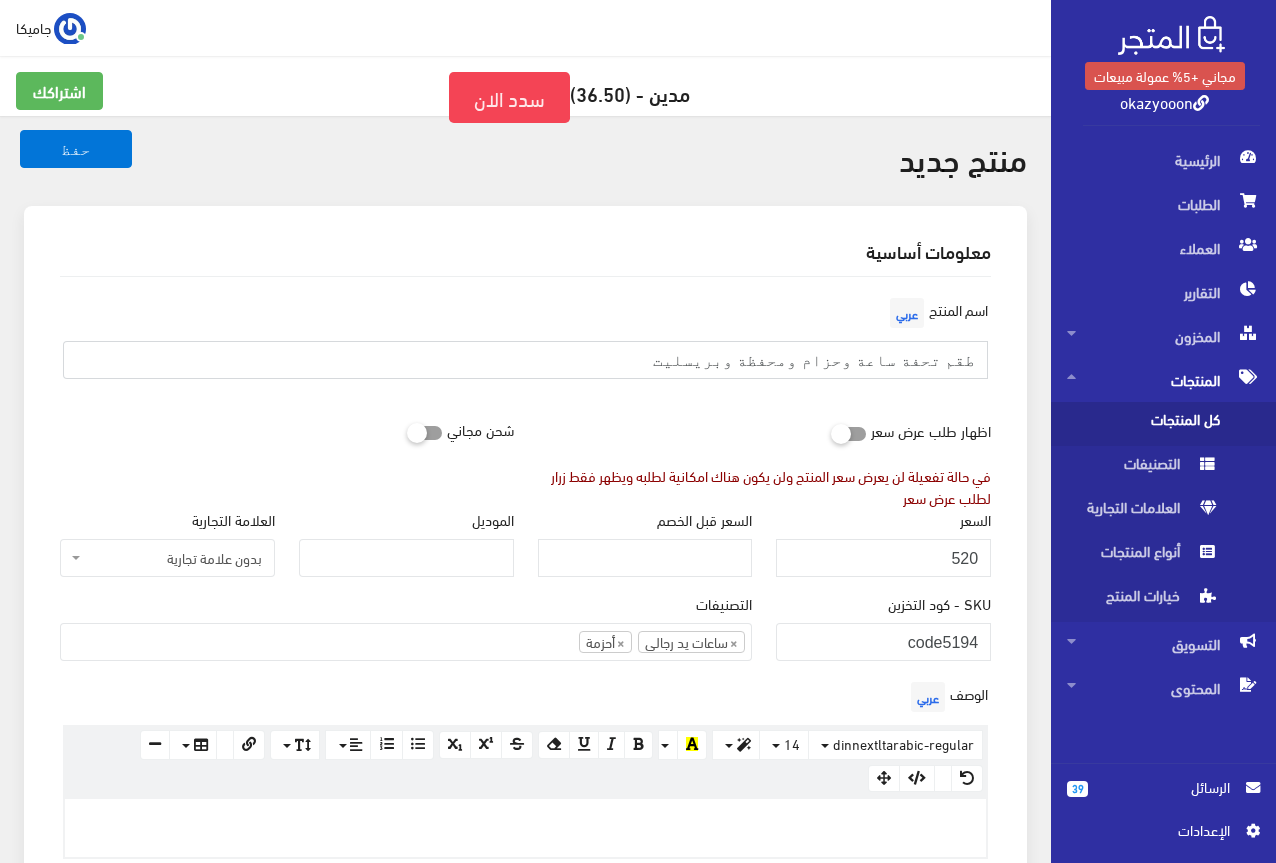 type on "طقم تحفة ساعة وحزام ومحفظة وبريسليت" 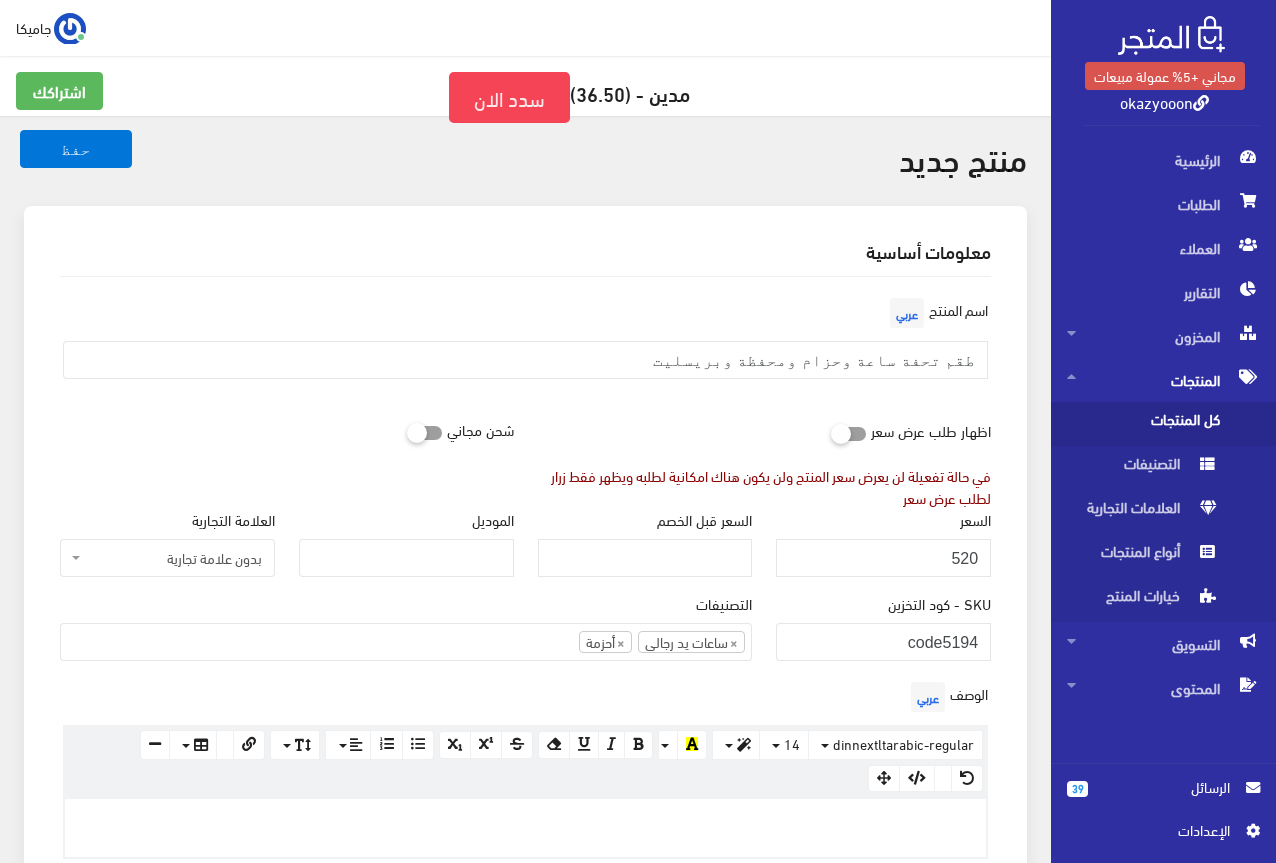 click on "معلومات أساسية" at bounding box center [525, 251] 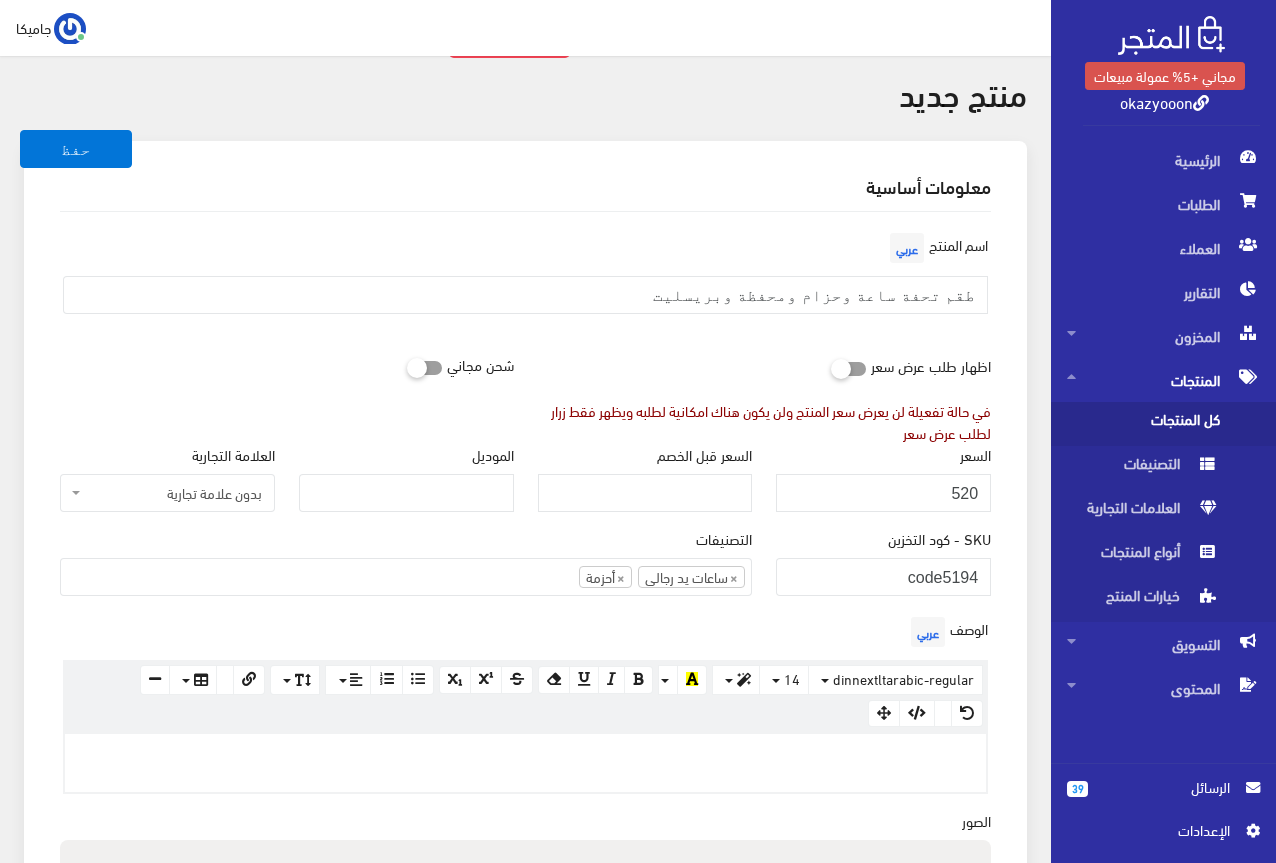 scroll, scrollTop: 200, scrollLeft: 0, axis: vertical 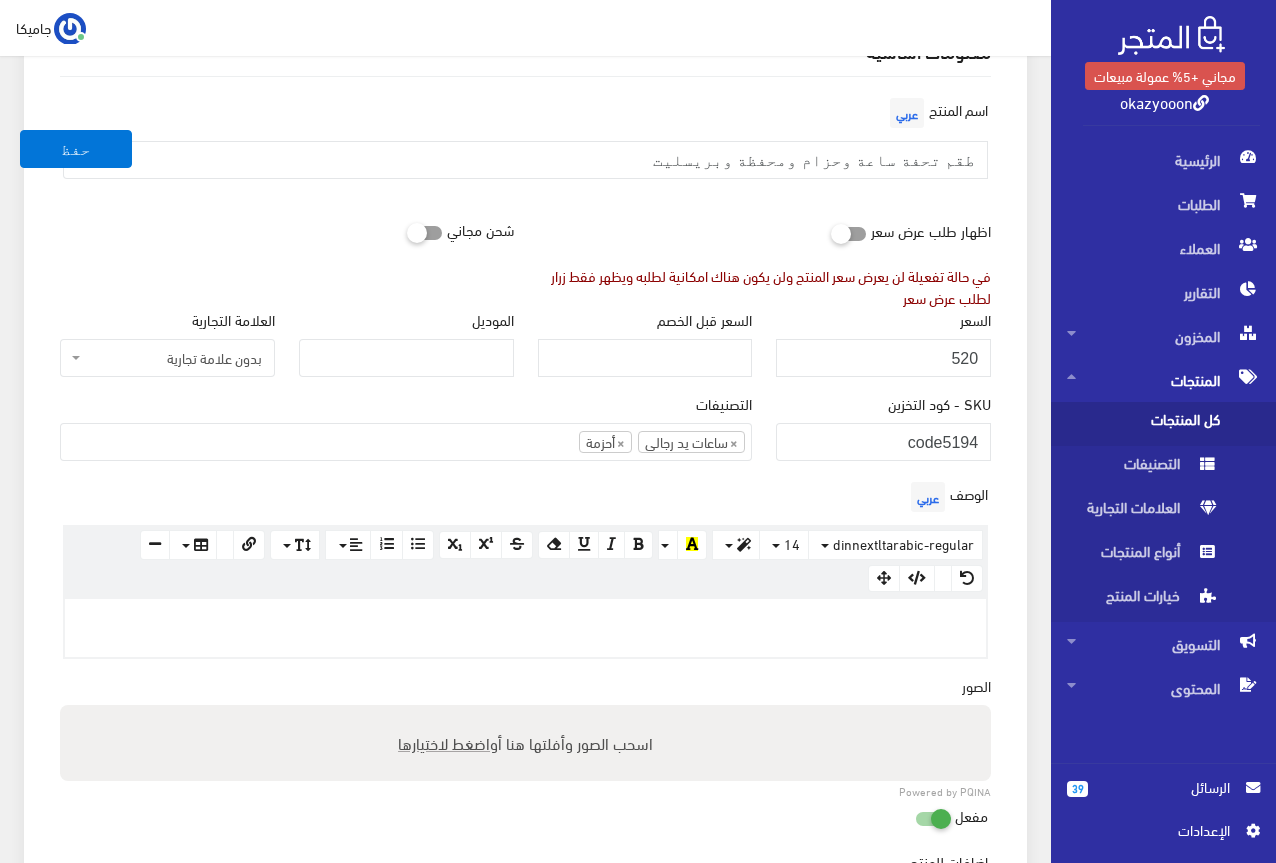 paste 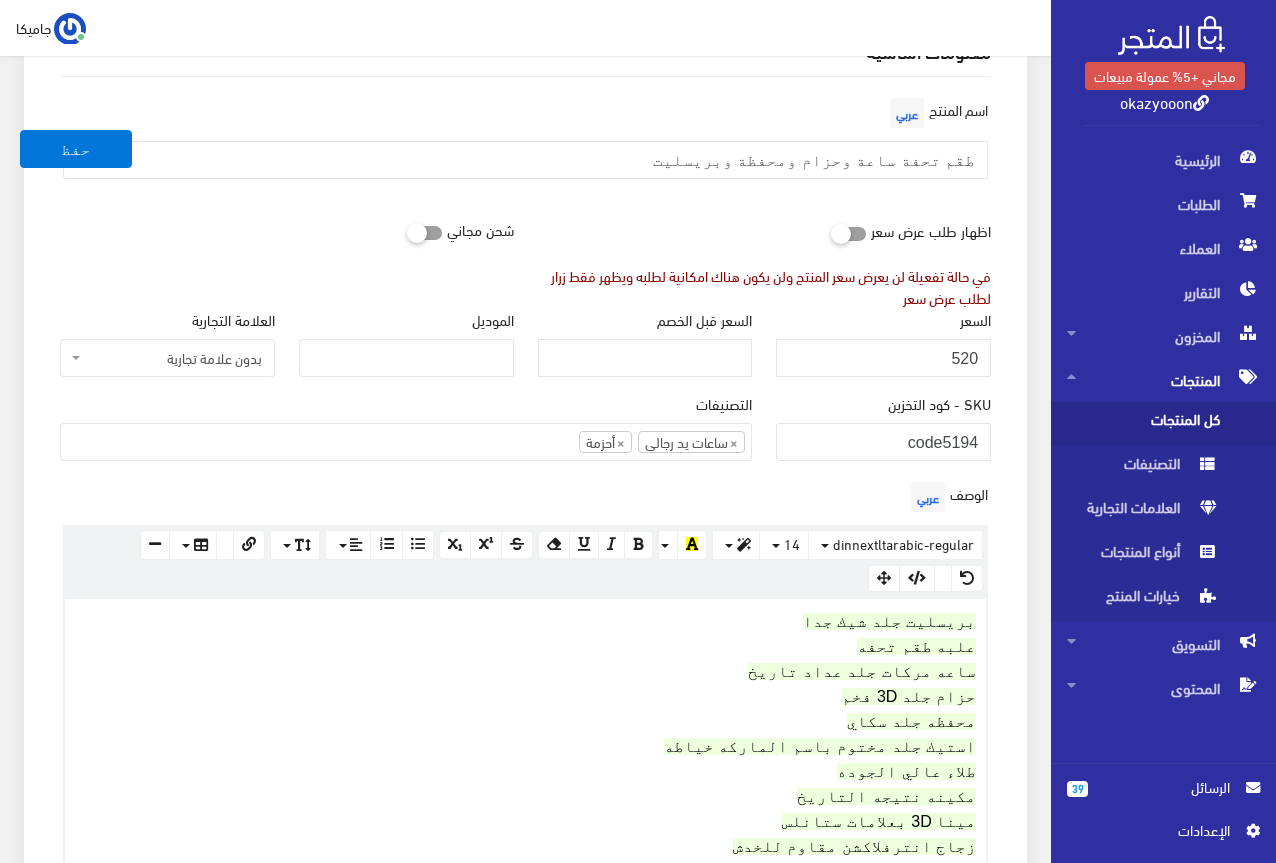 click on "SKU - كود التخزين
code5194" at bounding box center [883, 427] 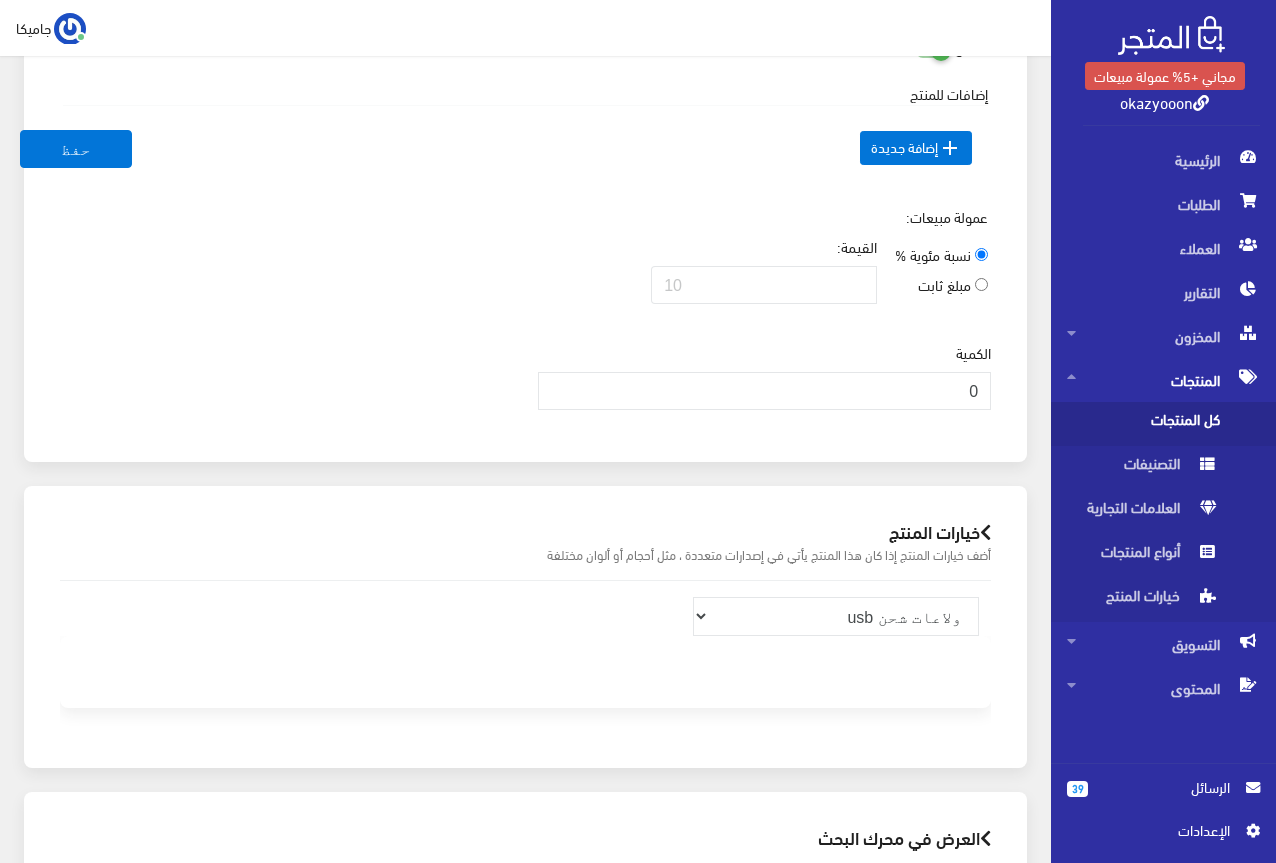 scroll, scrollTop: 1200, scrollLeft: 0, axis: vertical 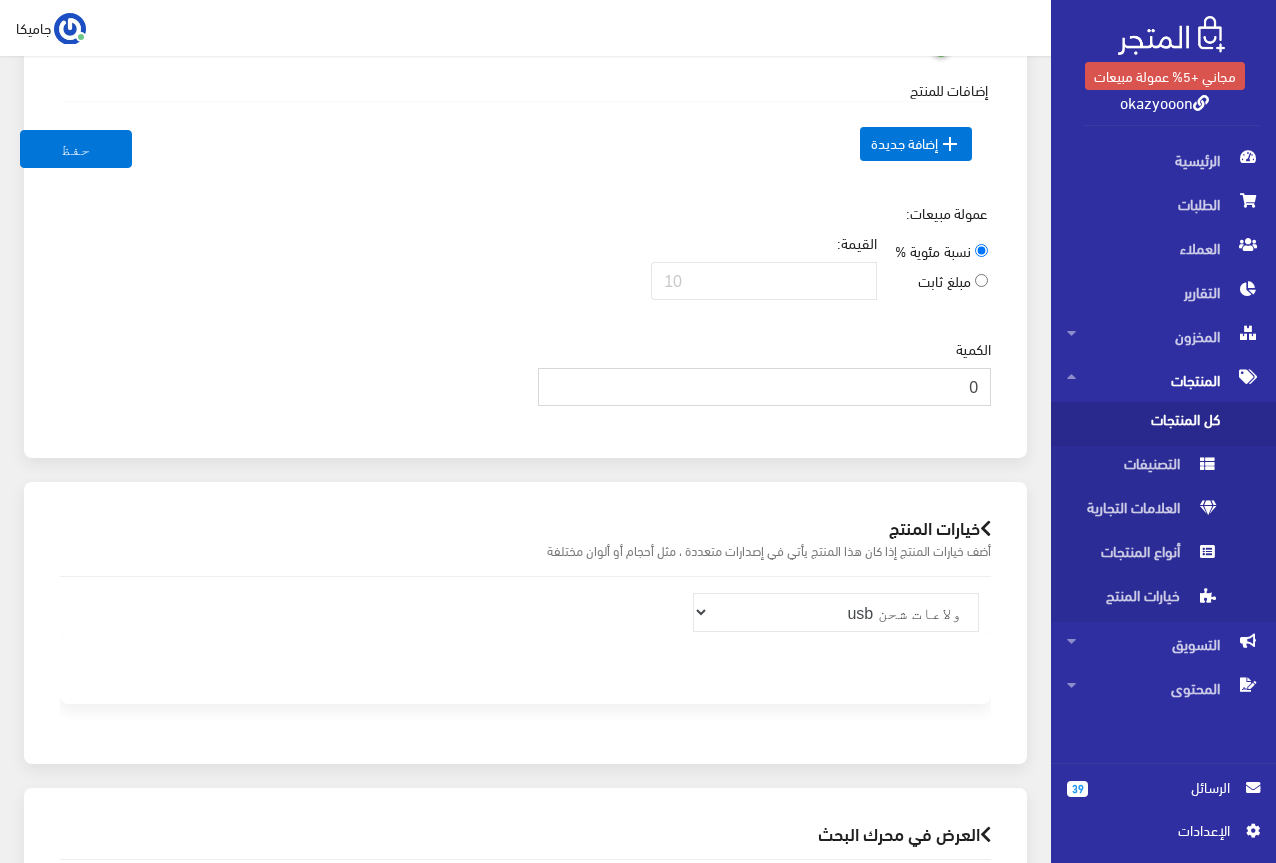 click on "0" at bounding box center (765, 387) 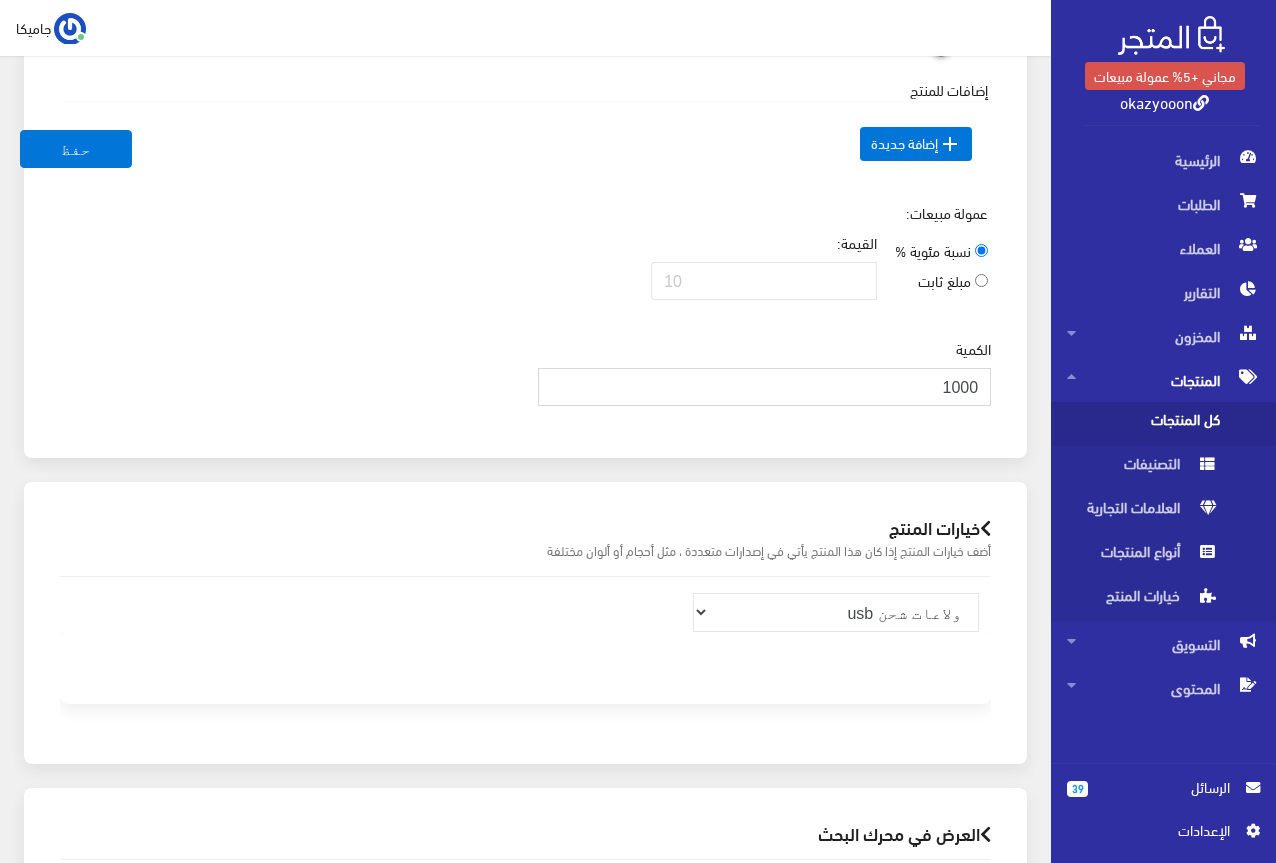 type on "1000" 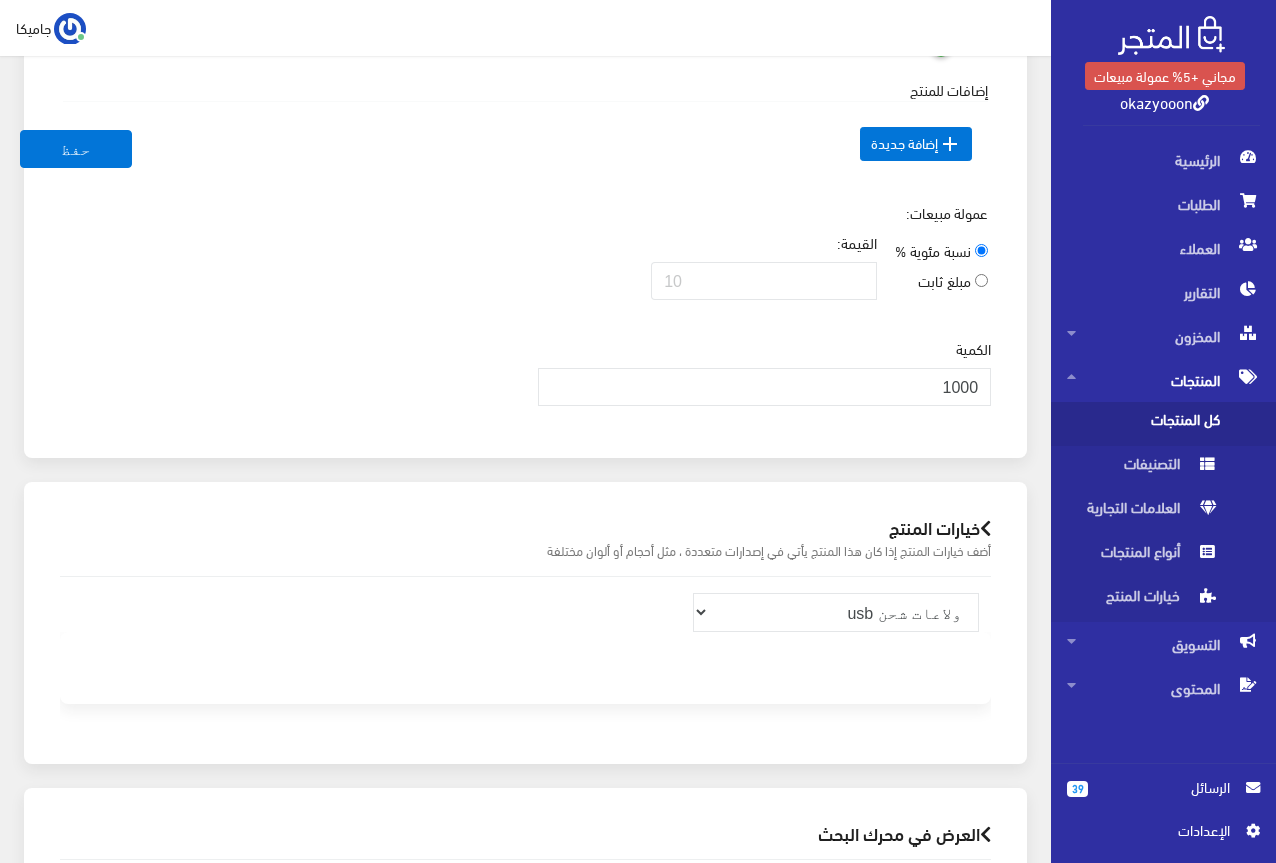 click on "اسم المنتج  عربي
طقم تحفة ساعة وحزام ومحفظة وبريسليت
اظهار طلب عرض سعر
في حالة تفعيلة لن يعرض سعر المنتج ولن يكون هناك امكانية لطلبه ويظهر فقط زرار لطلب عرض سعر
شحن مجاني" at bounding box center (525, -243) 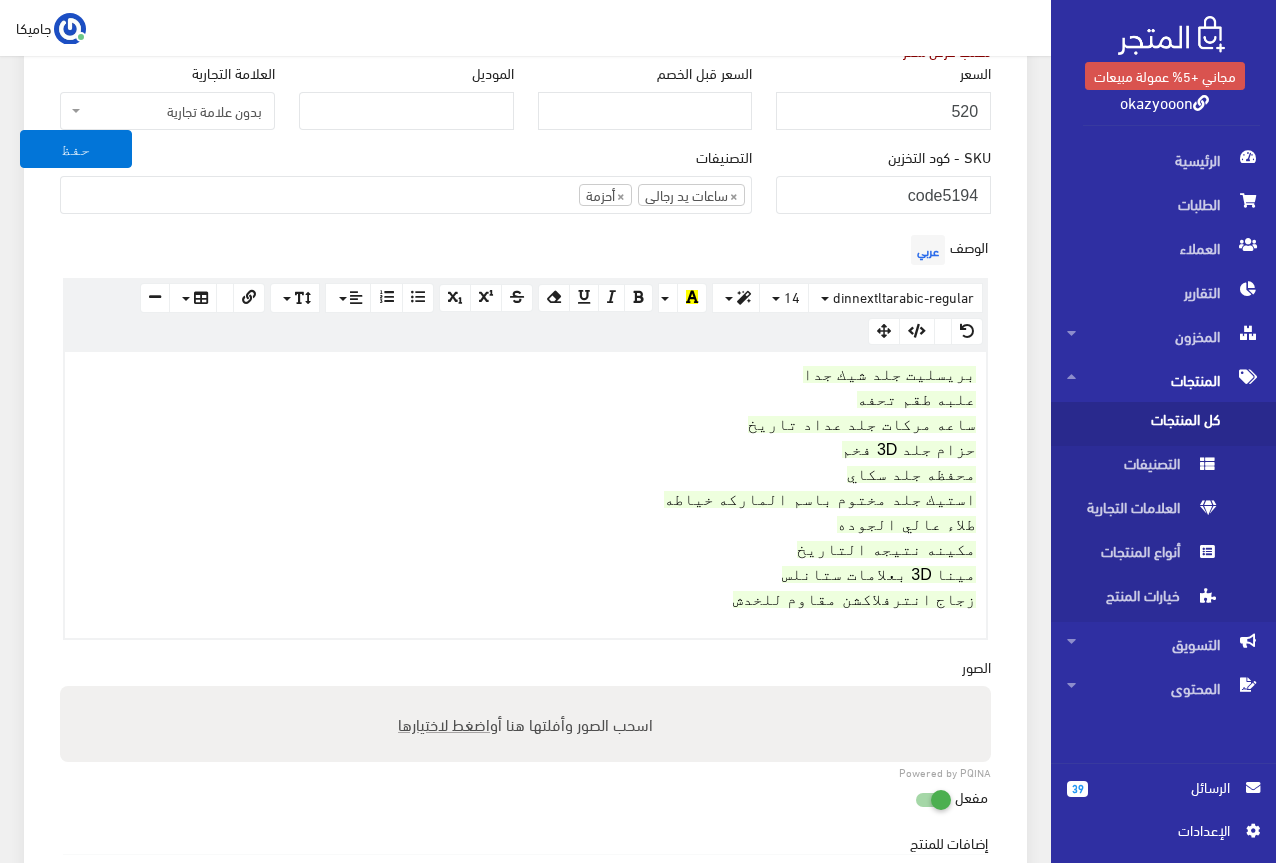 scroll, scrollTop: 400, scrollLeft: 0, axis: vertical 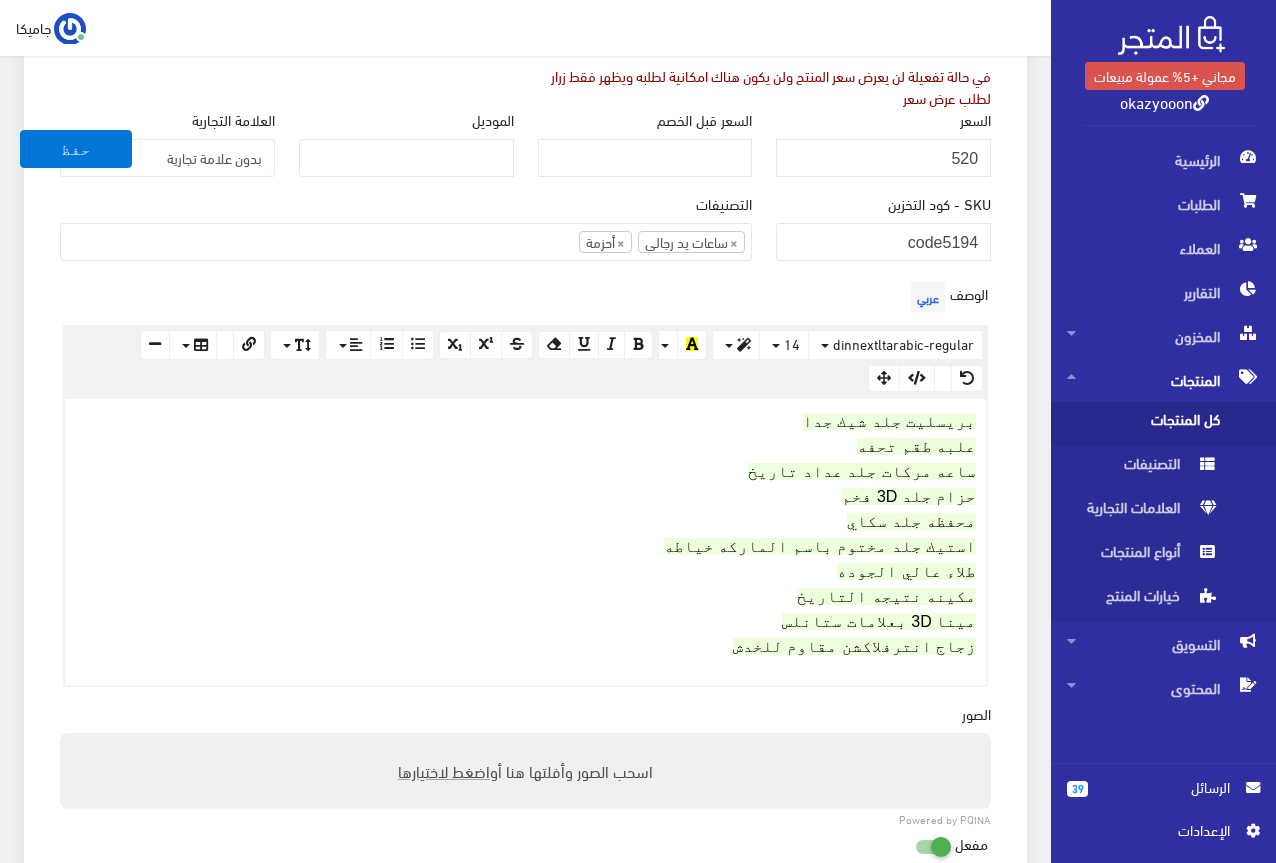 click on "اضغط لاختيارها" at bounding box center (444, 770) 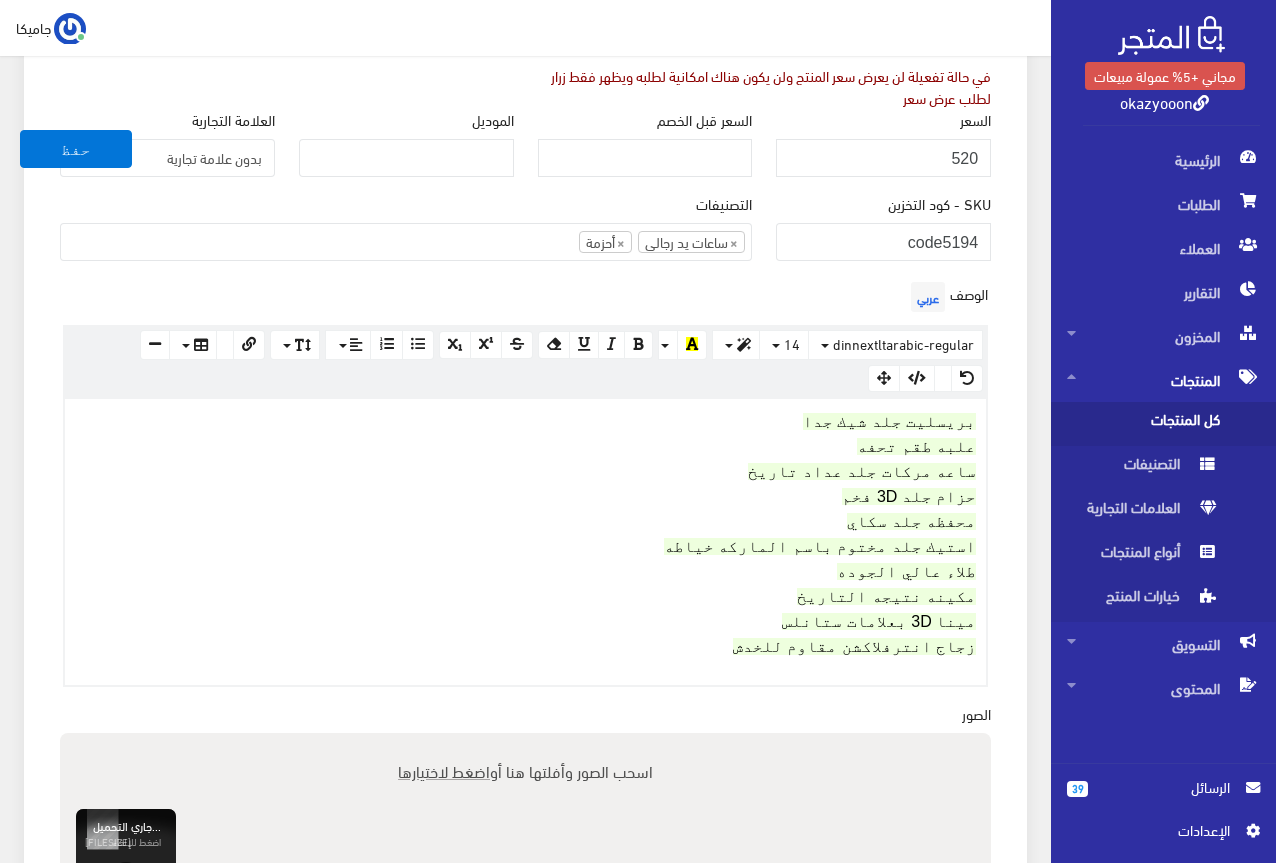 click on "اضغط لاختيارها" at bounding box center (444, 770) 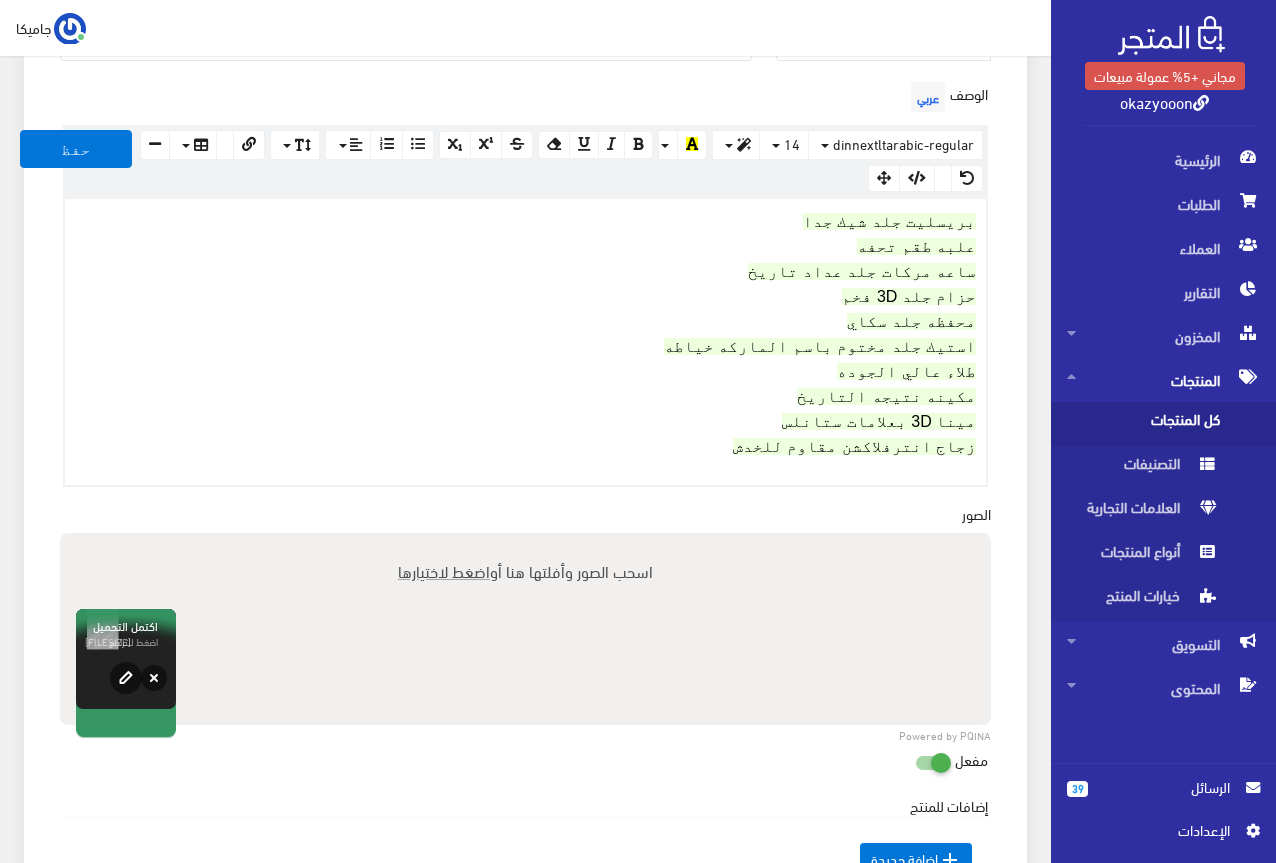 scroll, scrollTop: 500, scrollLeft: 0, axis: vertical 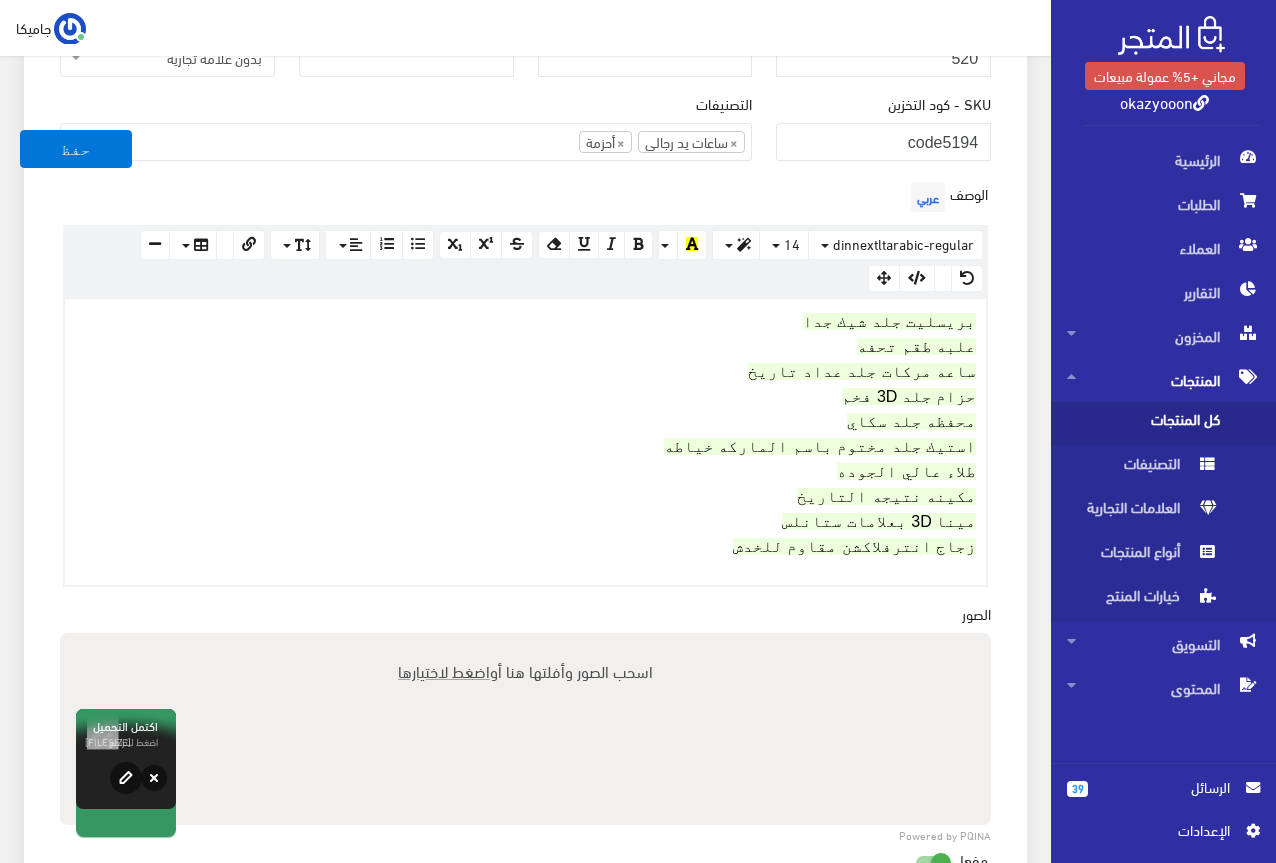 click on "اضغط لاختيارها" at bounding box center [444, 670] 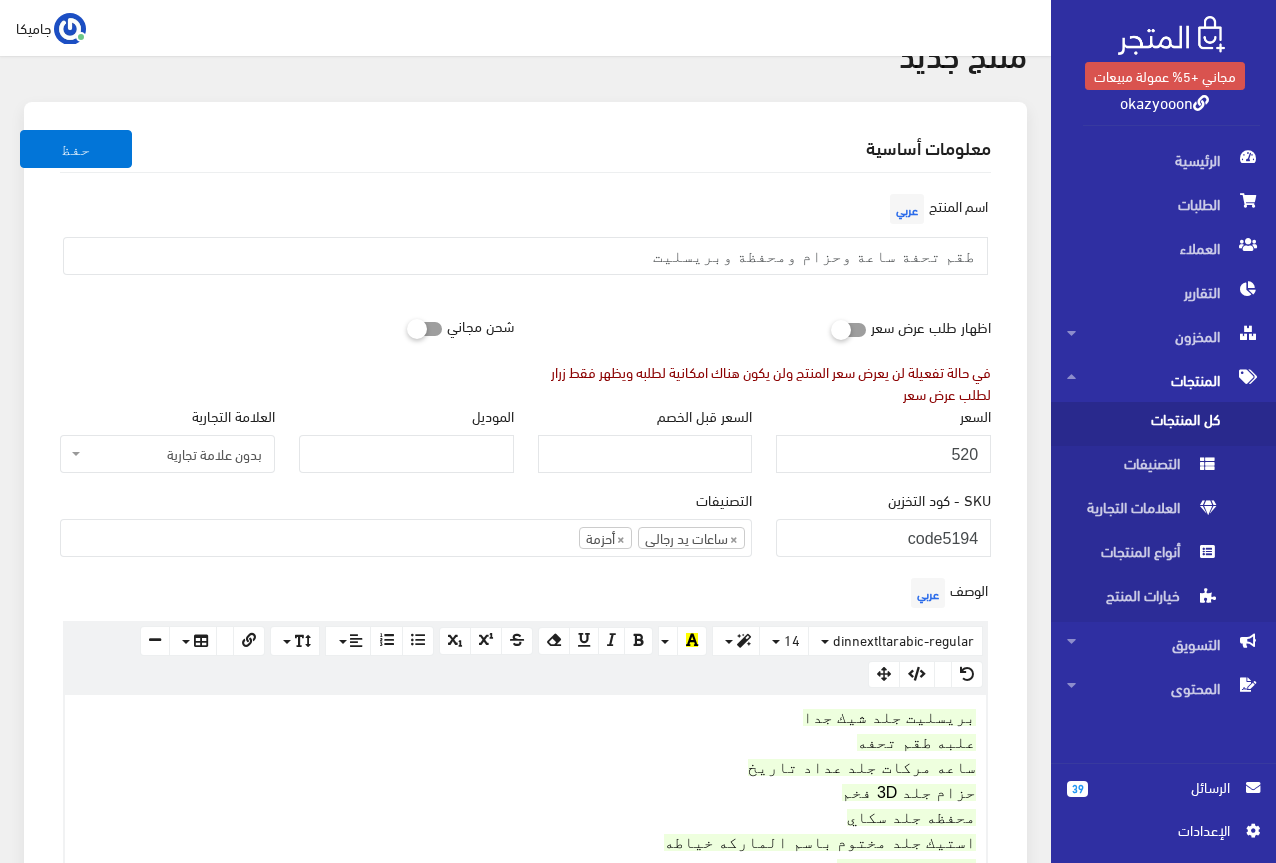 scroll, scrollTop: 100, scrollLeft: 0, axis: vertical 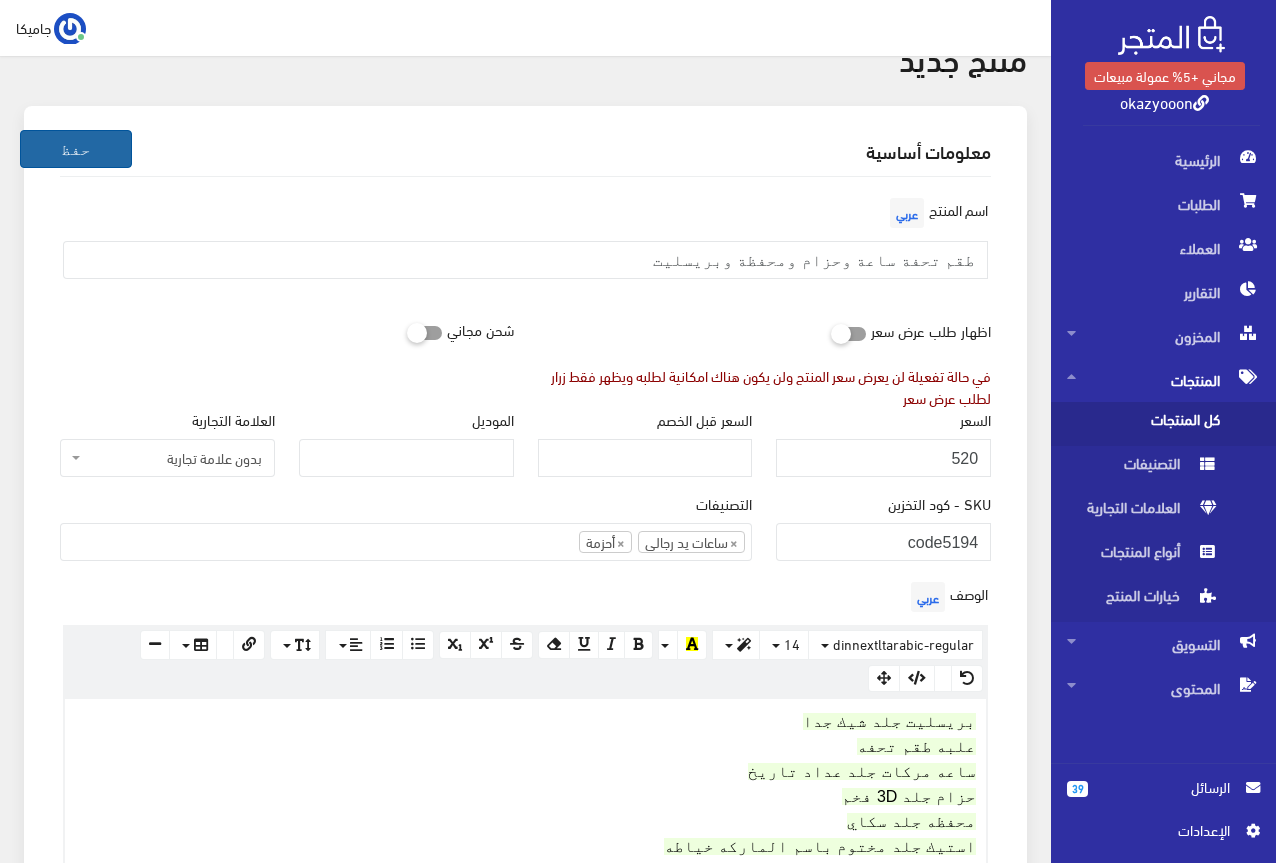 click on "حفظ" at bounding box center [76, 149] 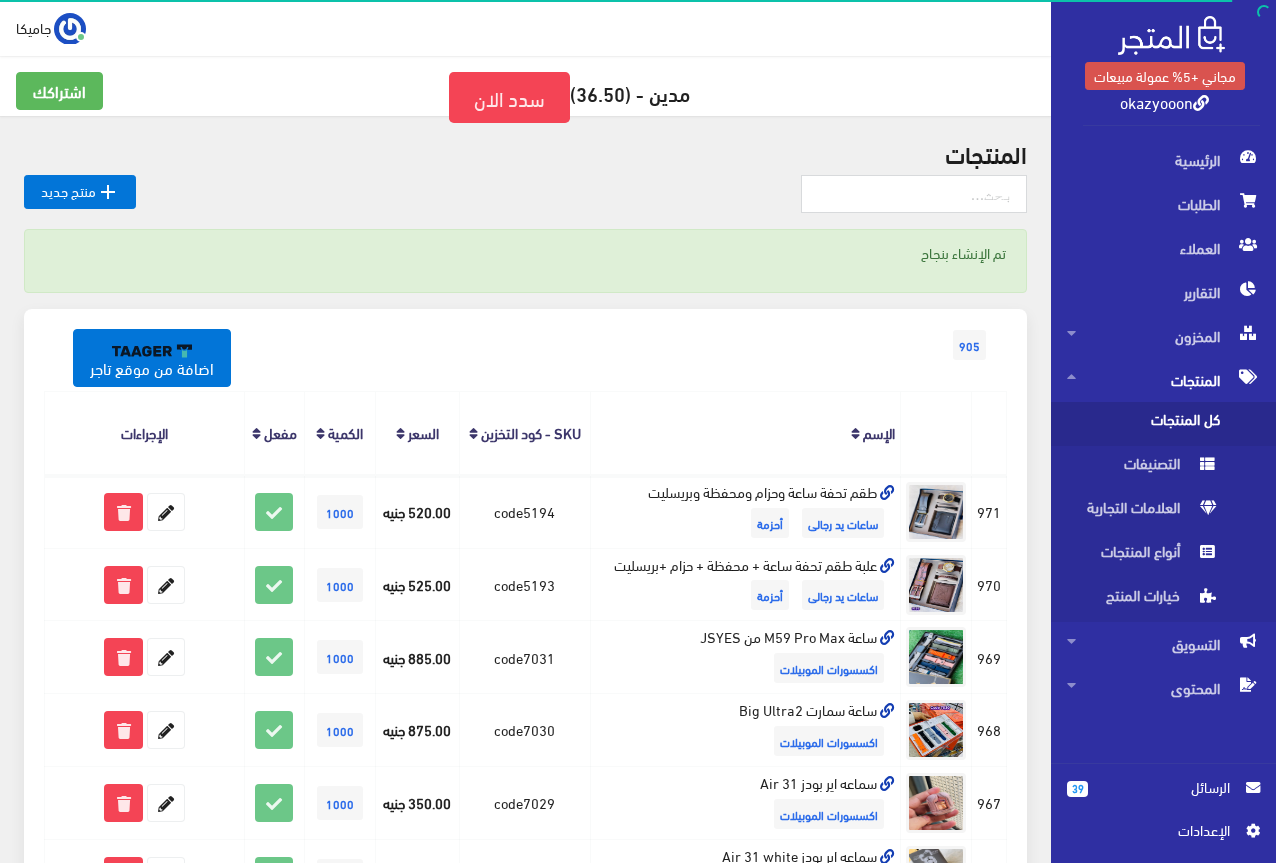 scroll, scrollTop: 0, scrollLeft: 0, axis: both 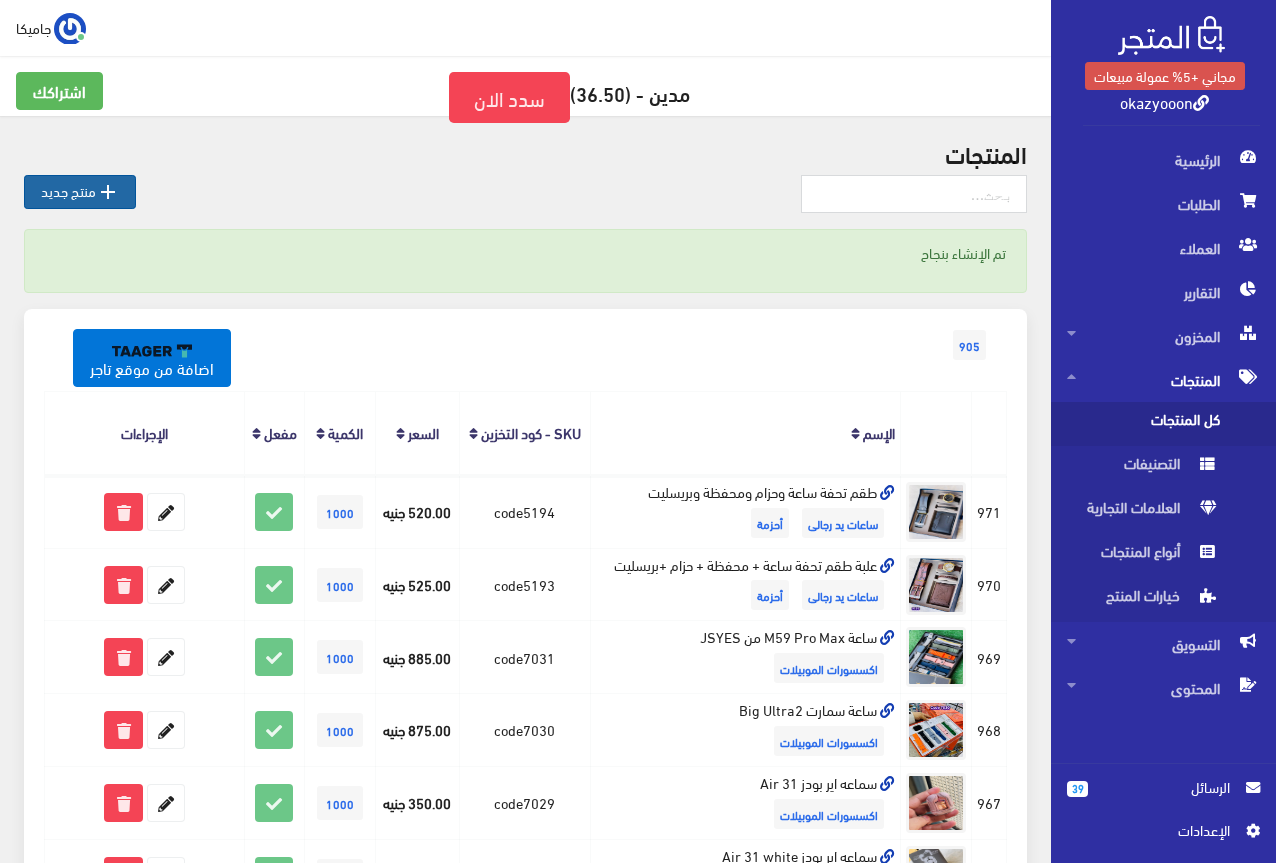 click on "  منتج جديد" at bounding box center [80, 192] 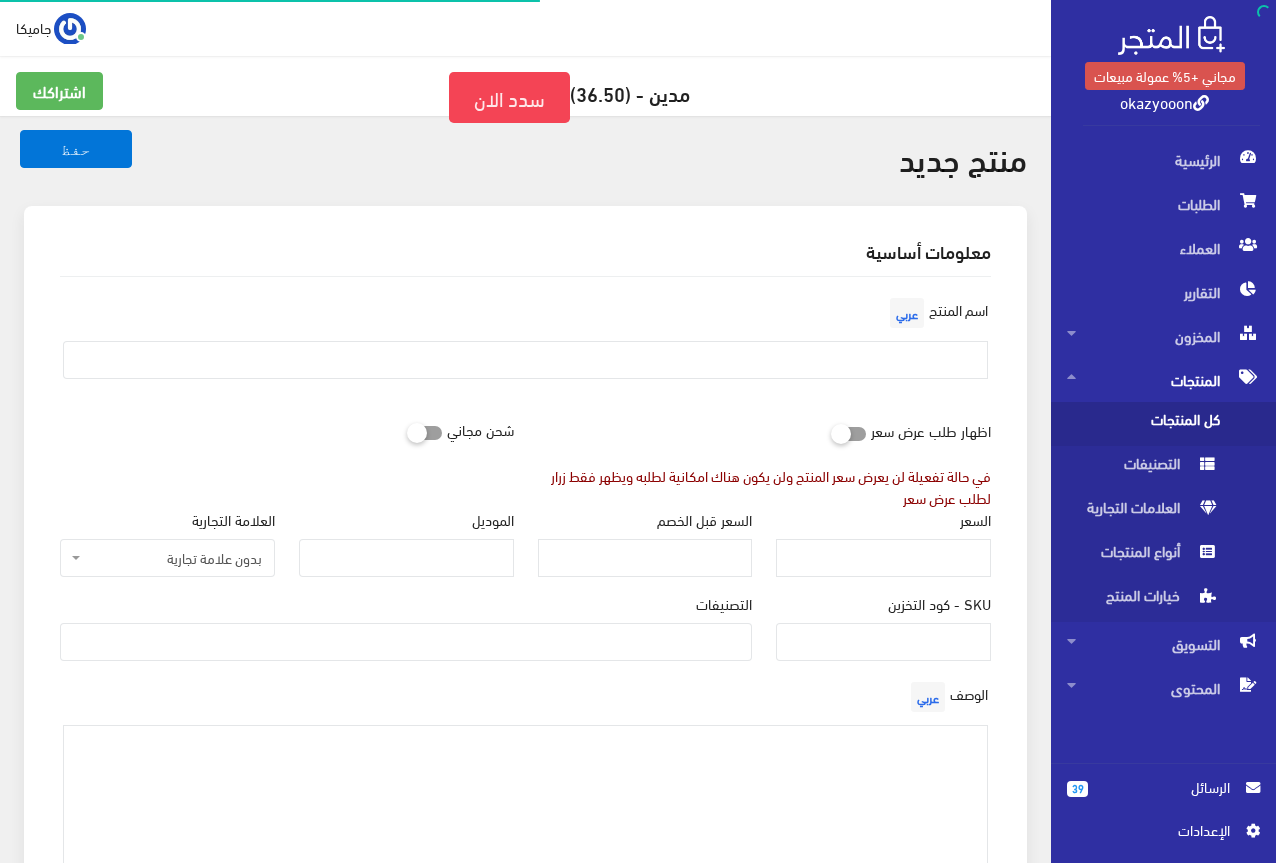 select 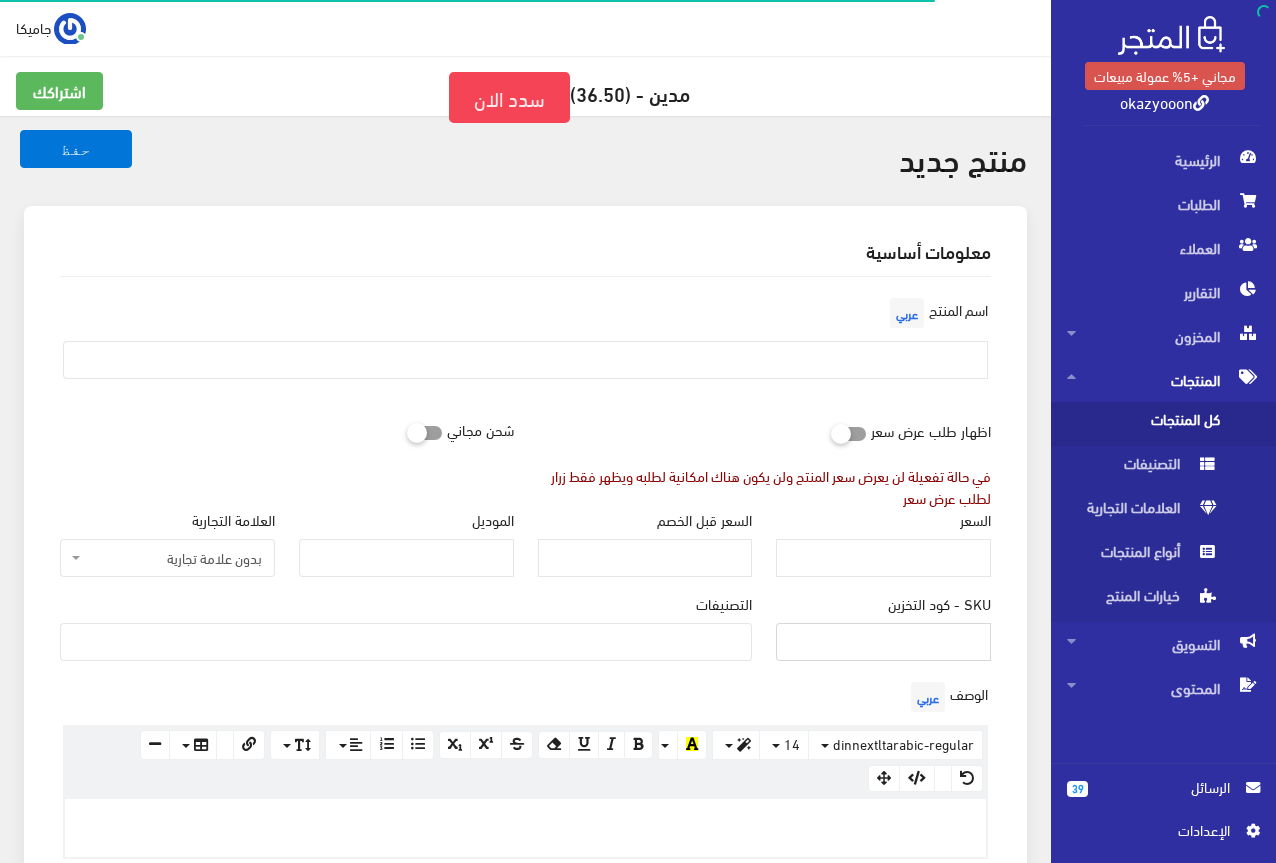 click on "SKU - كود التخزين" at bounding box center [883, 642] 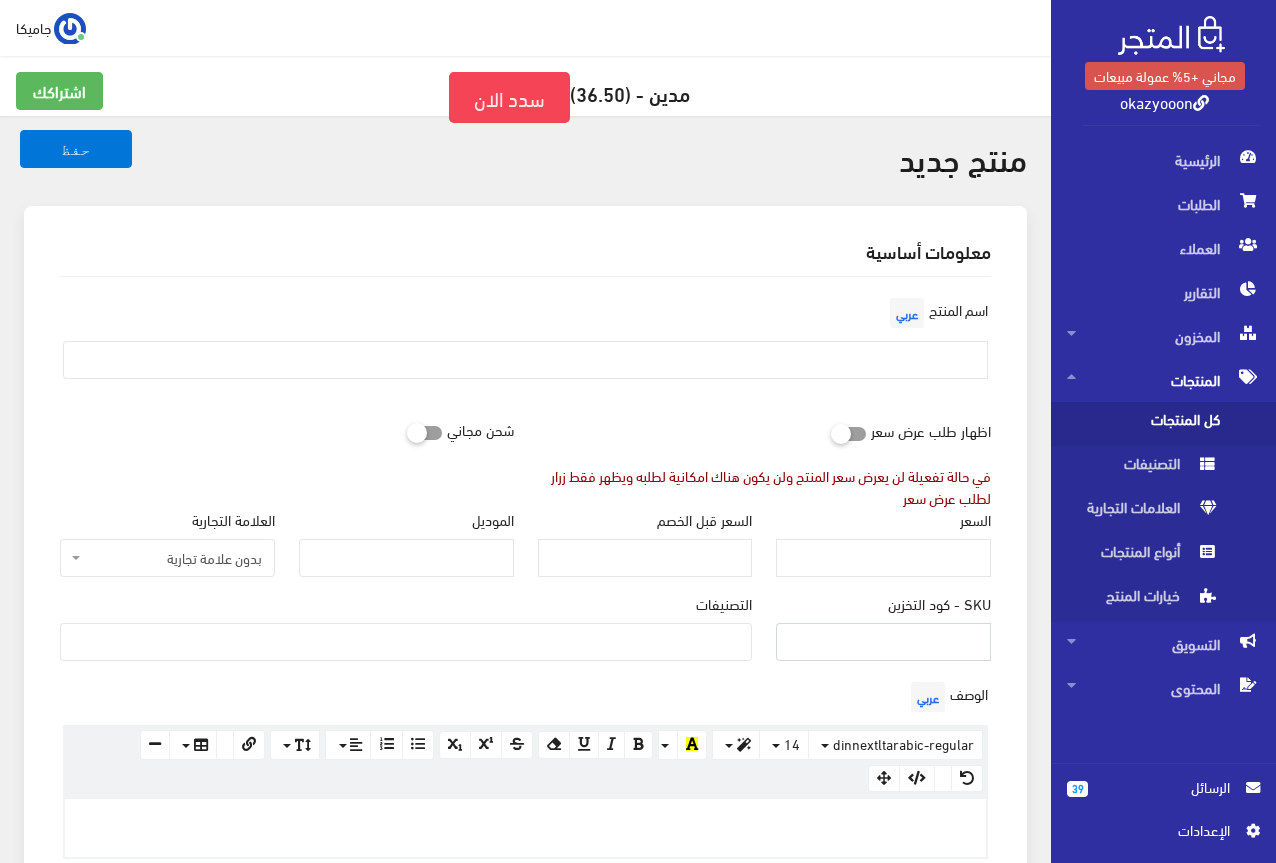 type on "ؤ" 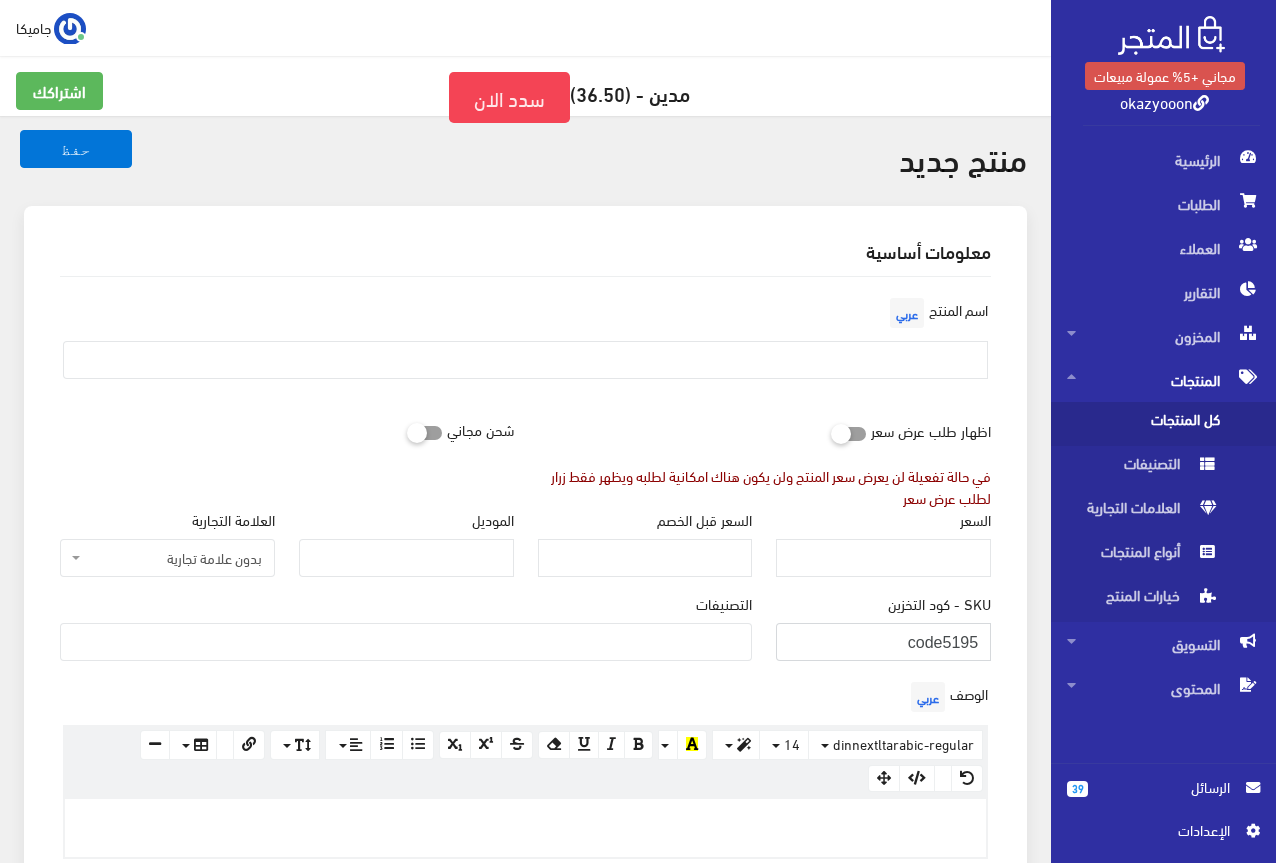 type on "code5195" 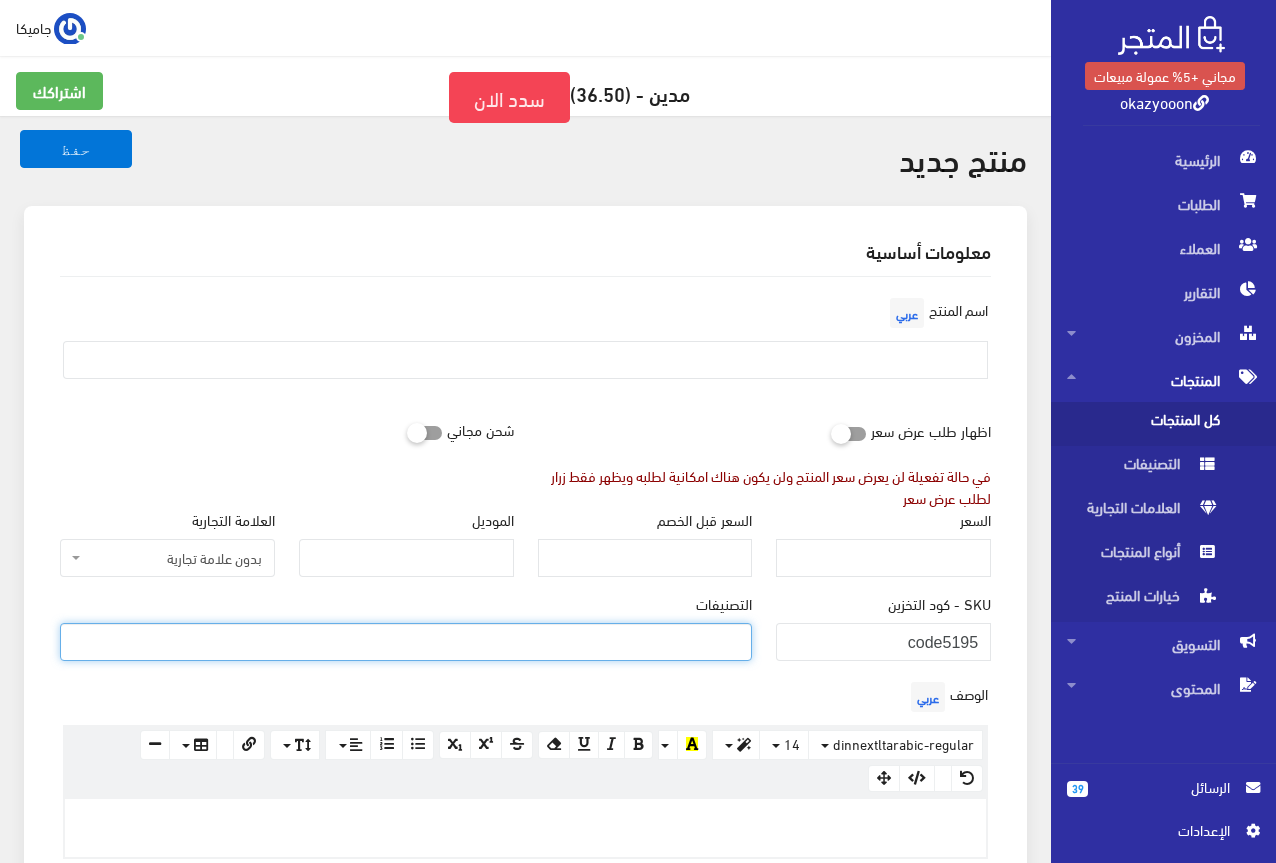 click at bounding box center [406, 640] 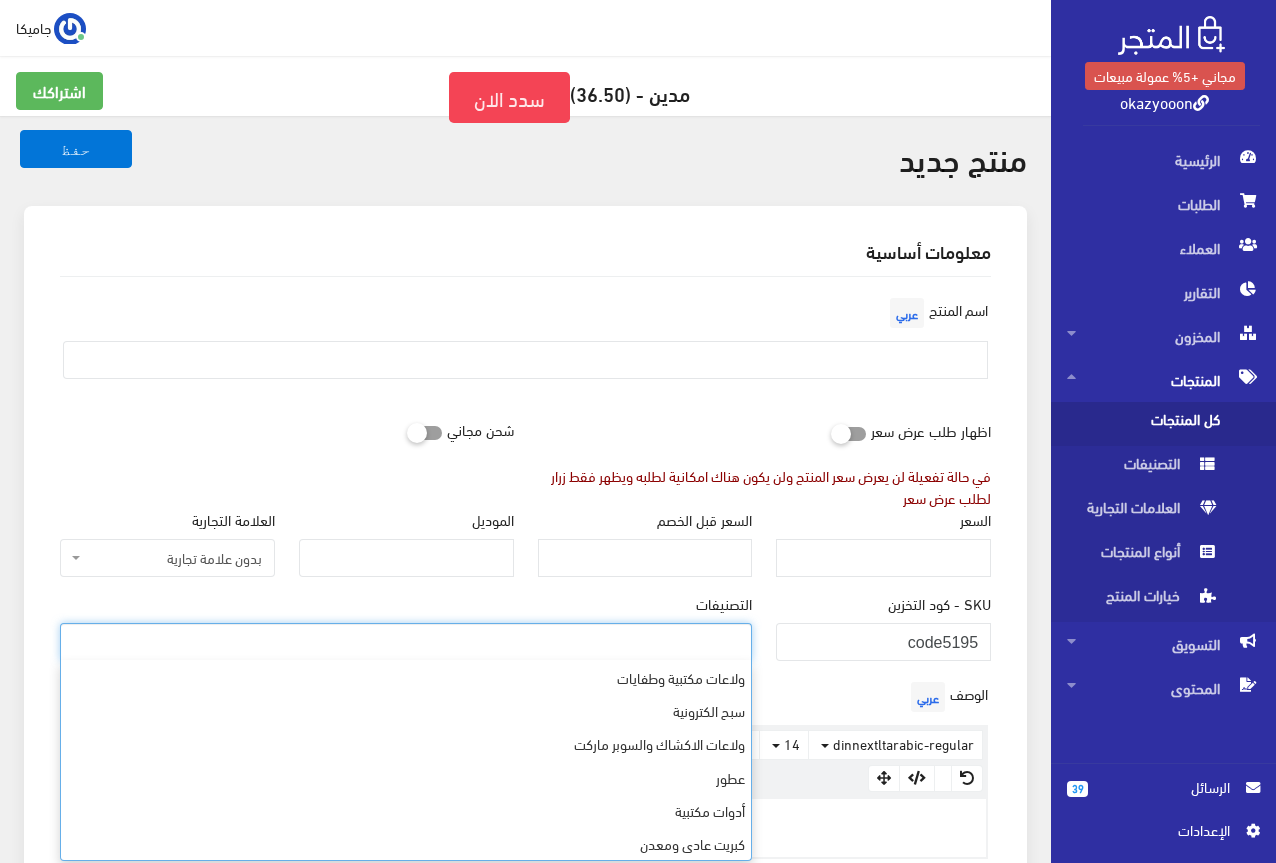 scroll, scrollTop: 568, scrollLeft: 0, axis: vertical 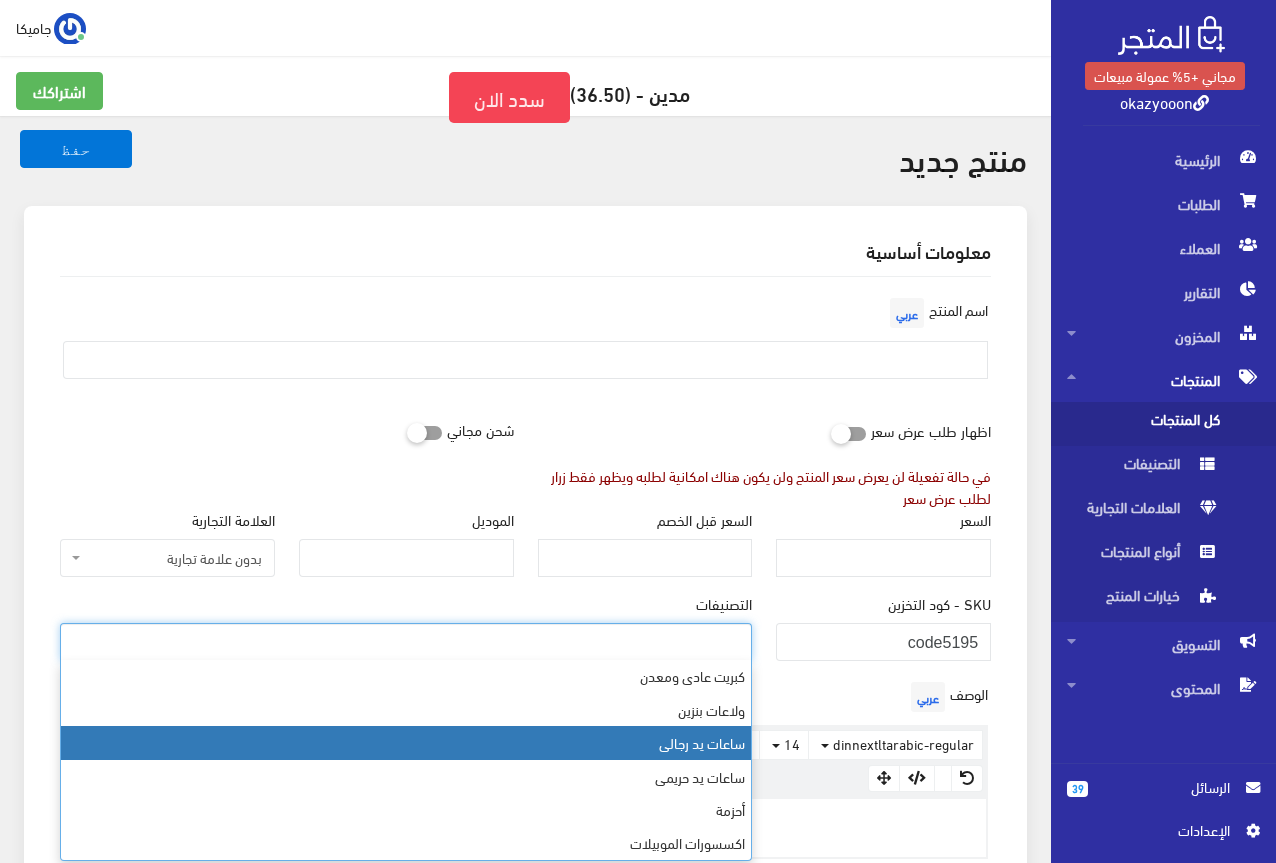 select on "23" 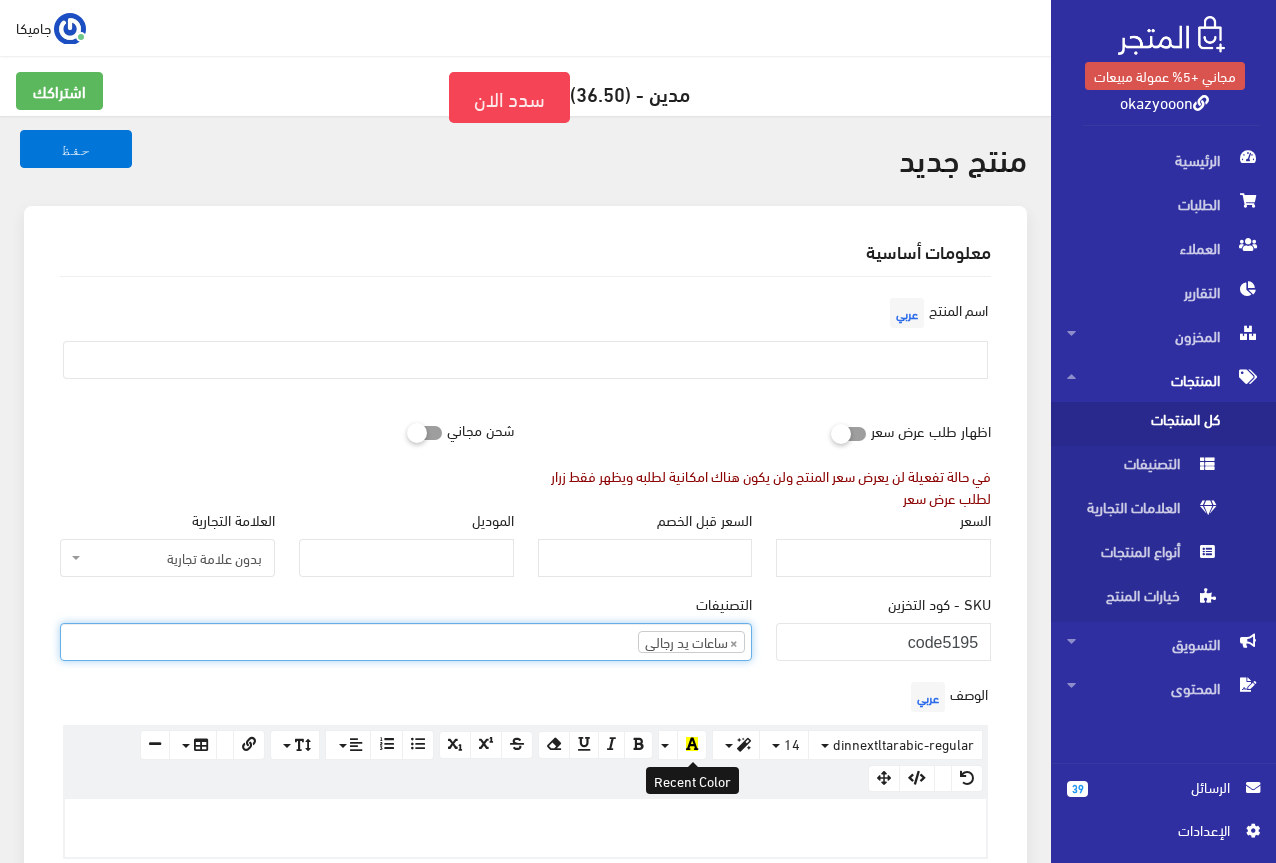scroll, scrollTop: 456, scrollLeft: 0, axis: vertical 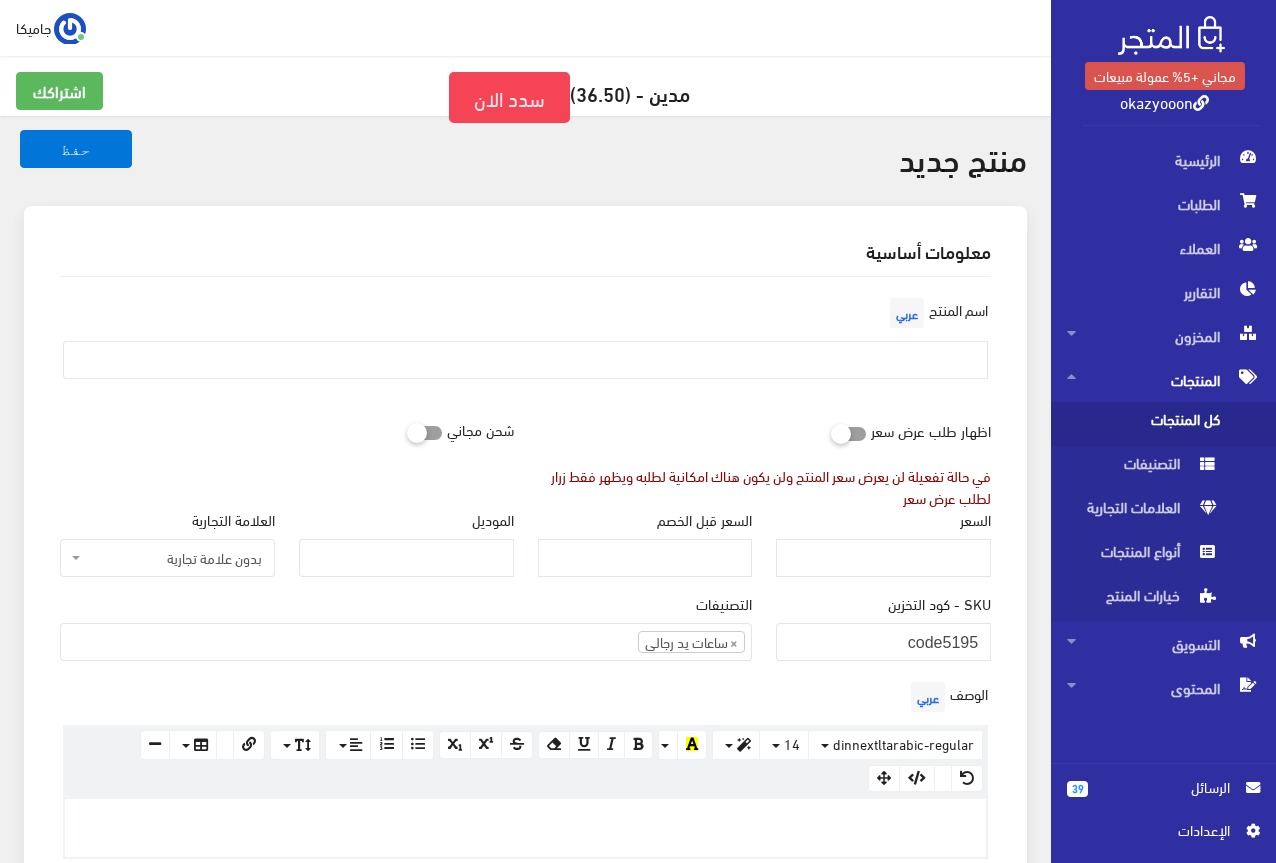 click on "SKU - كود التخزين
code5195" at bounding box center (883, 635) 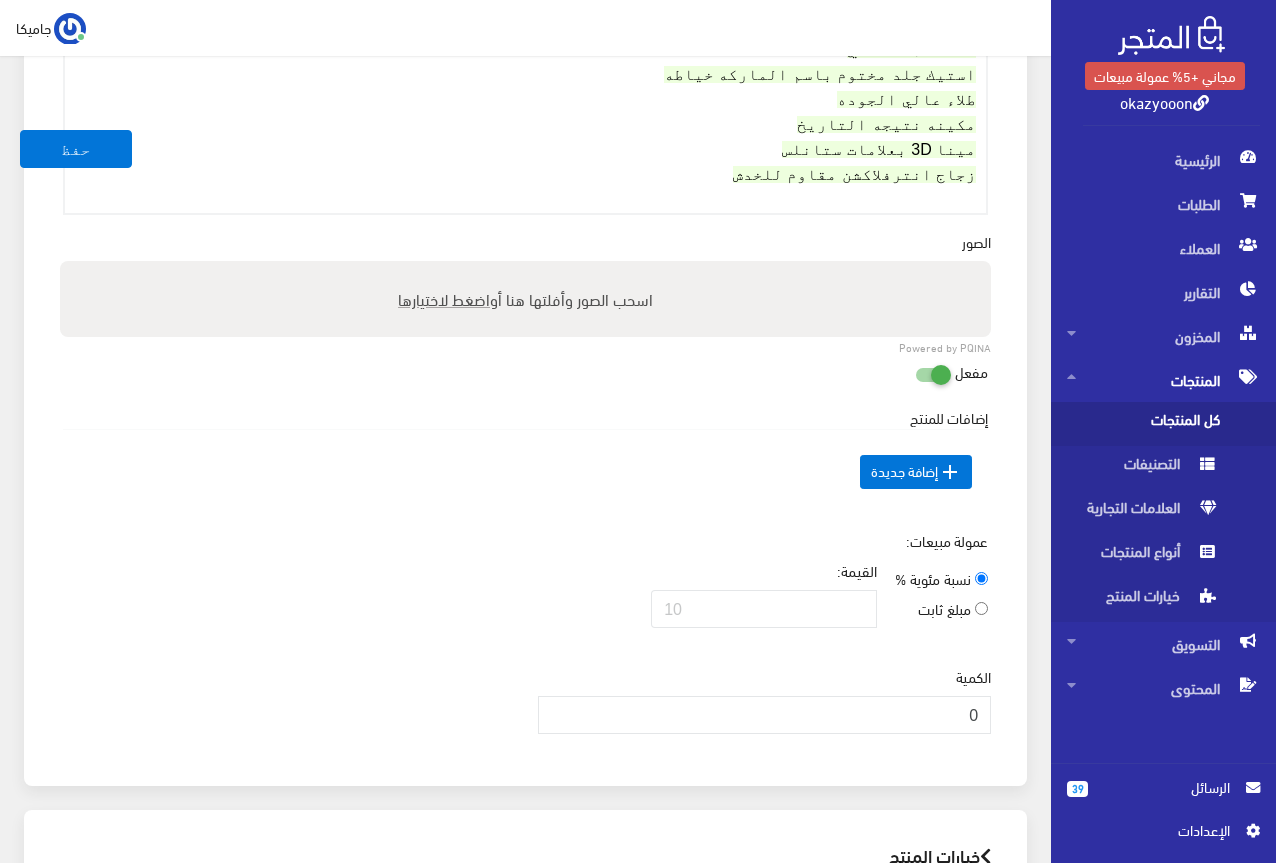 scroll, scrollTop: 984, scrollLeft: 0, axis: vertical 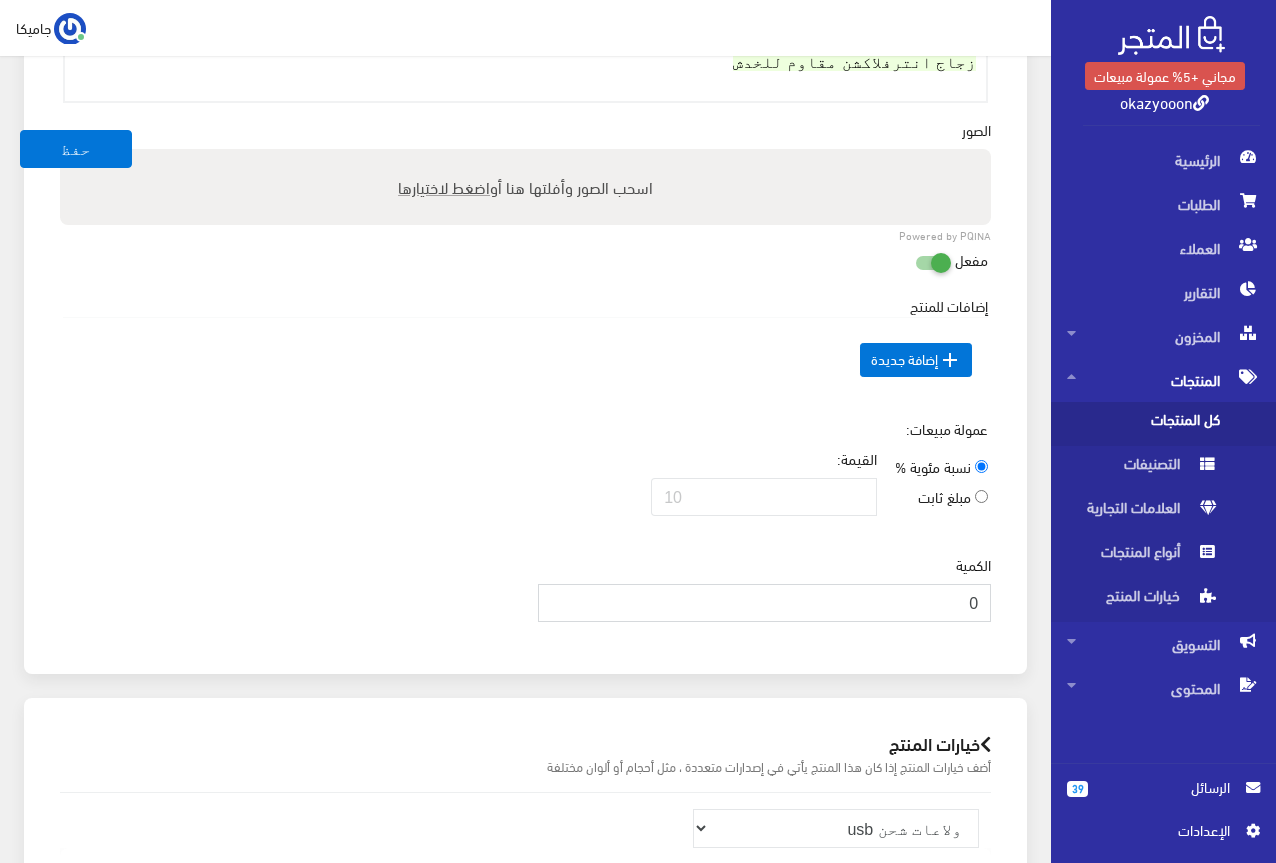 click on "0" at bounding box center [765, 603] 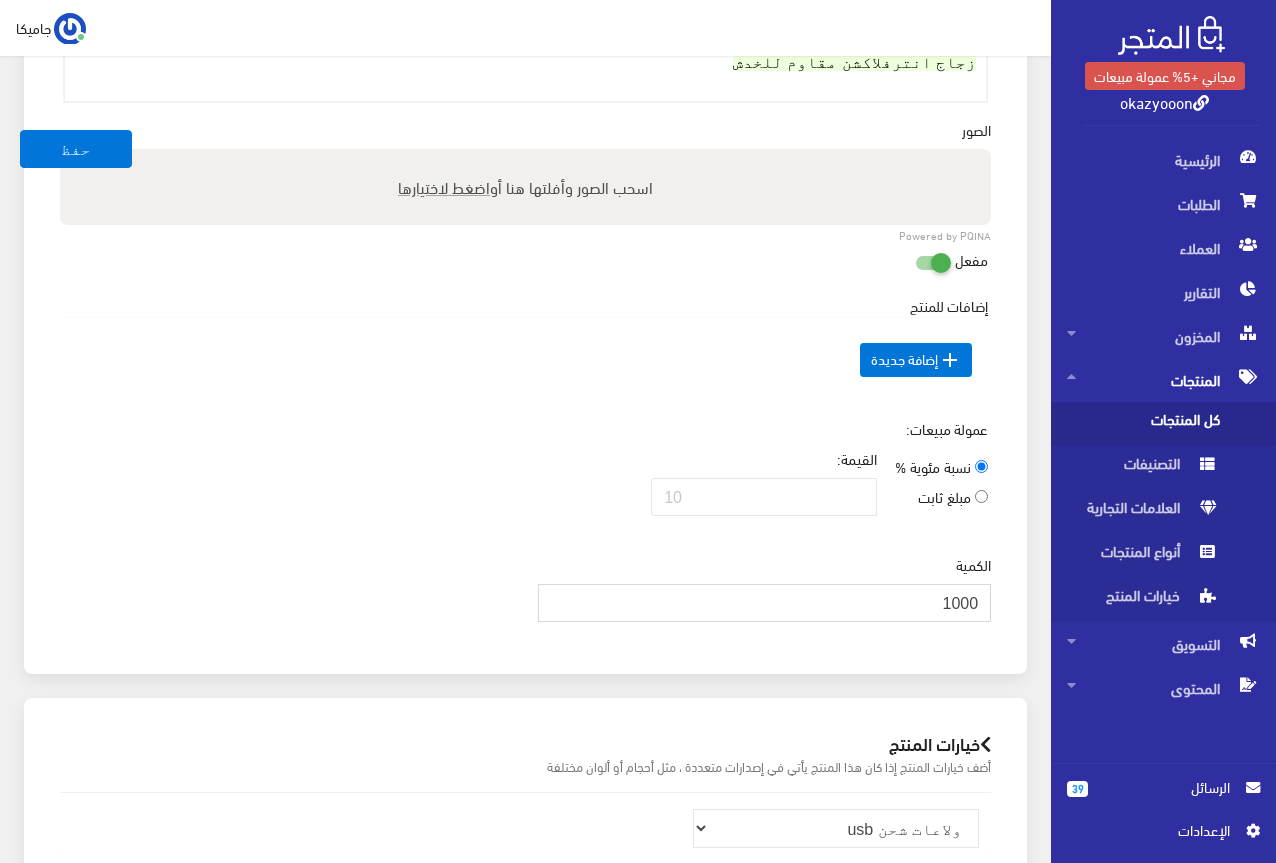 type on "1000" 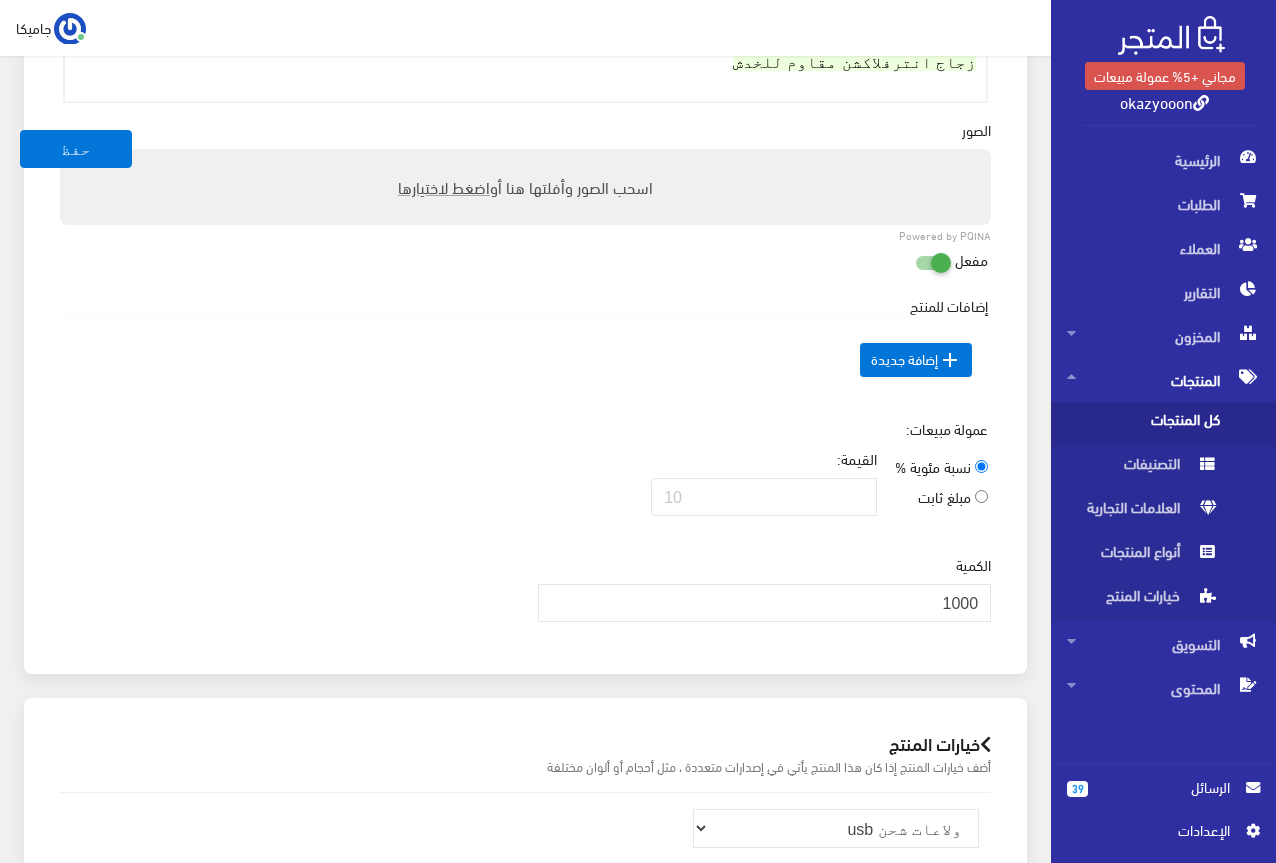 click on "عمولة مبيعات:
نسبة مئوية %
مبلغ ثابت
القيمة:" at bounding box center (525, 475) 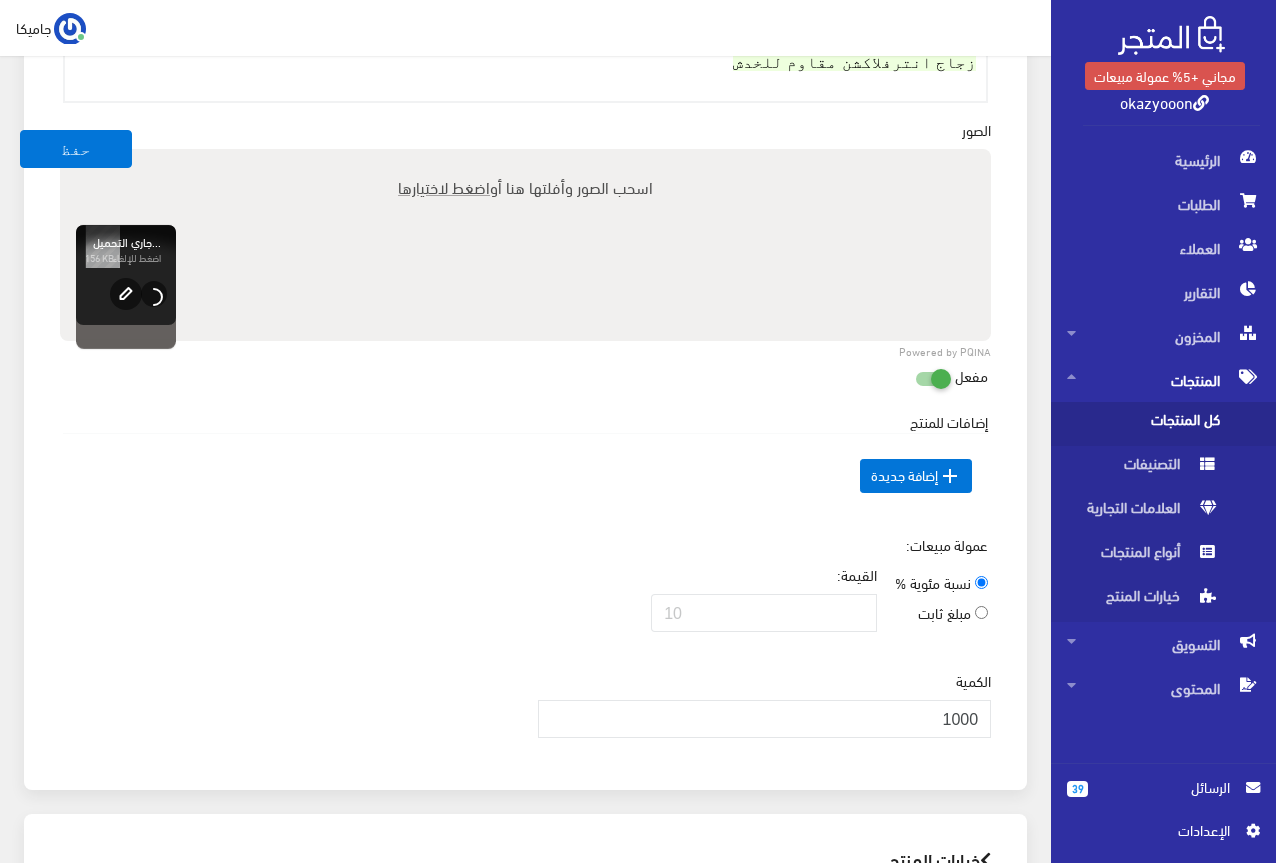 click on "اضغط لاختيارها" at bounding box center (444, 186) 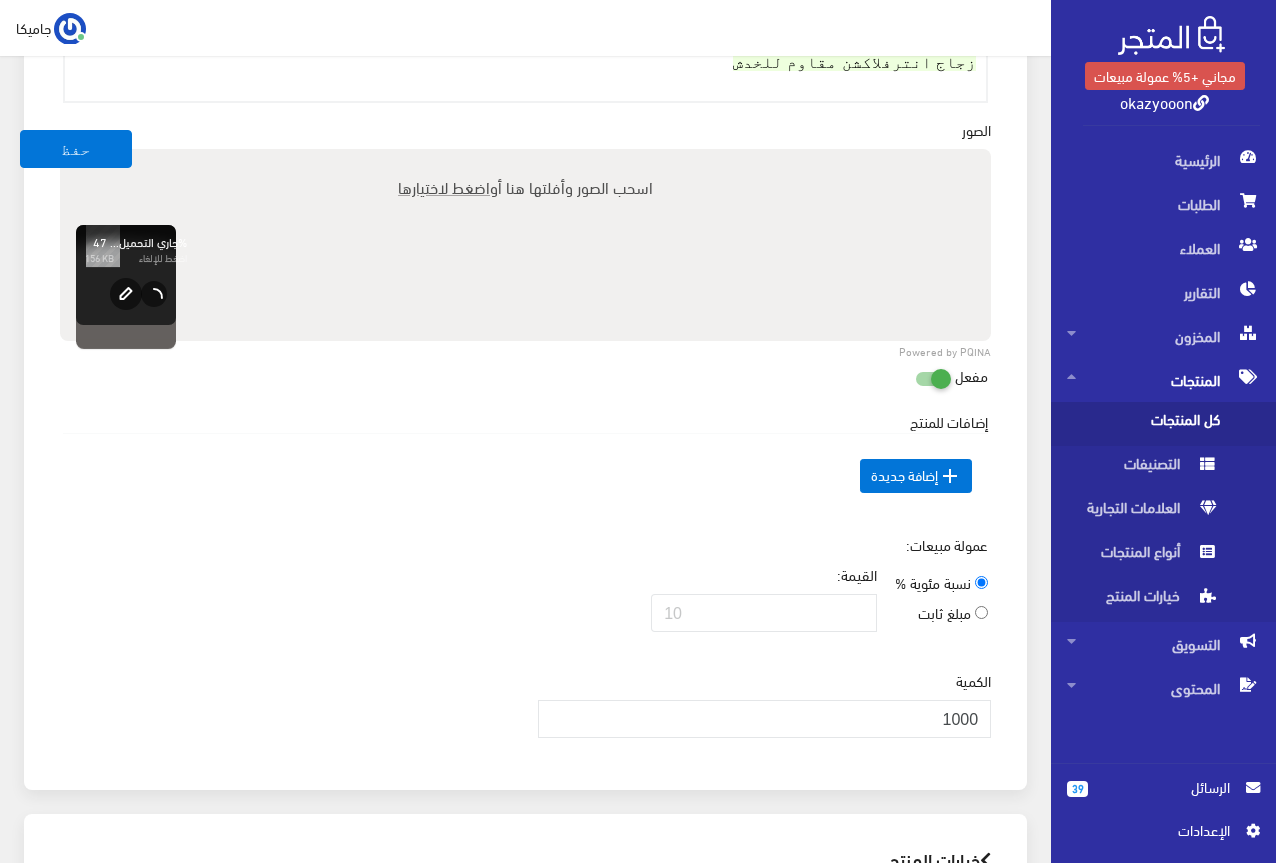 type on "C:\fakepath\5807680891508607230.jpg" 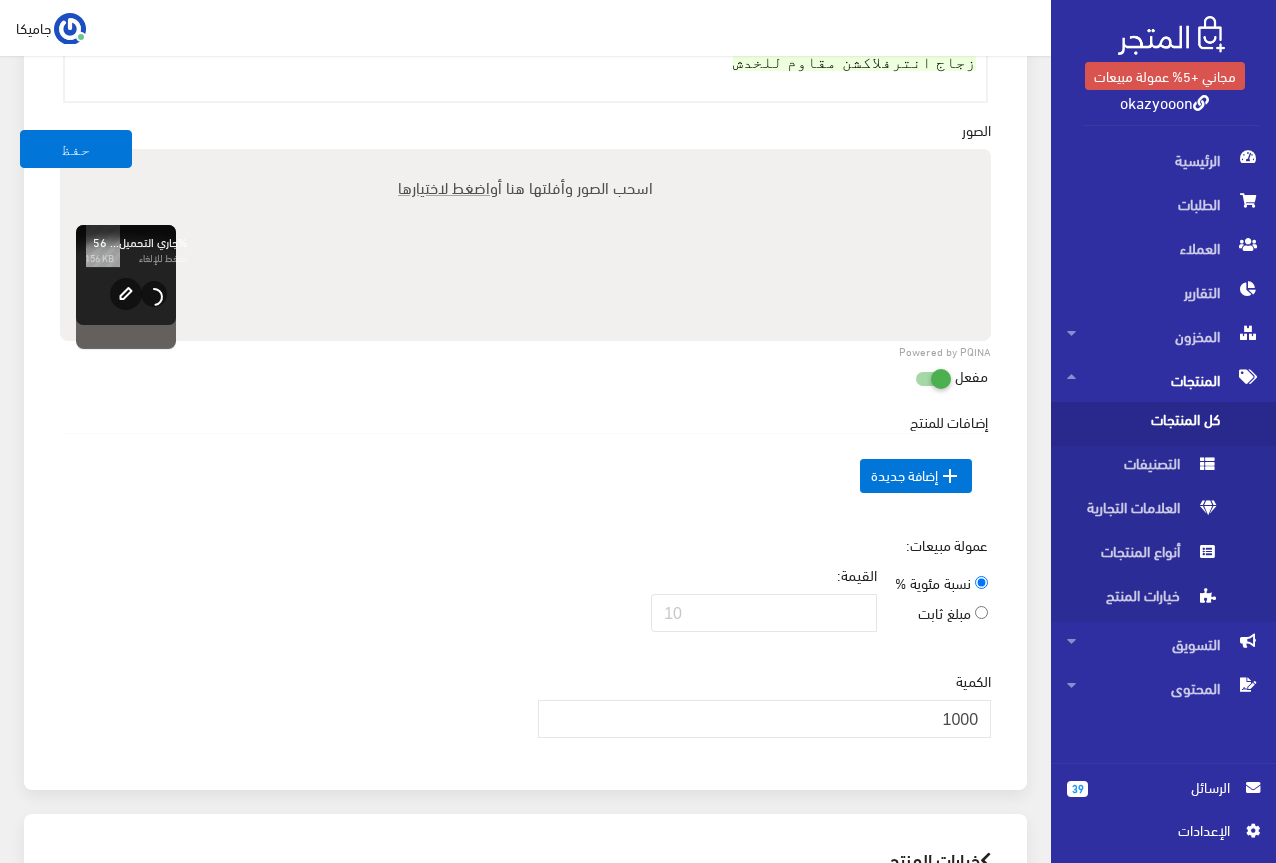 type 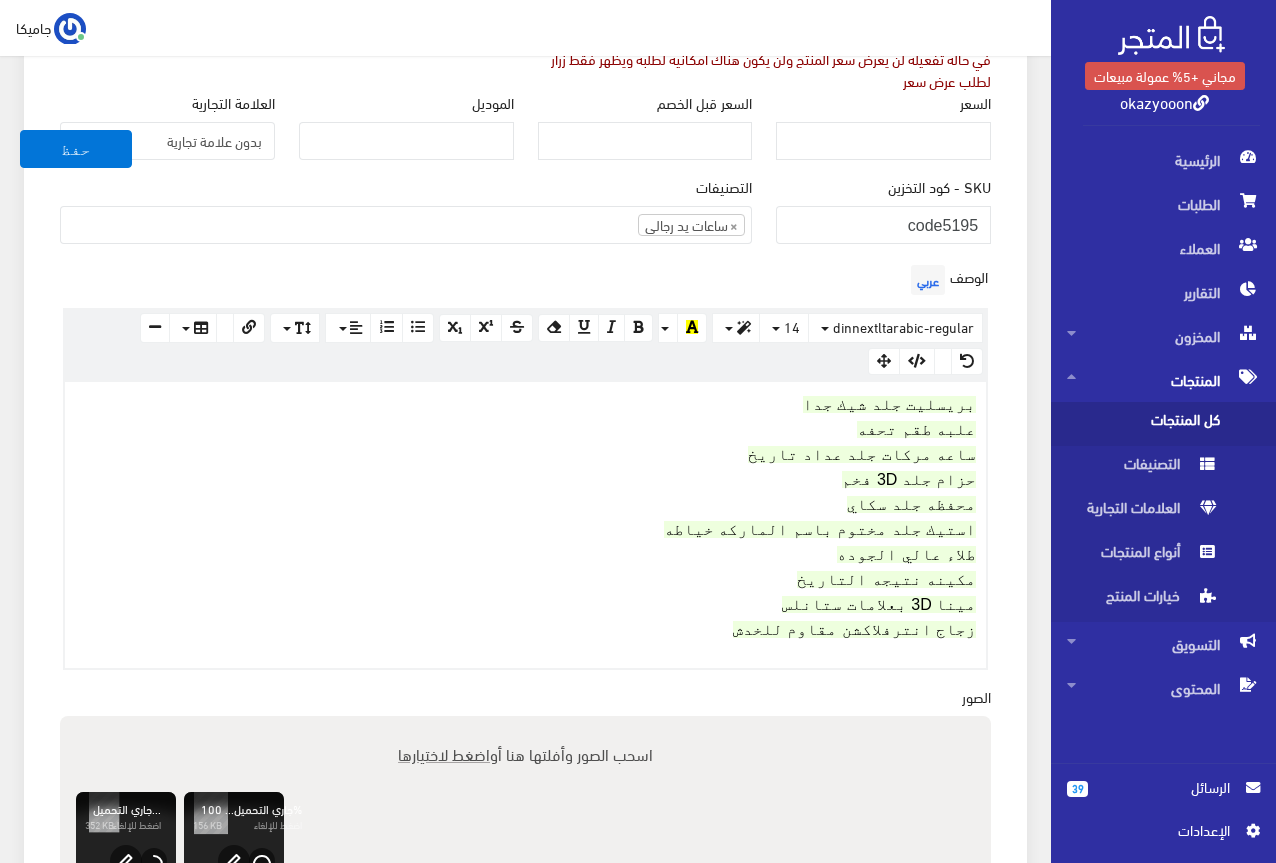 scroll, scrollTop: 384, scrollLeft: 0, axis: vertical 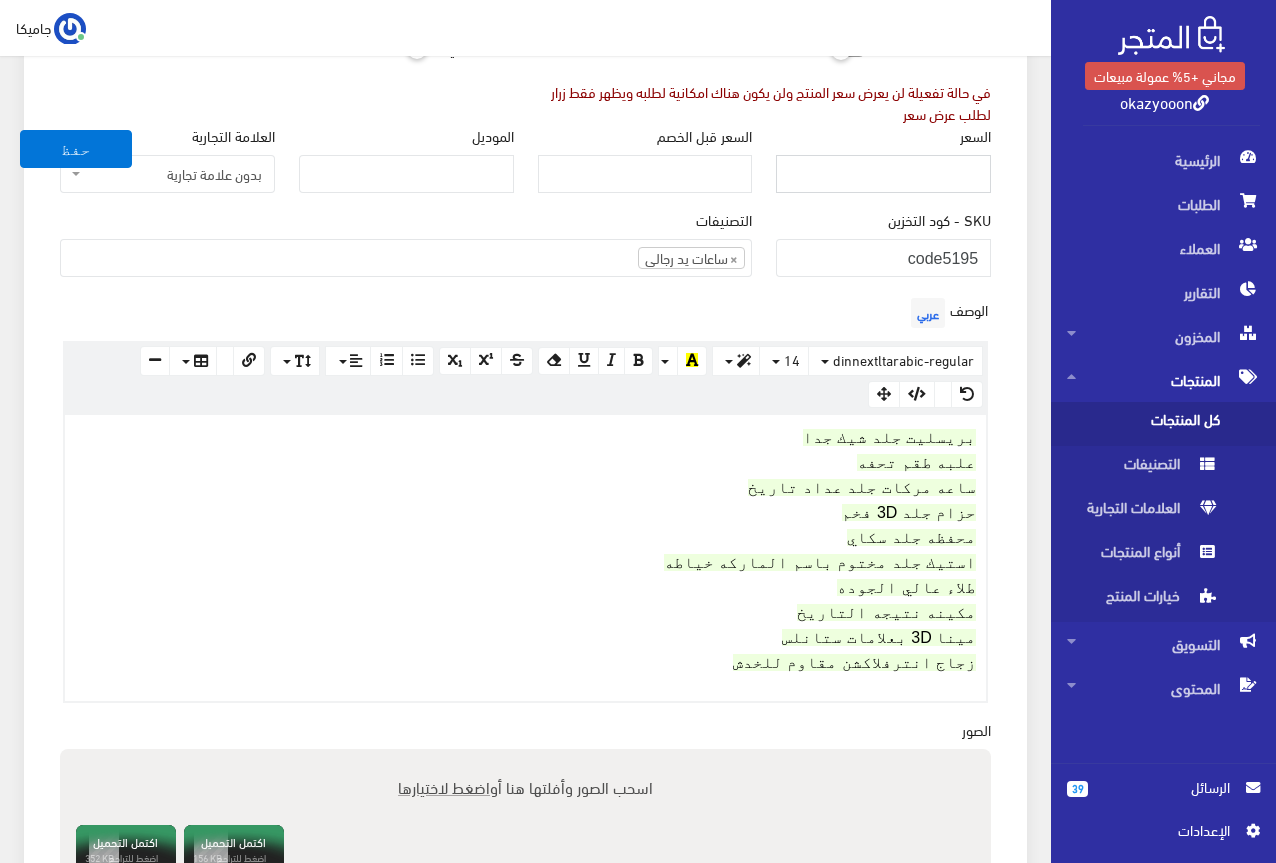 click on "السعر" at bounding box center (883, 174) 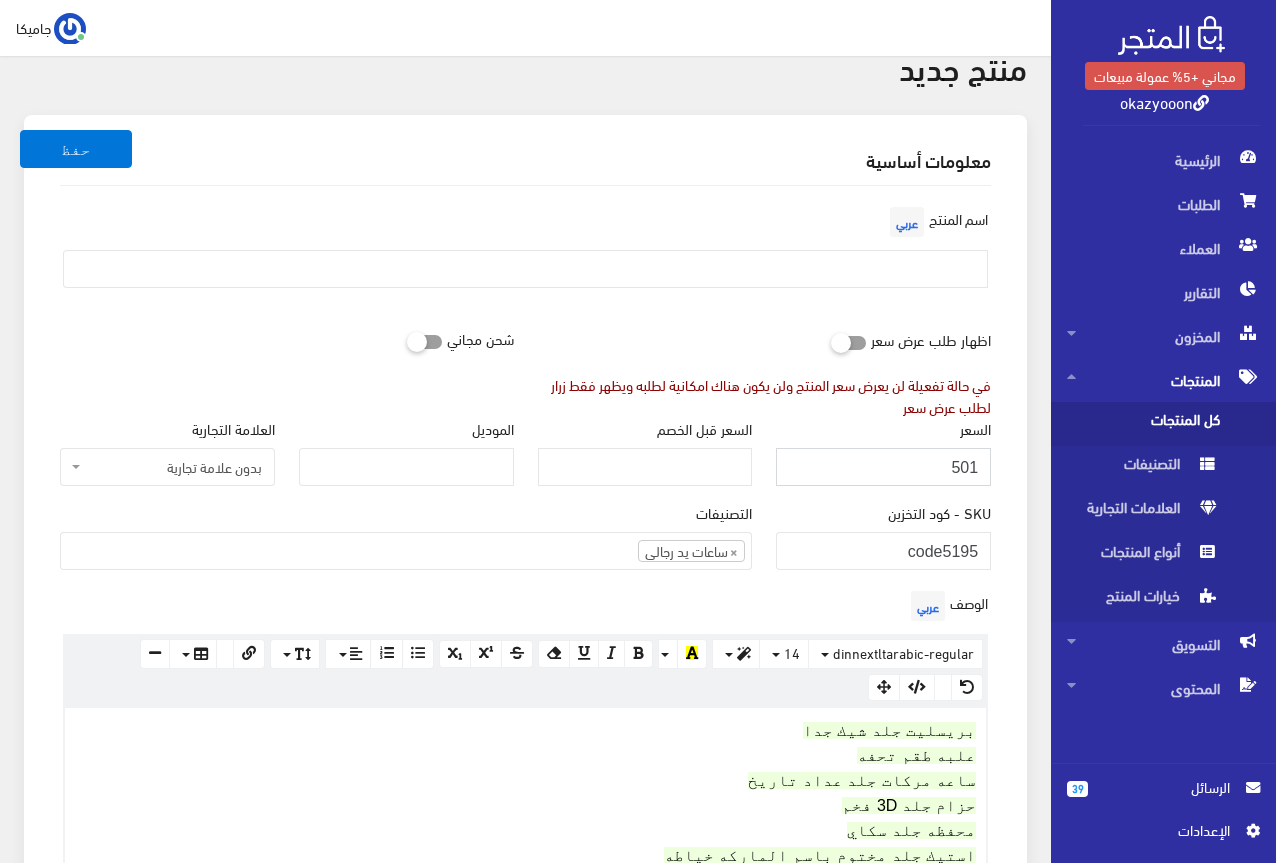 scroll, scrollTop: 84, scrollLeft: 0, axis: vertical 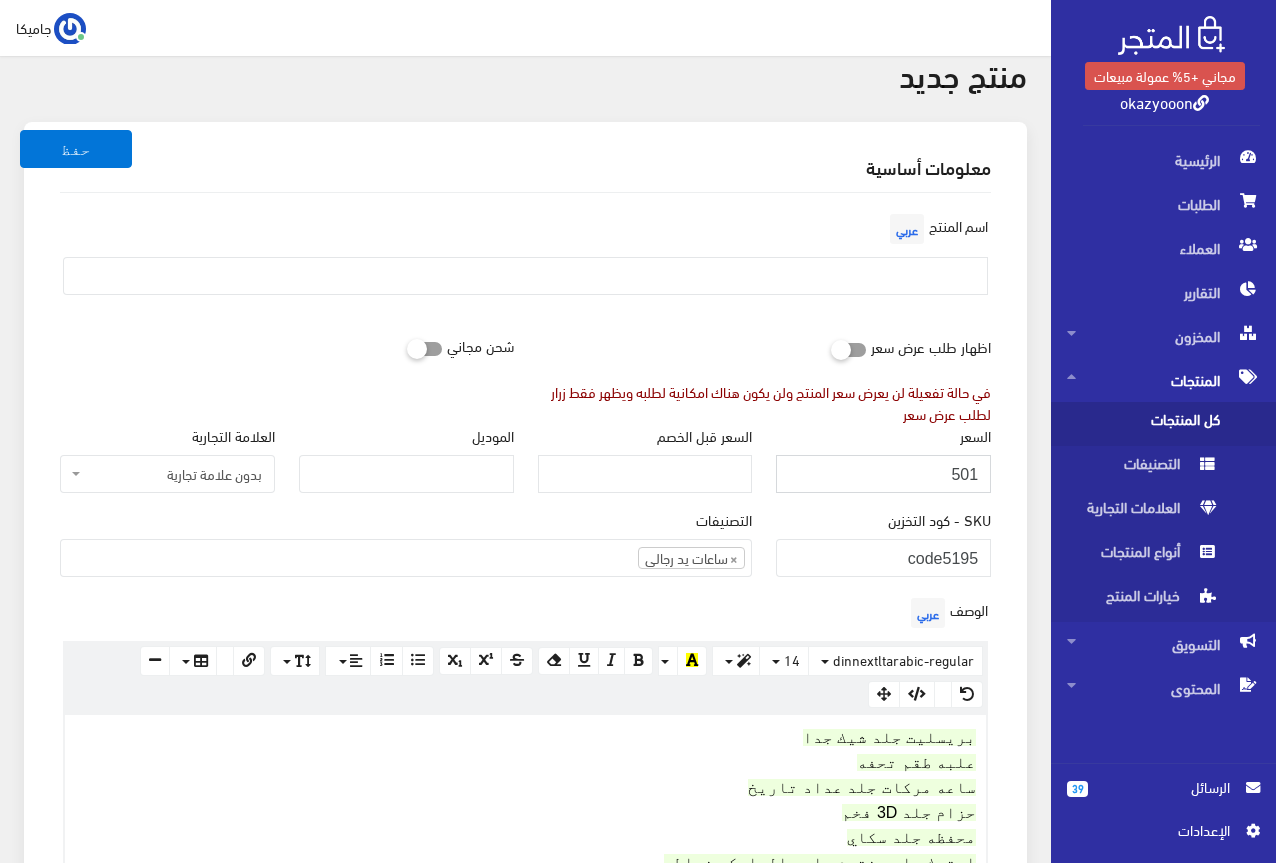 type on "501" 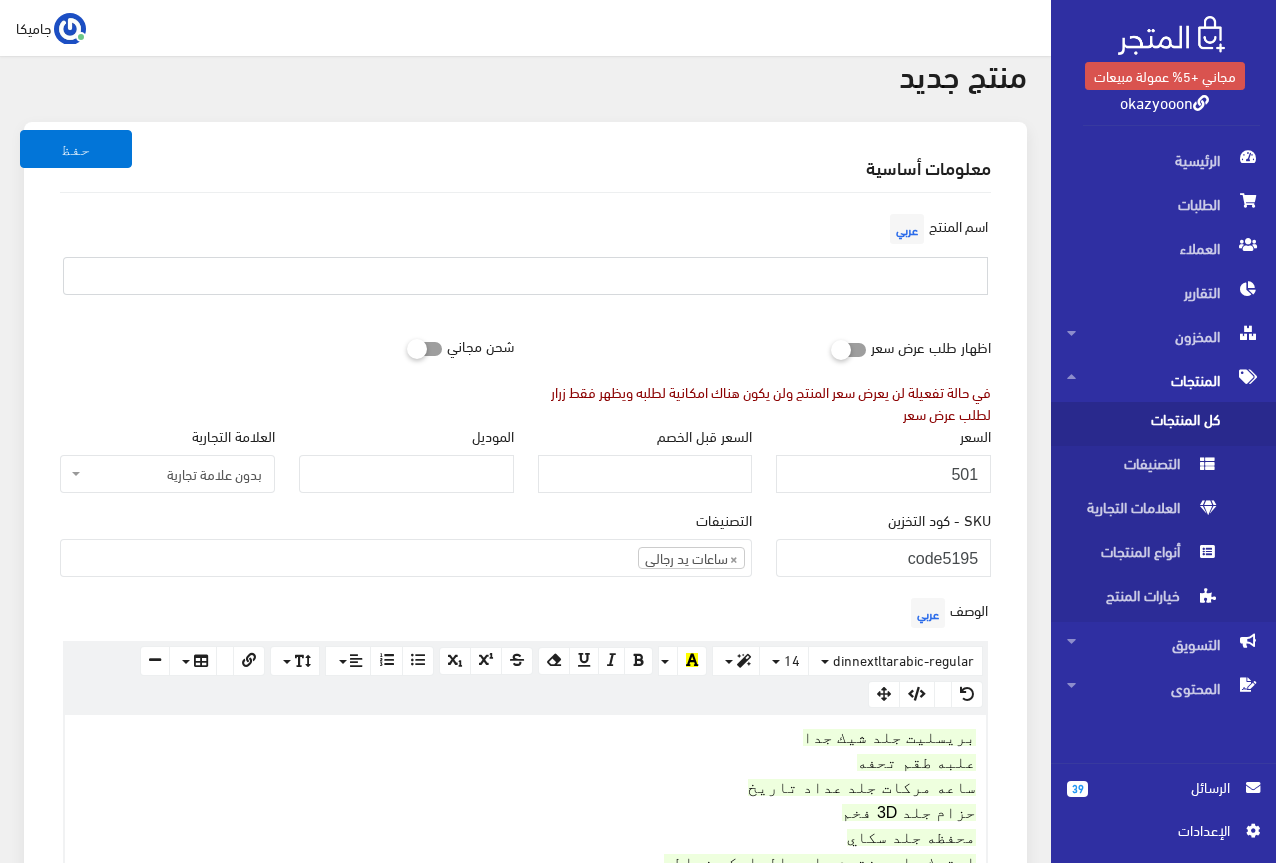 click at bounding box center (525, 276) 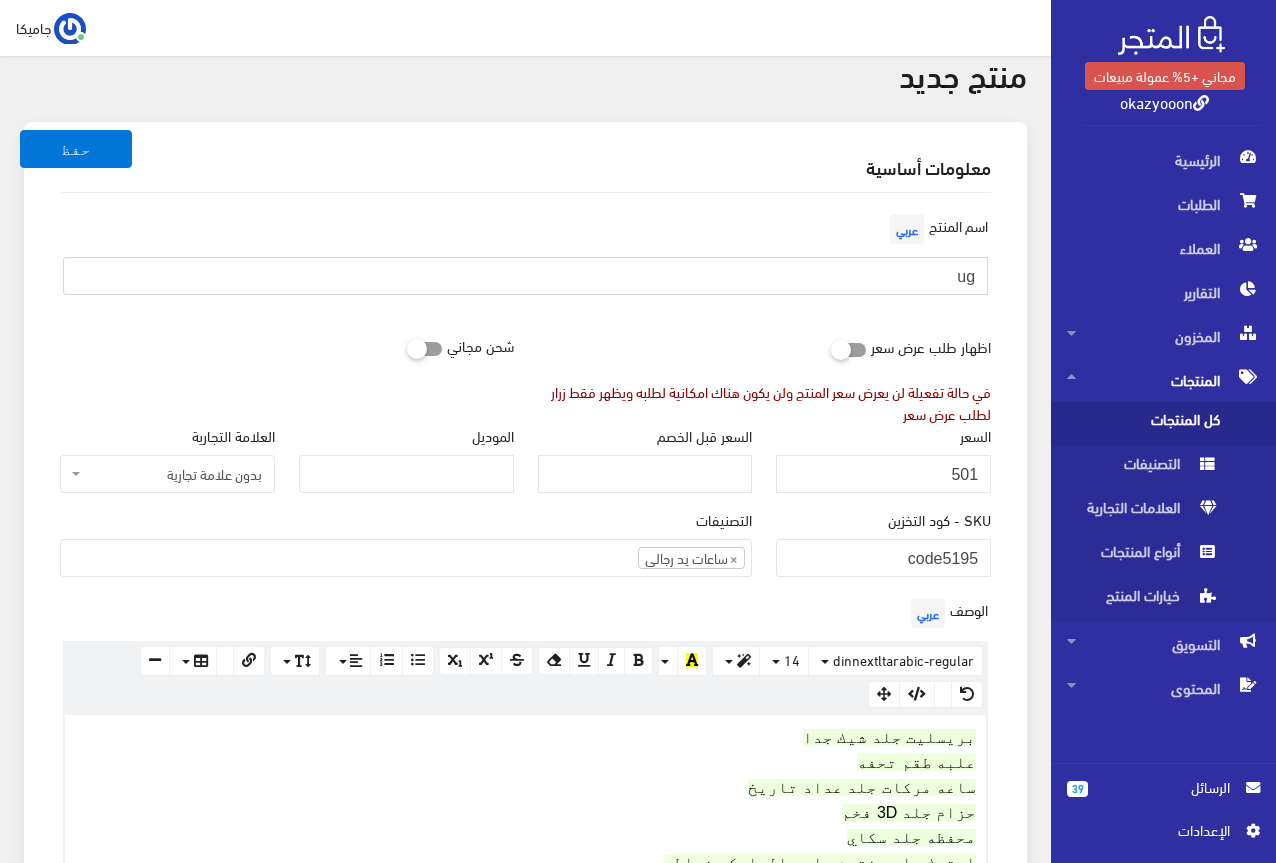 type on "u" 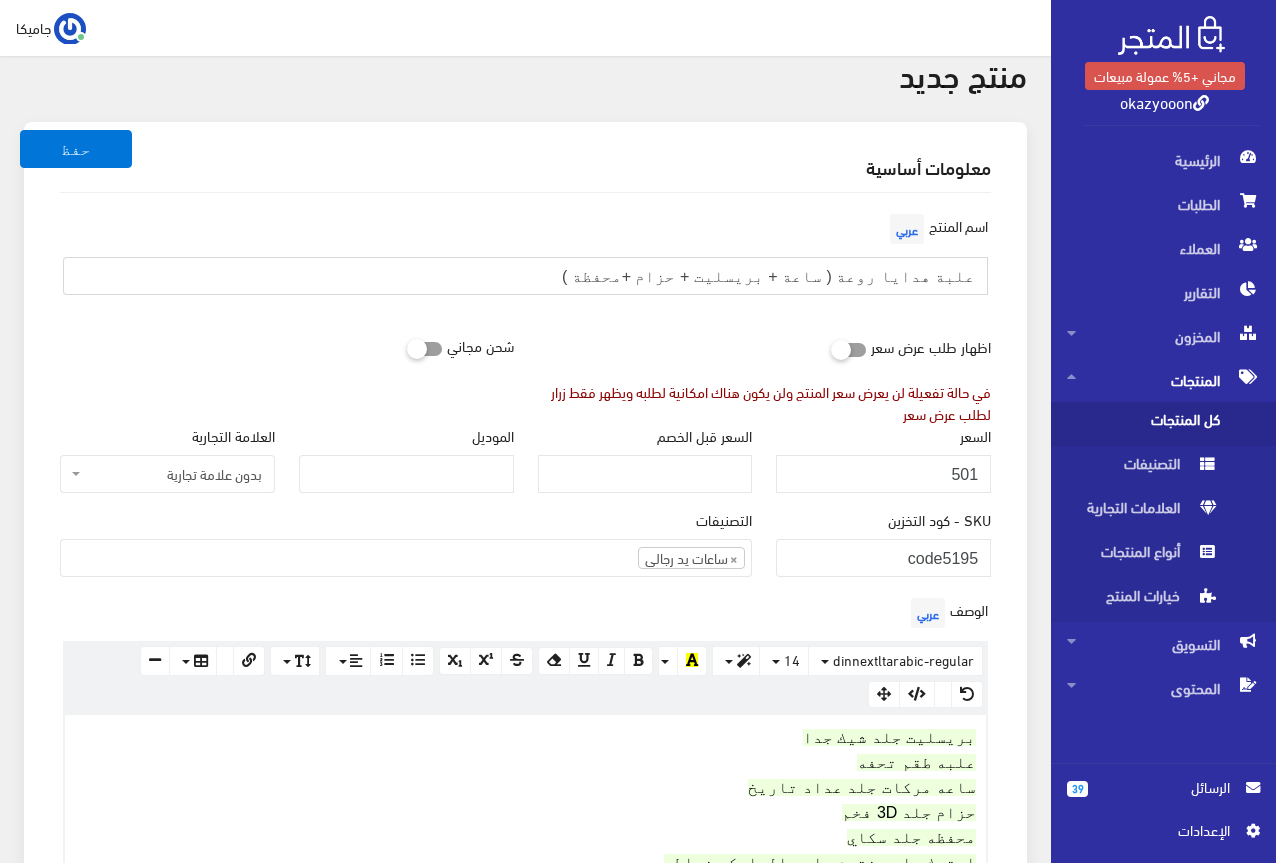 type on "علبة هدايا روعة ( ساعة + بريسليت + حزام +محفظة )" 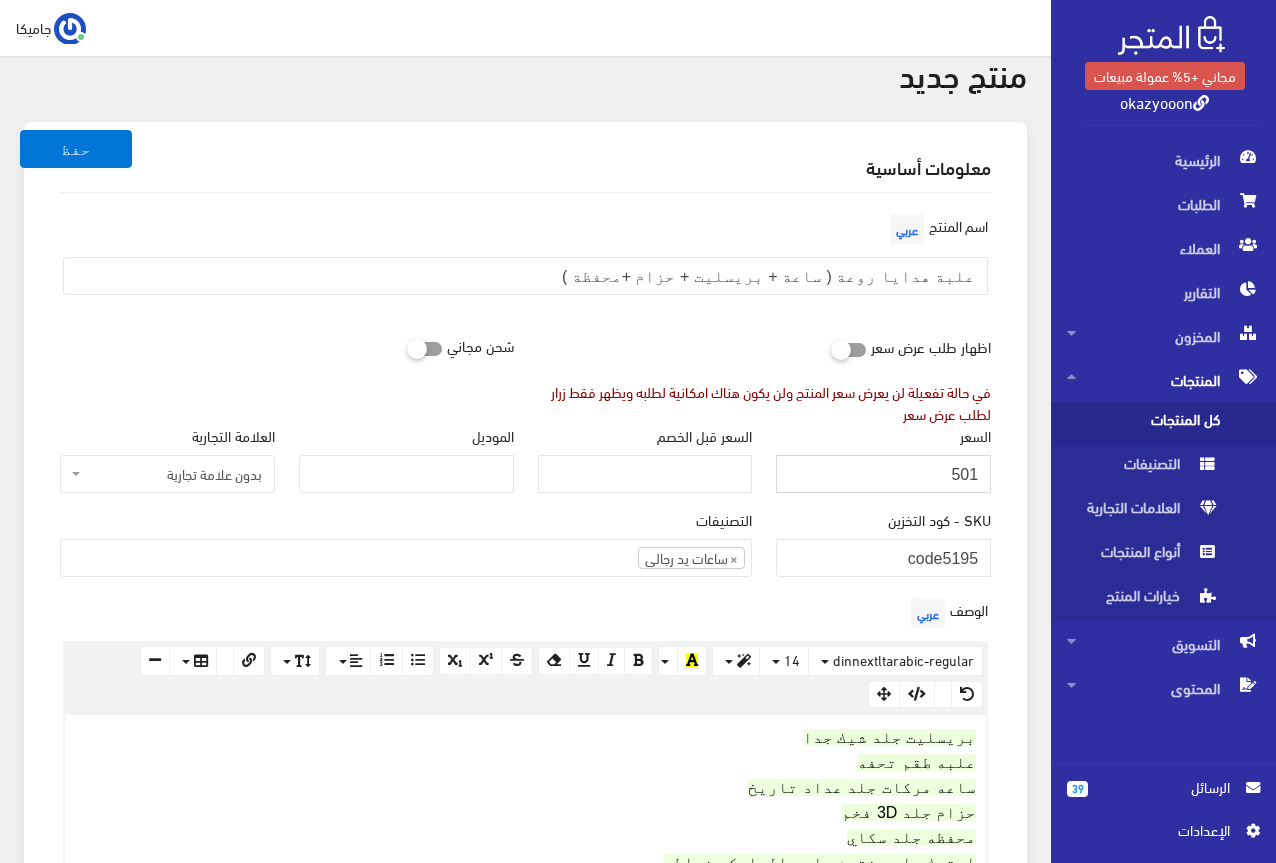 click on "501" at bounding box center (883, 474) 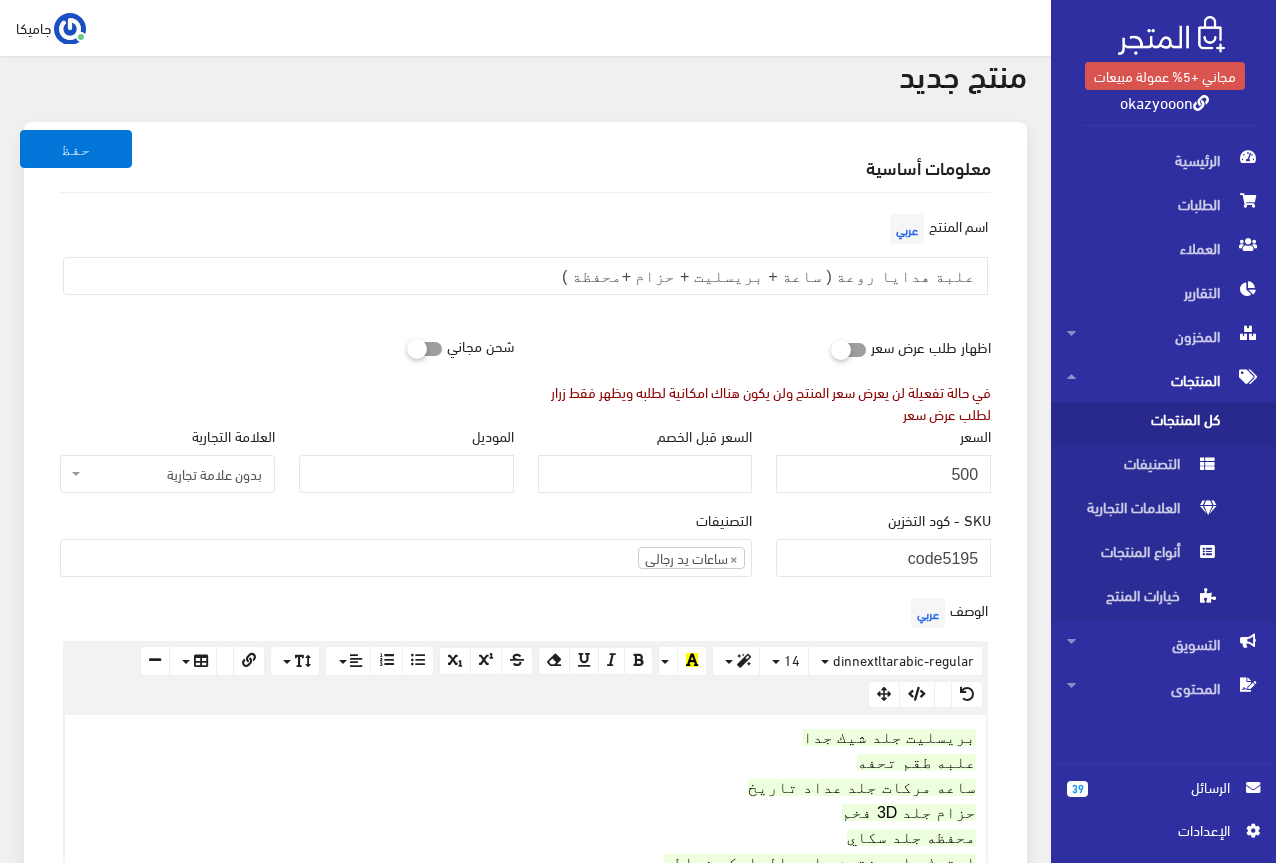 click on "اظهار طلب عرض سعر
في حالة تفعيلة لن يعرض سعر المنتج ولن يكون هناك امكانية لطلبه ويظهر فقط زرار لطلب عرض سعر" at bounding box center (765, 376) 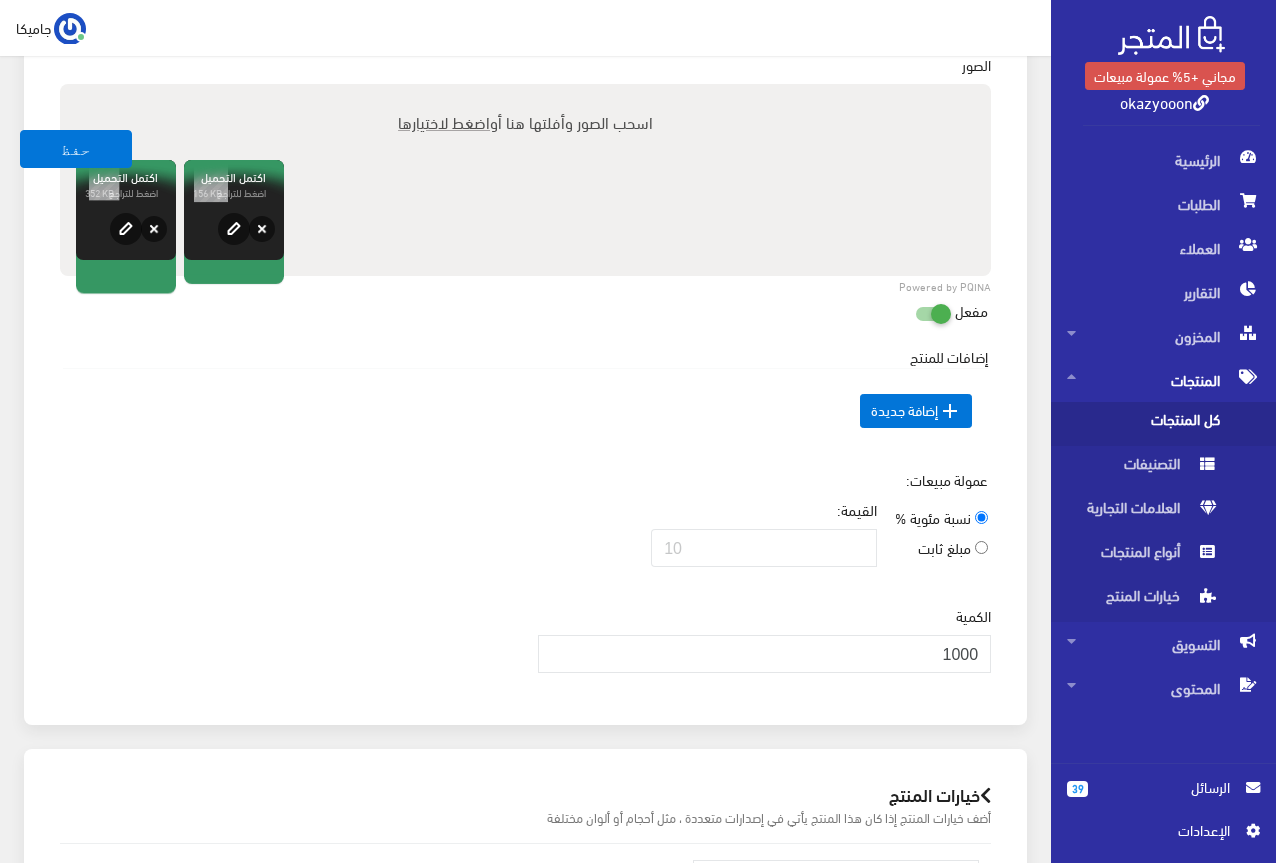 scroll, scrollTop: 1084, scrollLeft: 0, axis: vertical 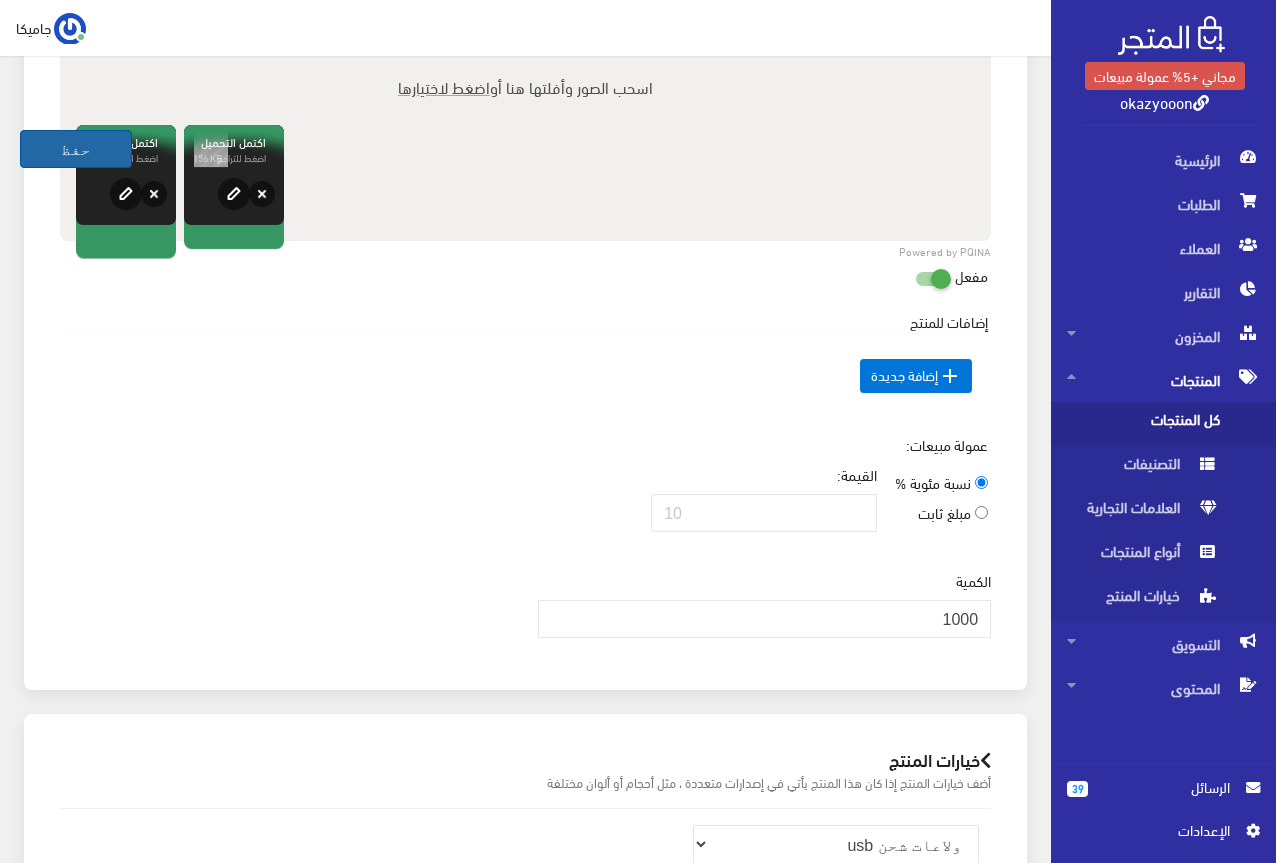 click on "حفظ" at bounding box center [76, 149] 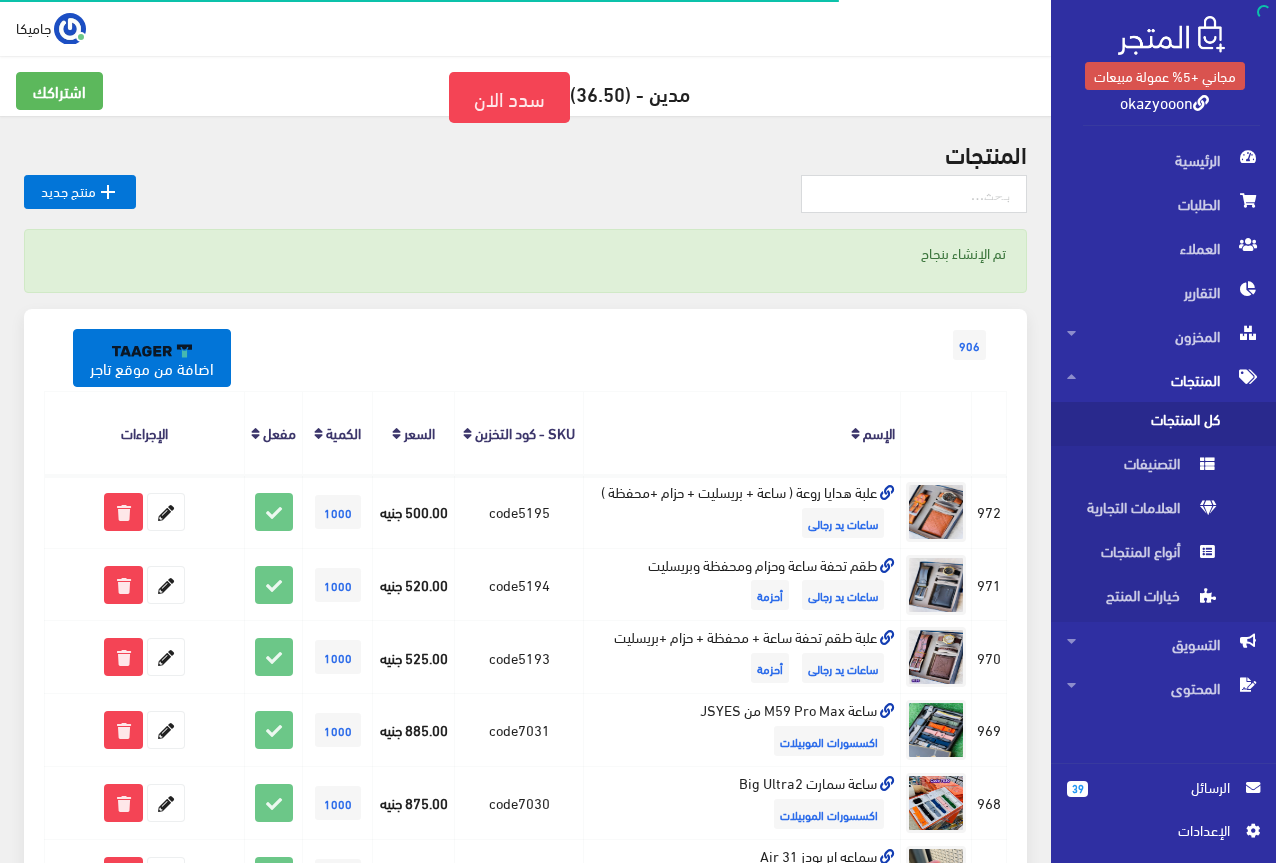 scroll, scrollTop: 0, scrollLeft: 0, axis: both 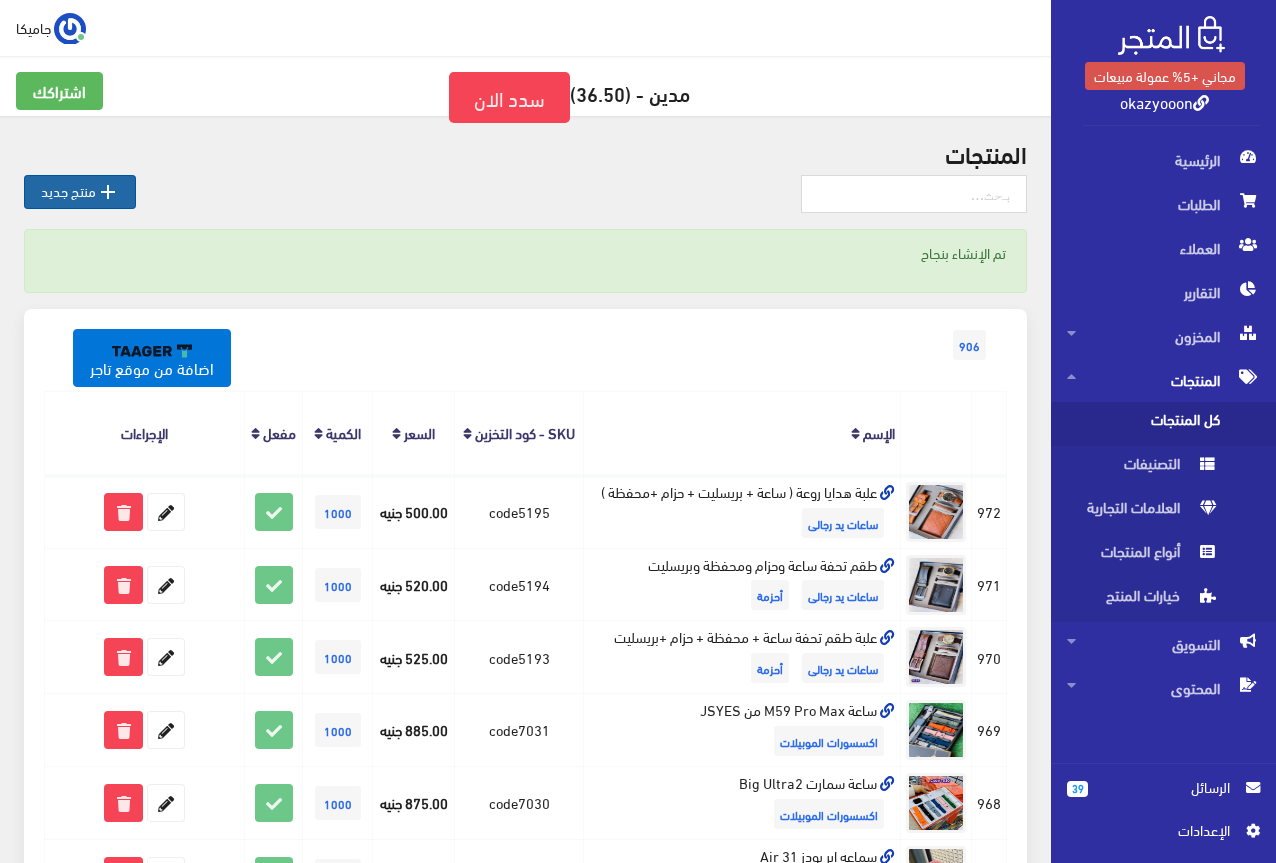 click on "  منتج جديد" at bounding box center (80, 192) 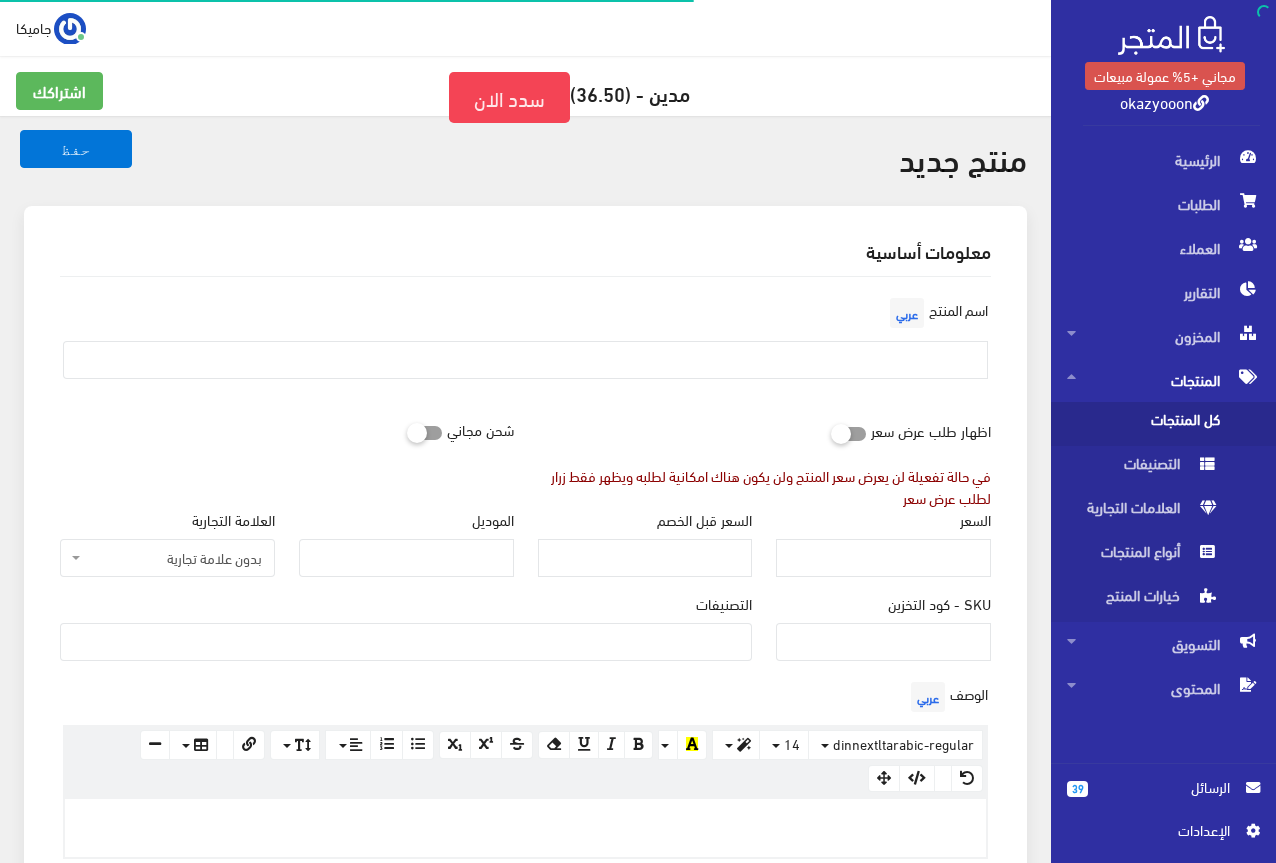select 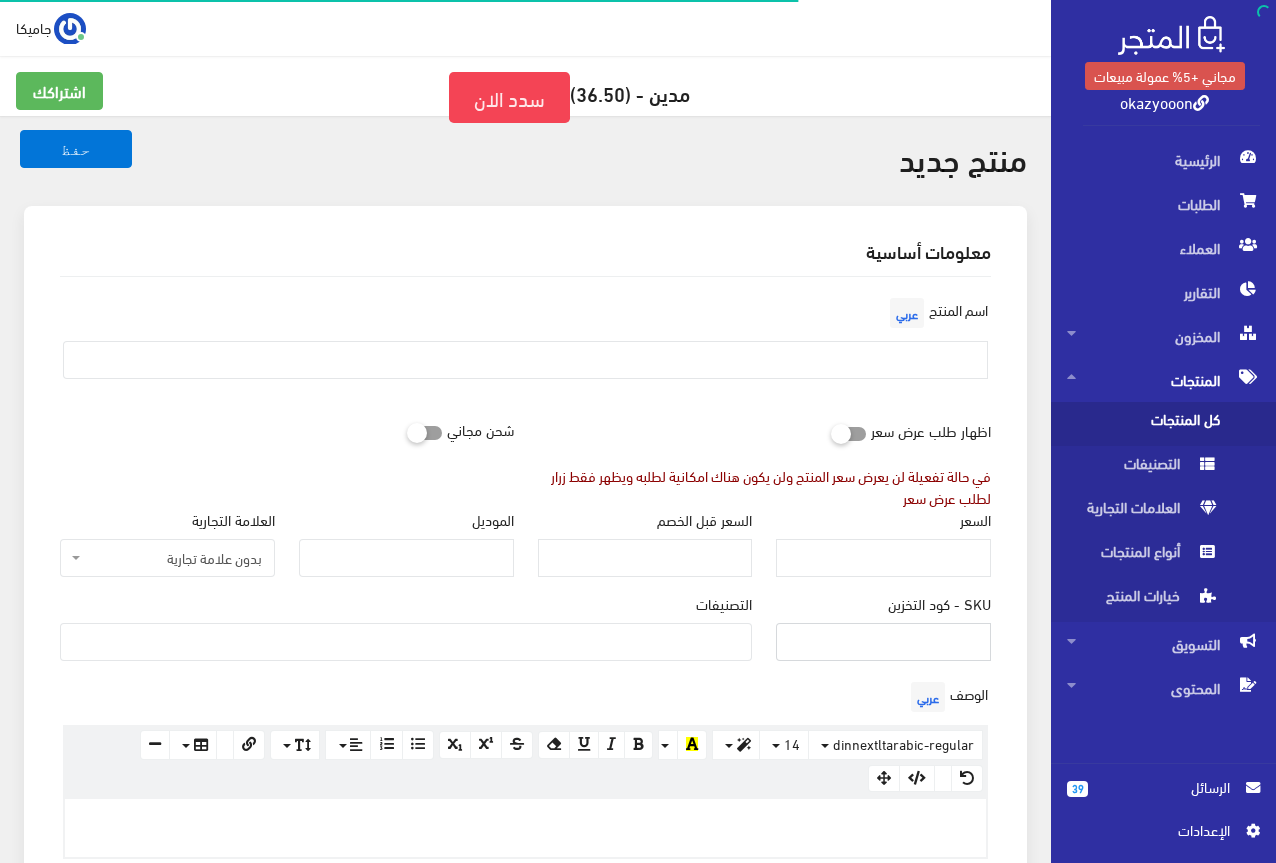 click on "SKU - كود التخزين" at bounding box center (883, 642) 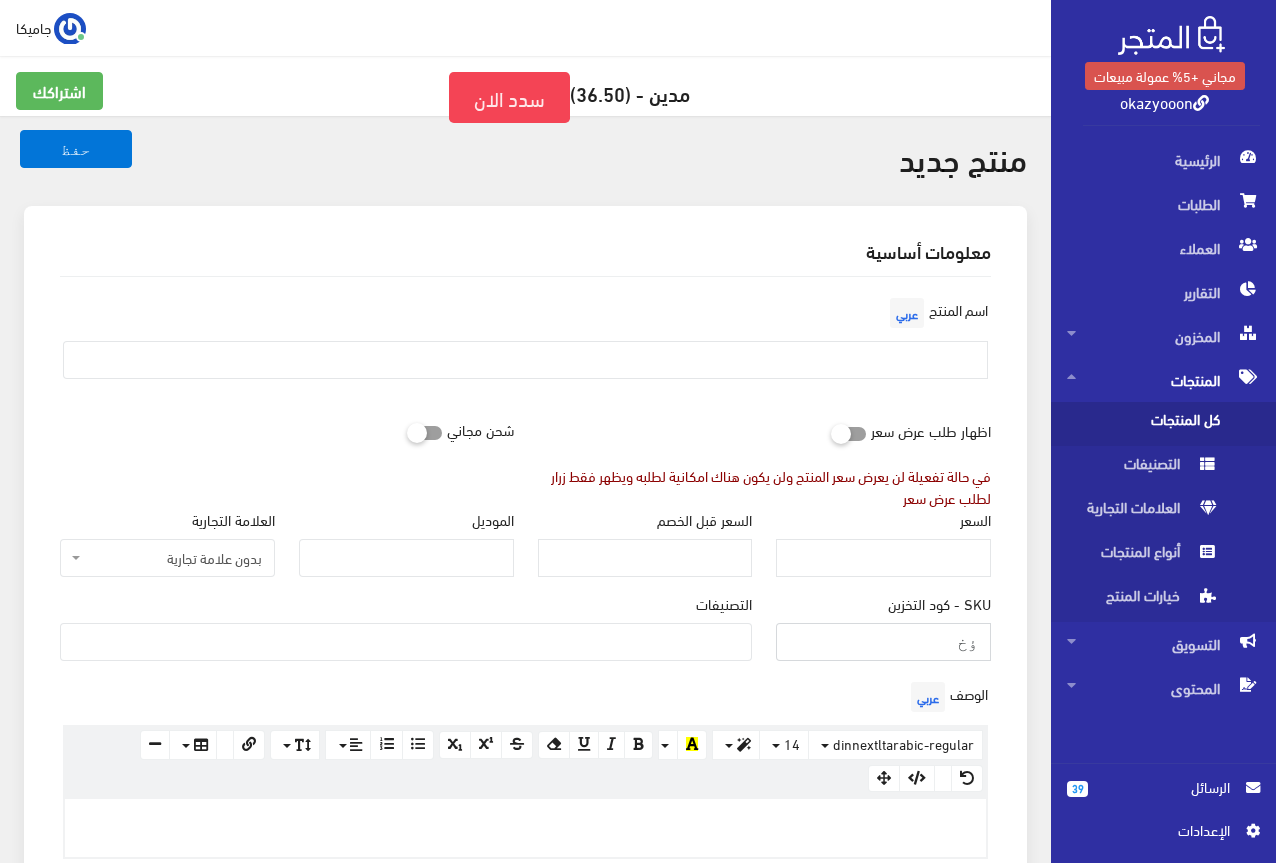 type on "ؤ" 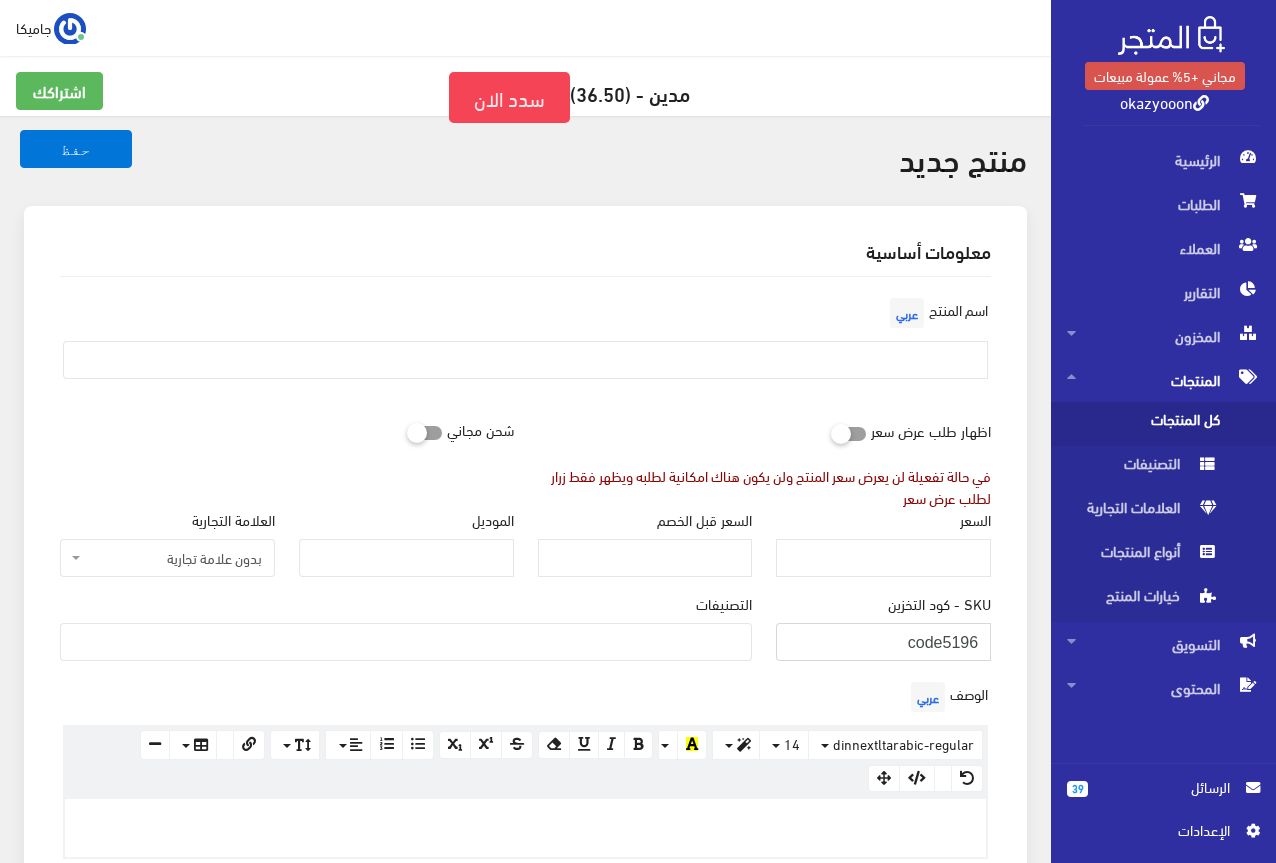 type on "code5196" 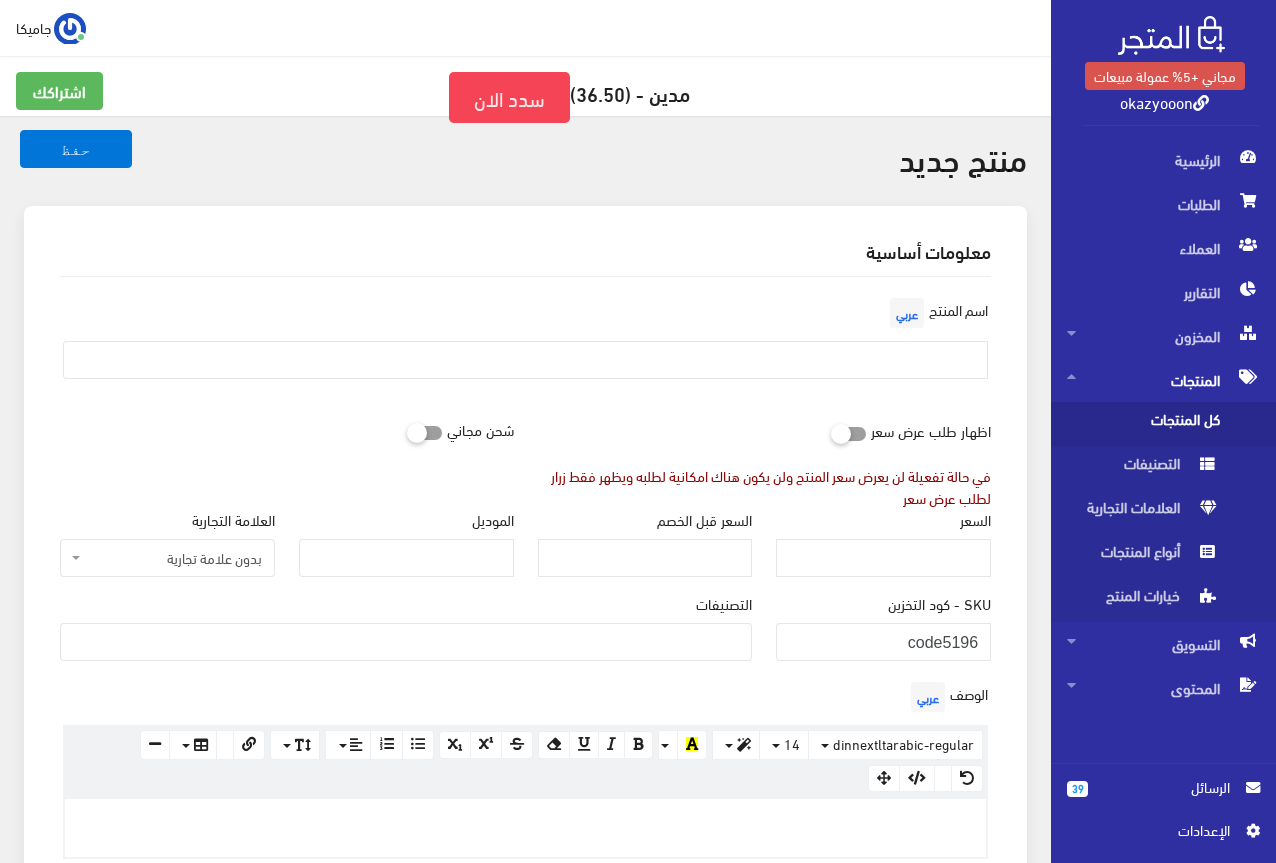 click at bounding box center [406, 640] 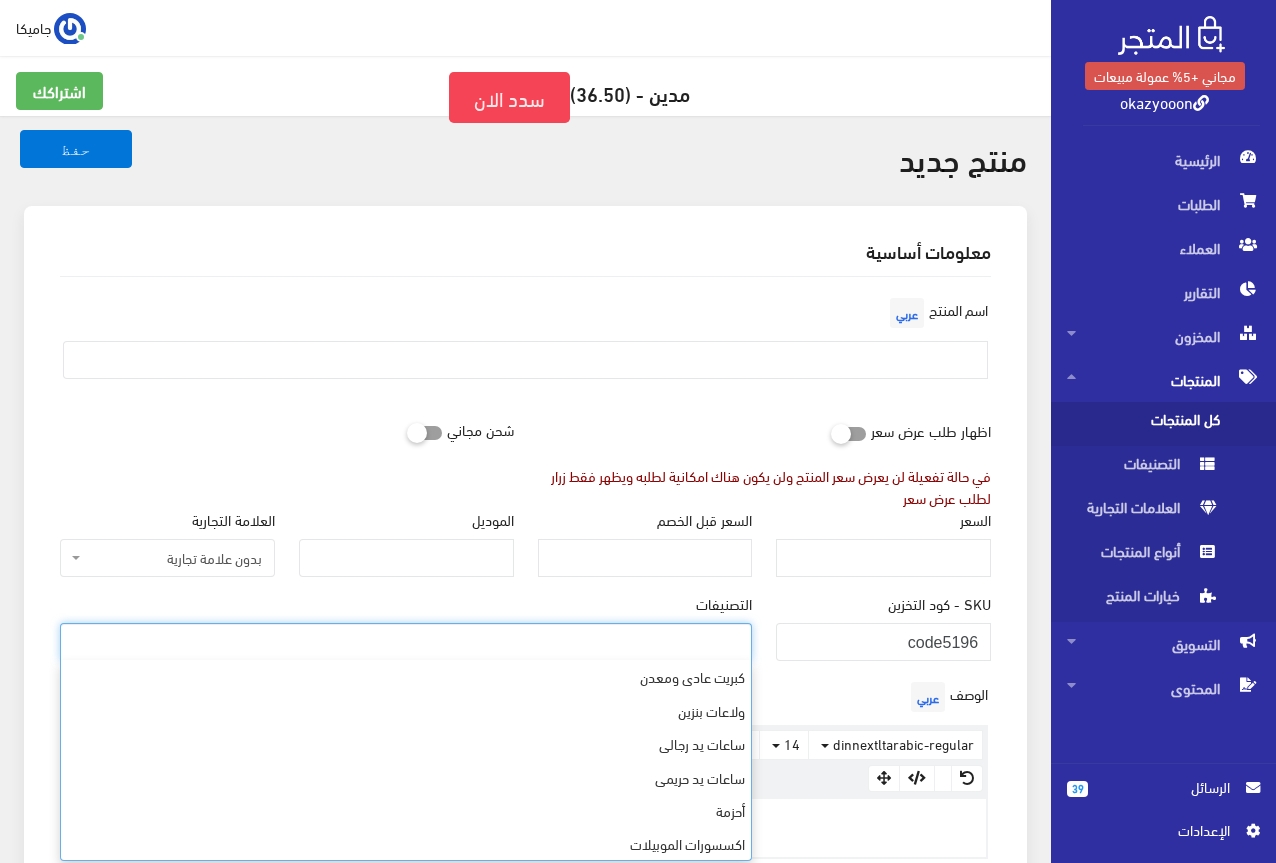 scroll, scrollTop: 568, scrollLeft: 0, axis: vertical 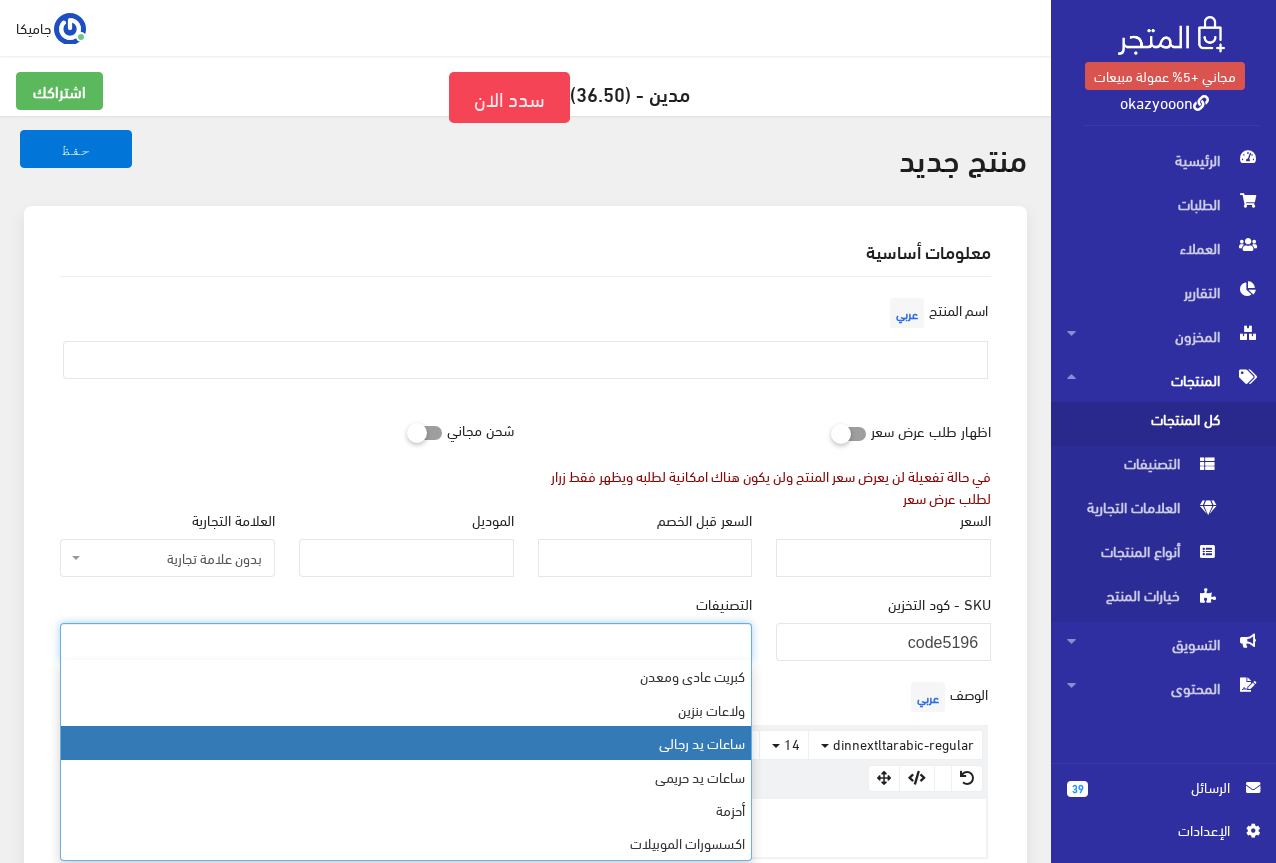 select on "23" 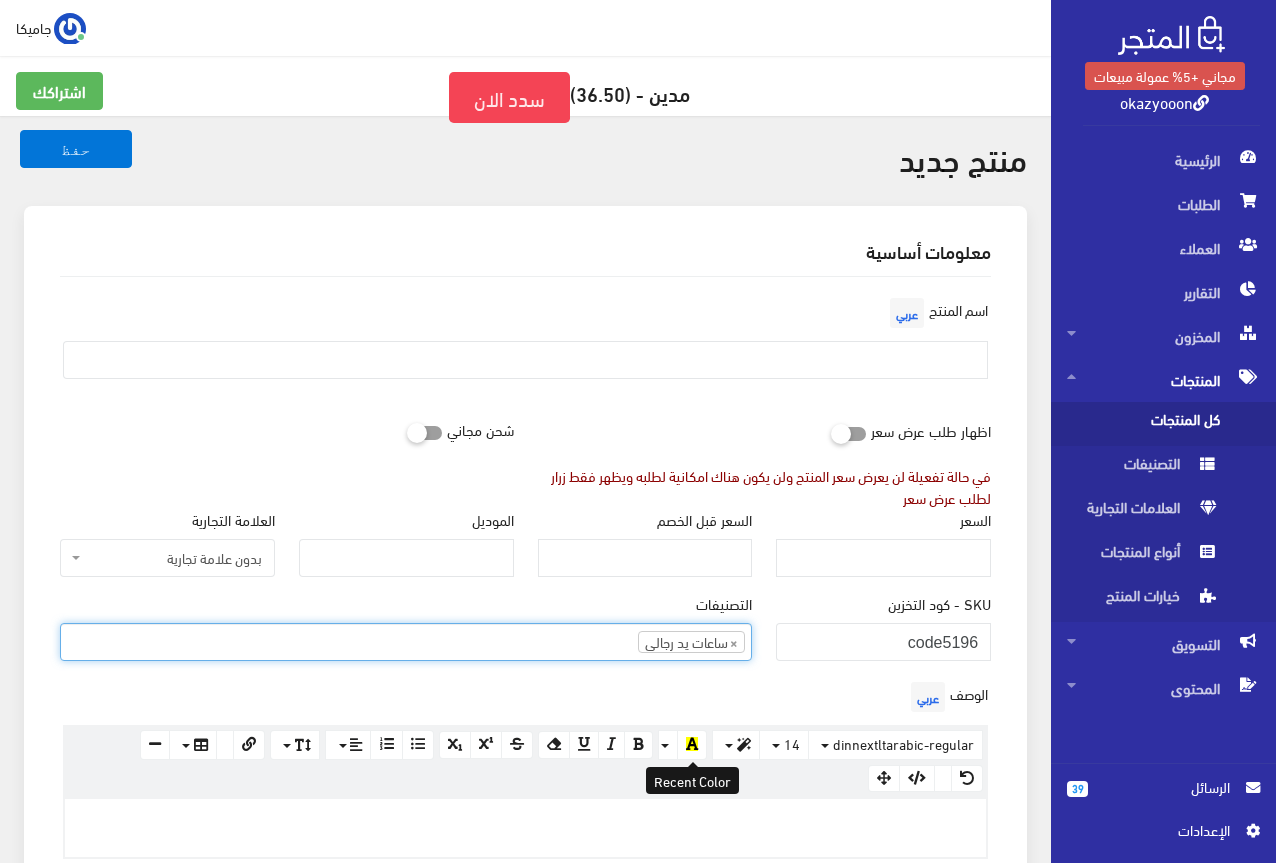 scroll, scrollTop: 456, scrollLeft: 0, axis: vertical 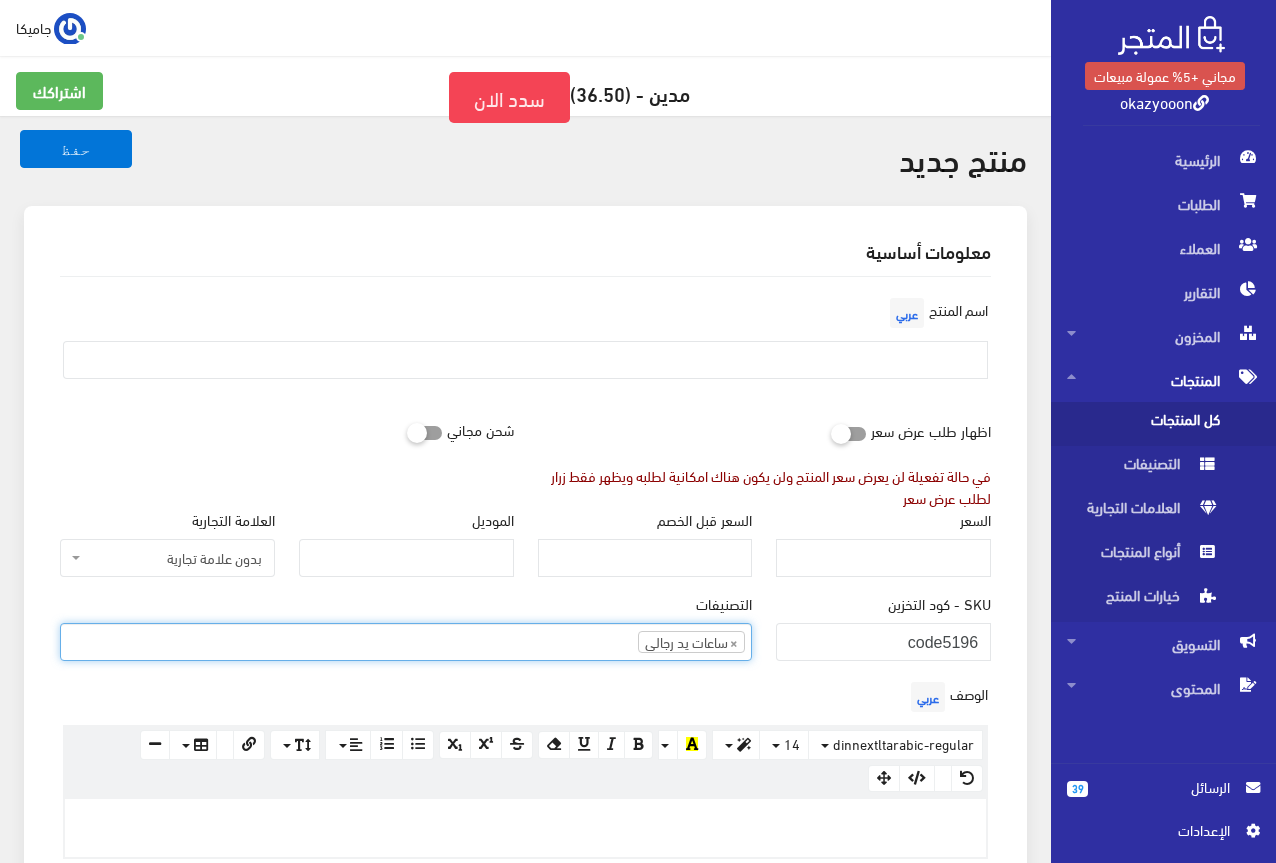 click on "السعر قبل الخصم" at bounding box center (645, 551) 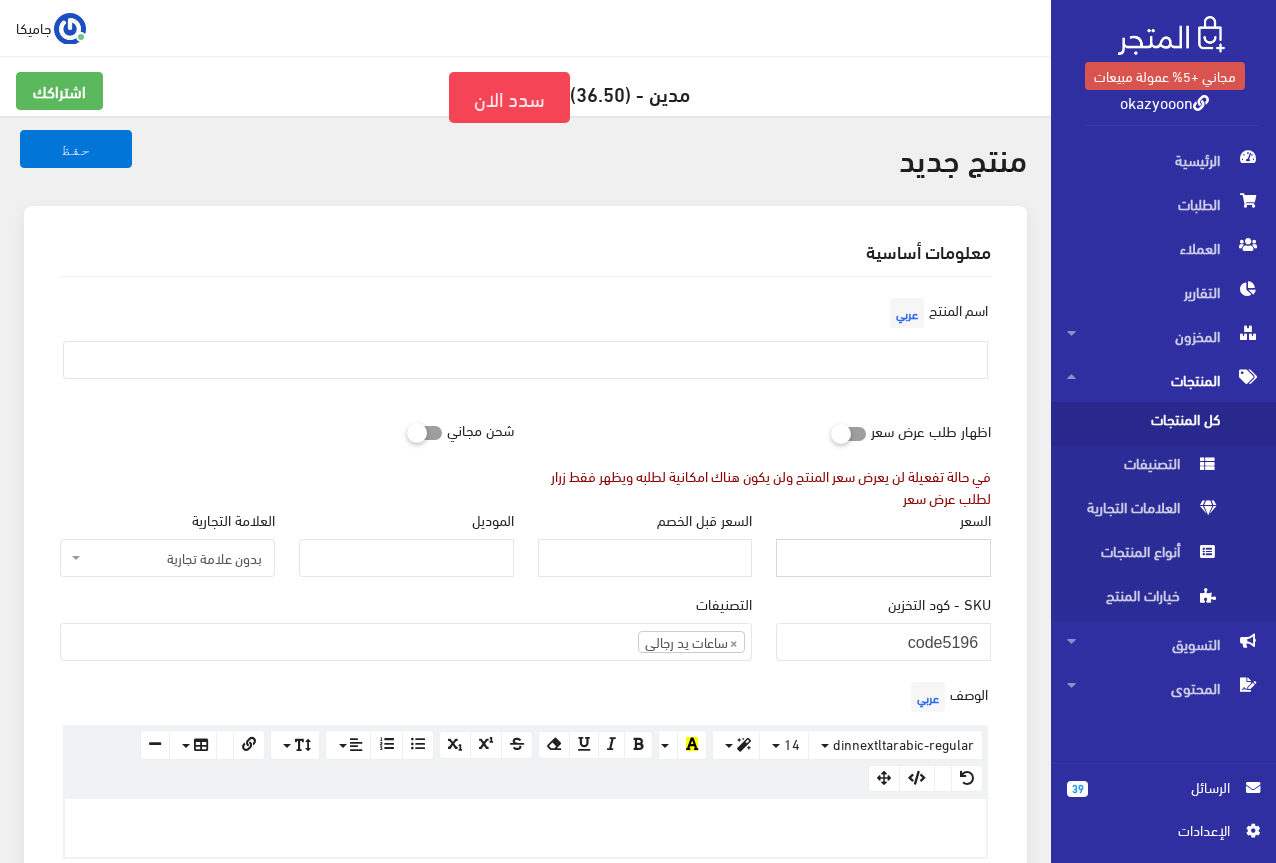 click on "السعر" at bounding box center [883, 558] 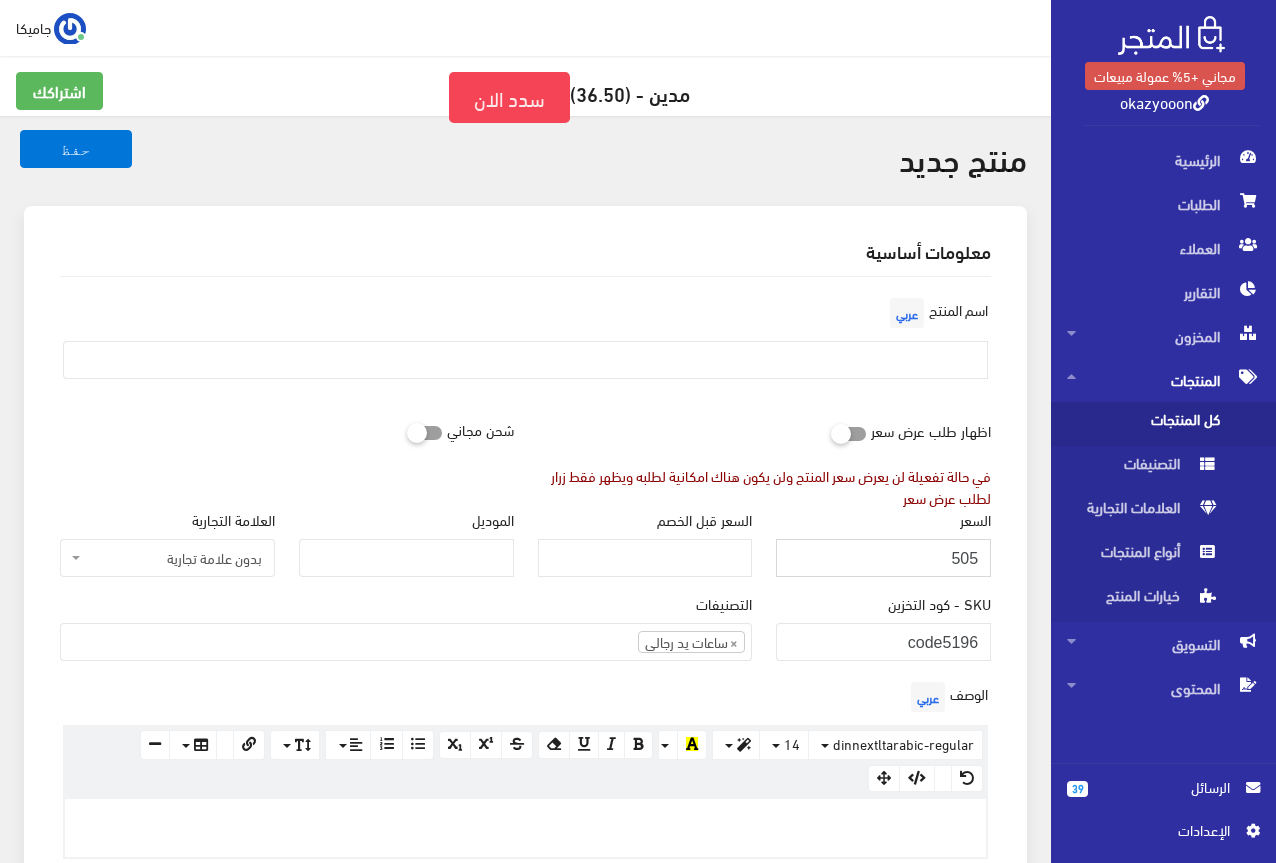 type on "505" 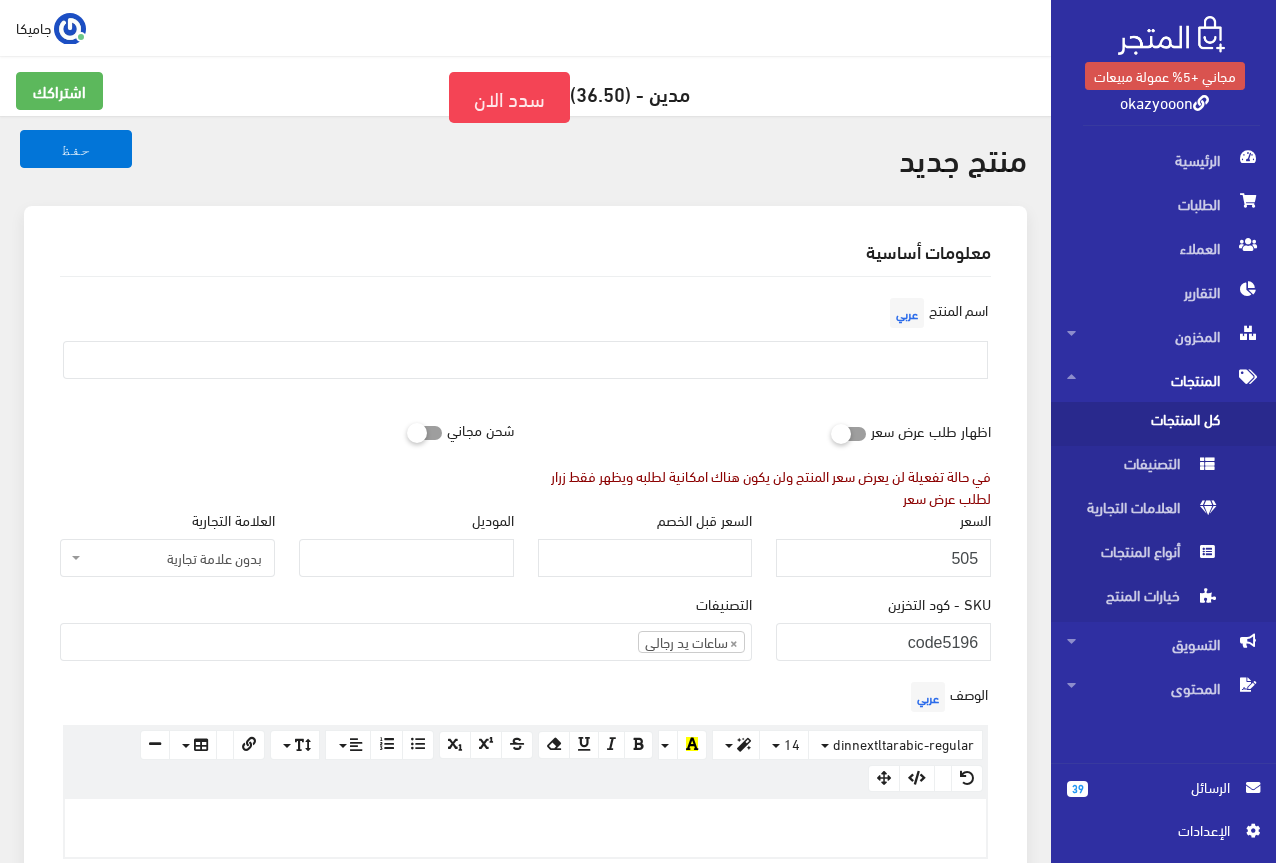 click on "السعر
505" at bounding box center (883, 543) 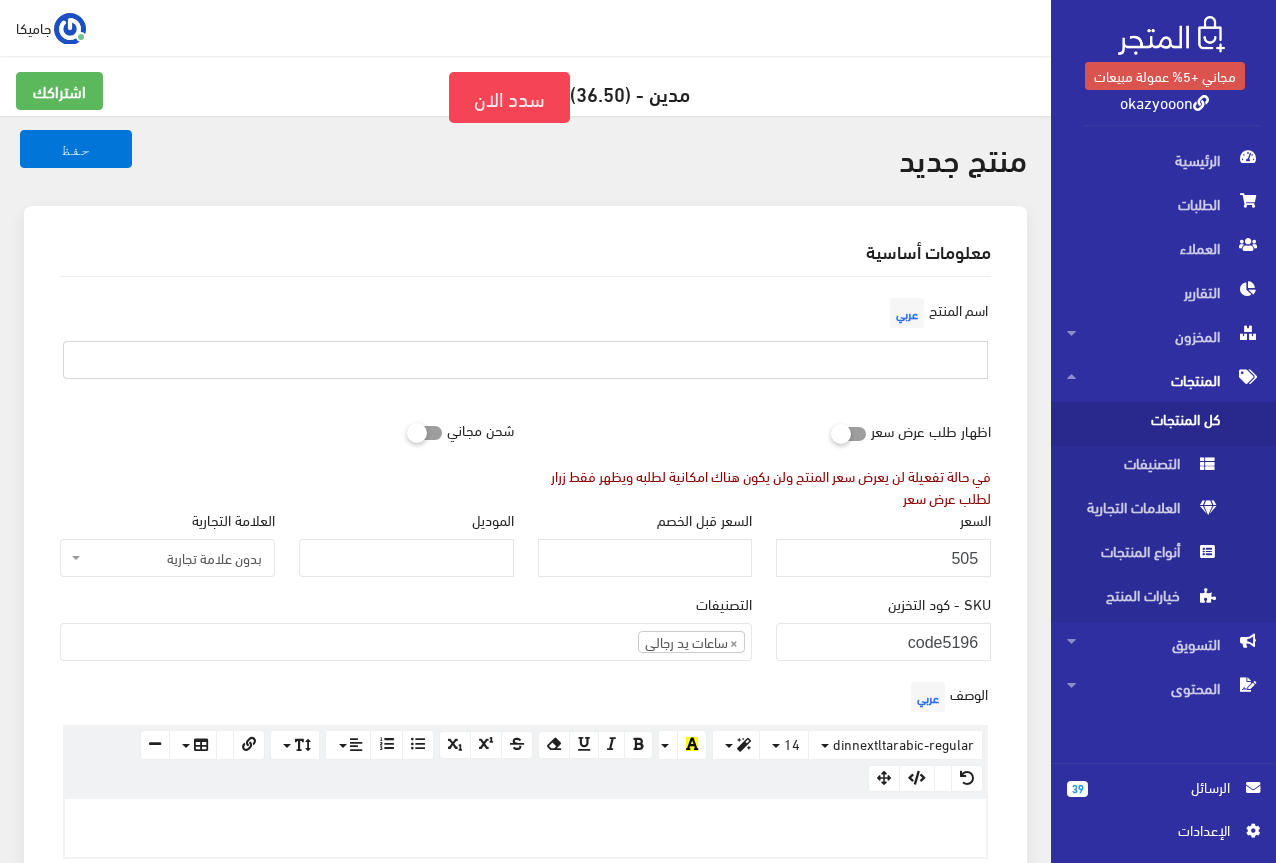 click at bounding box center [525, 360] 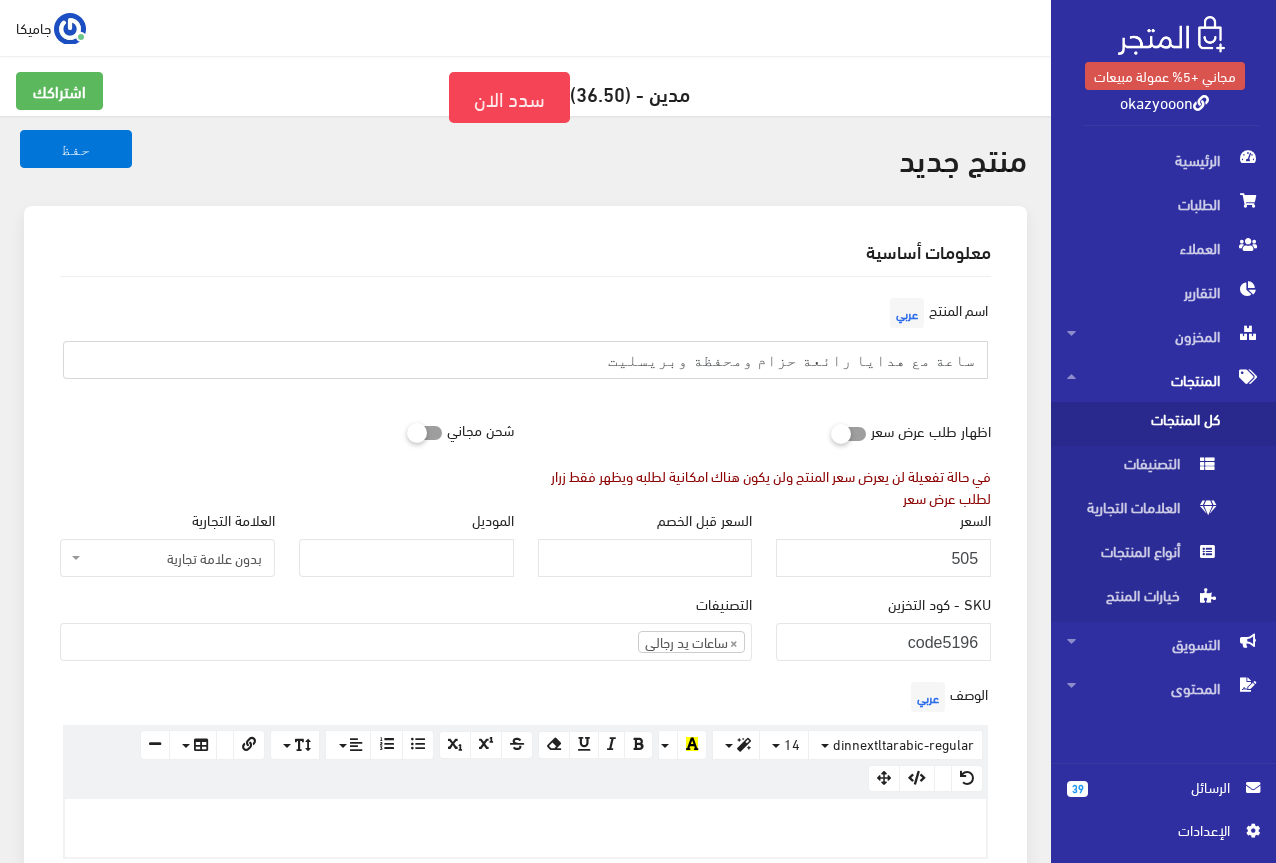 type on "ساعة مع هدايا رائعة حزام ومحفظة وبريسليت" 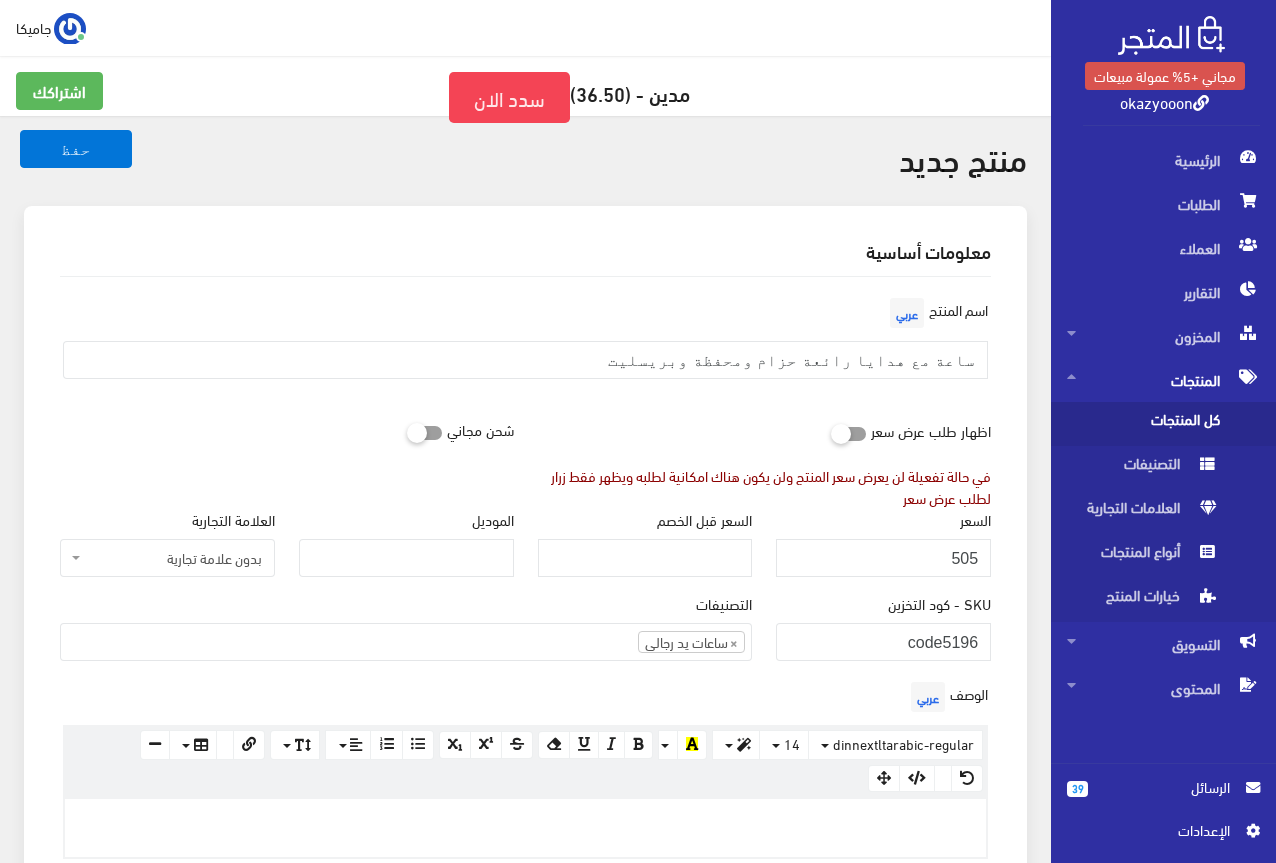 click on "اسم المنتج  عربي
ساعة مع هدايا رائعة حزام ومحفظة وبريسليت" at bounding box center [525, 344] 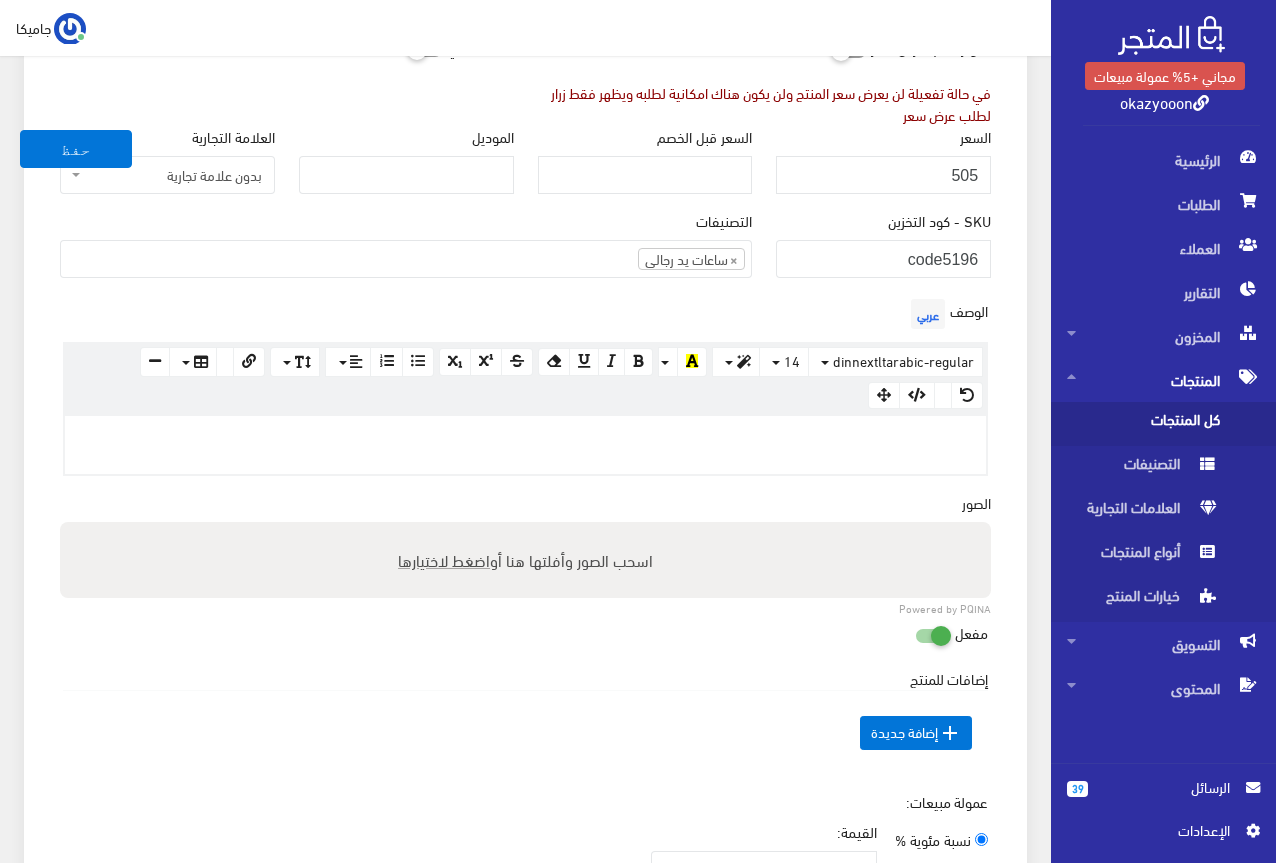 scroll, scrollTop: 400, scrollLeft: 0, axis: vertical 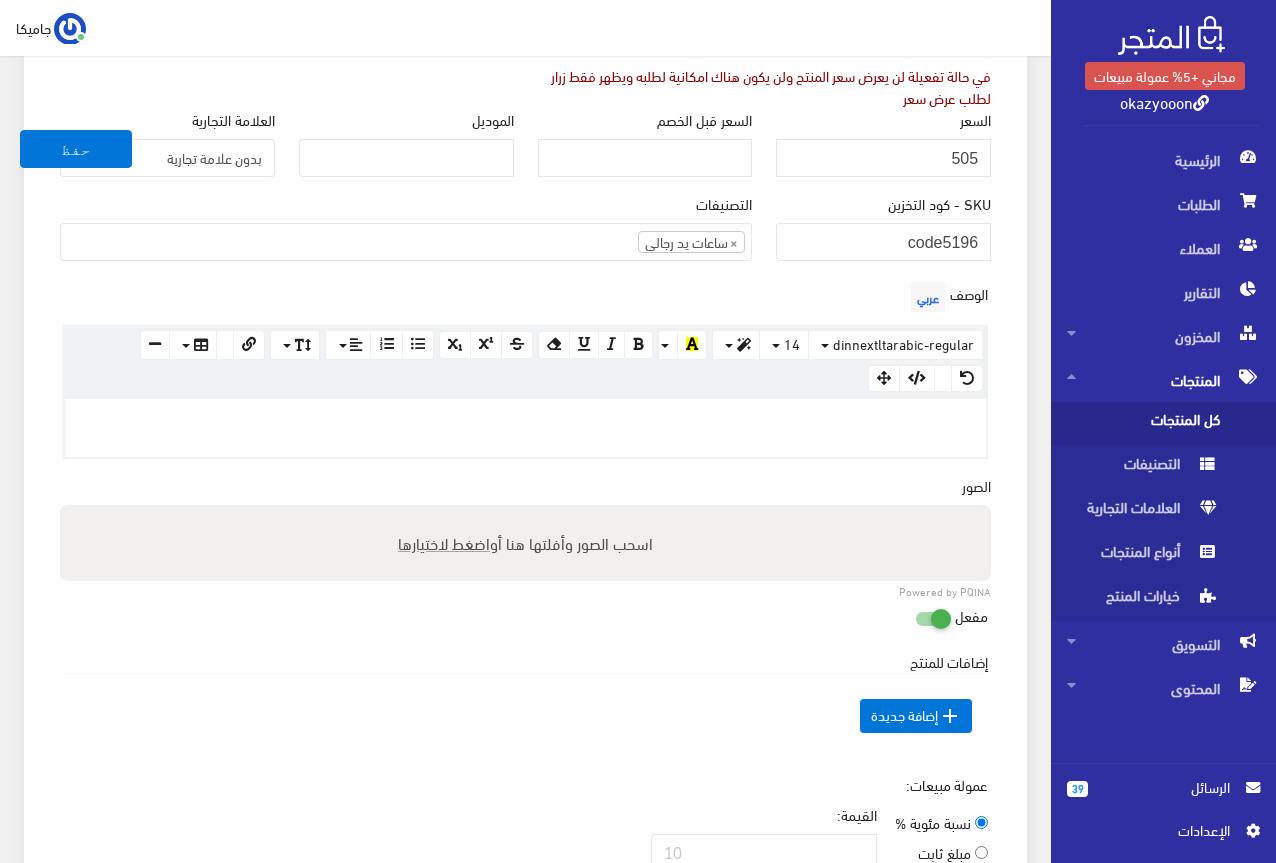 paste 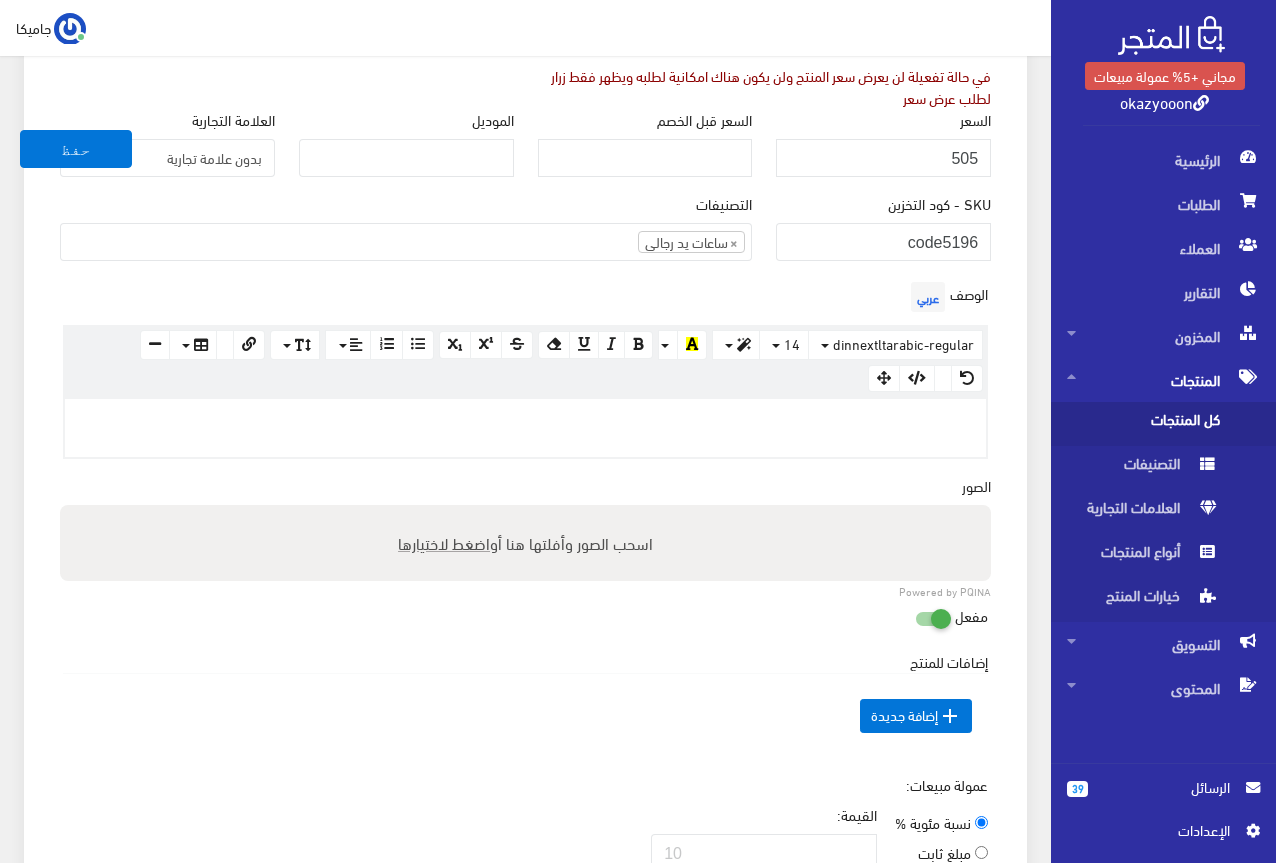 type 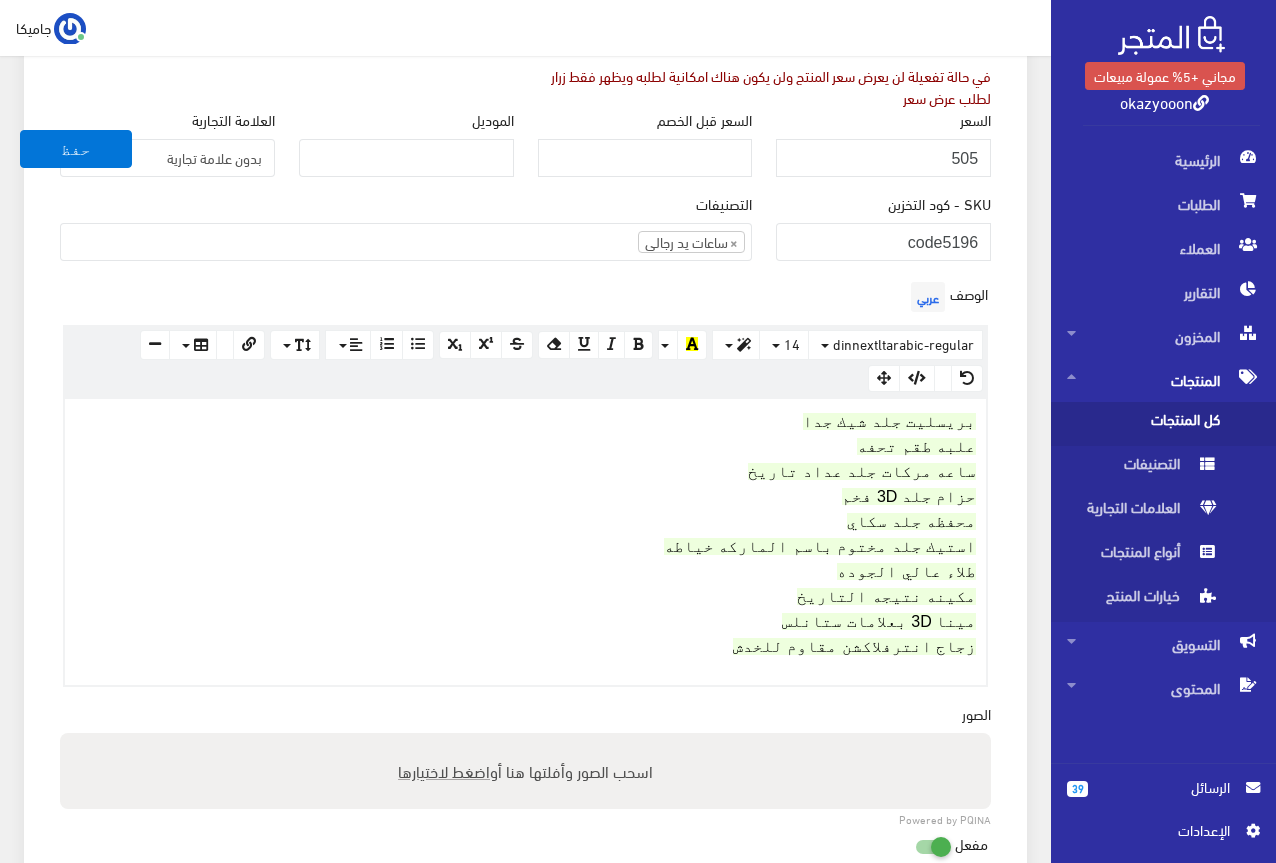 click on "الوصف  عربي
× Insert Image Select from files Image URL Insert Image × Insert Link Text to display To what URL should this link go? http://  Open in new window Insert Link Close Keyboard shortcuts Action Ctrl + Z Undo Ctrl + Shift + Z Redo Ctrl + ] Indent Ctrl + [ Outdent Ctrl + ENTER Insert Horizontal Rule Text formatting Ctrl + B Bold Ctrl + I Italic Ctrl + U Underline Ctrl + \ Remove Font Style Document Style Ctrl + NUM0 Normal Ctrl + NUM1 Header 1 Ctrl + NUM2 Header 2 Ctrl + NUM3 Header 3 Ctrl + NUM4 Header 4 Ctrl + NUM5 Header 5 Ctrl + NUM6 Header 6 Paragraph formatting Ctrl + Shift + L Align left Ctrl + Shift + E Align center Ctrl + Shift + R Align right Ctrl + Shift + J Justify full Ctrl + Shift + NUM7 Ordered list Ctrl + Shift + NUM8 Unordered list Summernote 0.6.16  ·  Project  ·  Issues dinnextltarabic-regular    Arial  Arial Black  Comic Sans MS  Courier New  Helvetica  Impact  Tahoma  Times New Roman  Verdana 14    8  9  10  11  12  14  18  24  36" at bounding box center [525, 482] 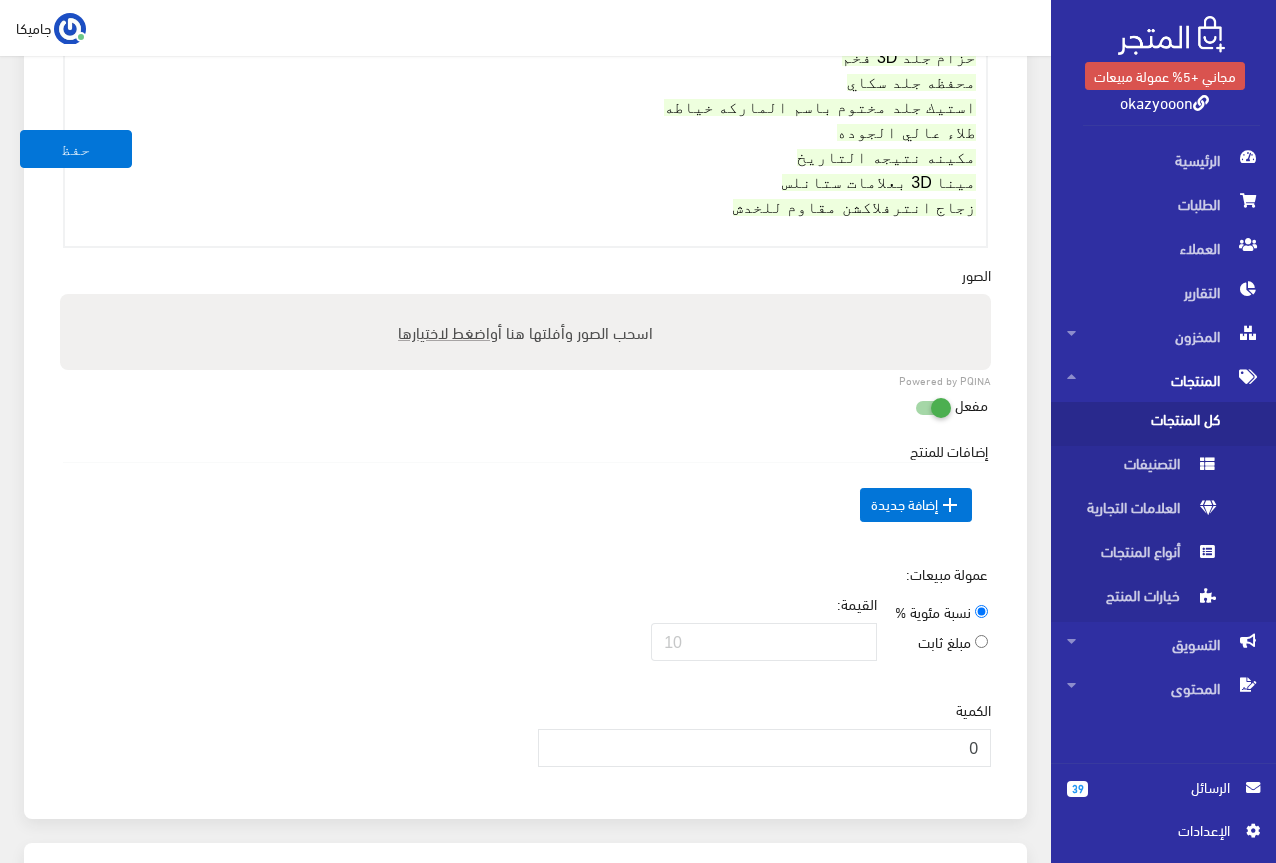 scroll, scrollTop: 900, scrollLeft: 0, axis: vertical 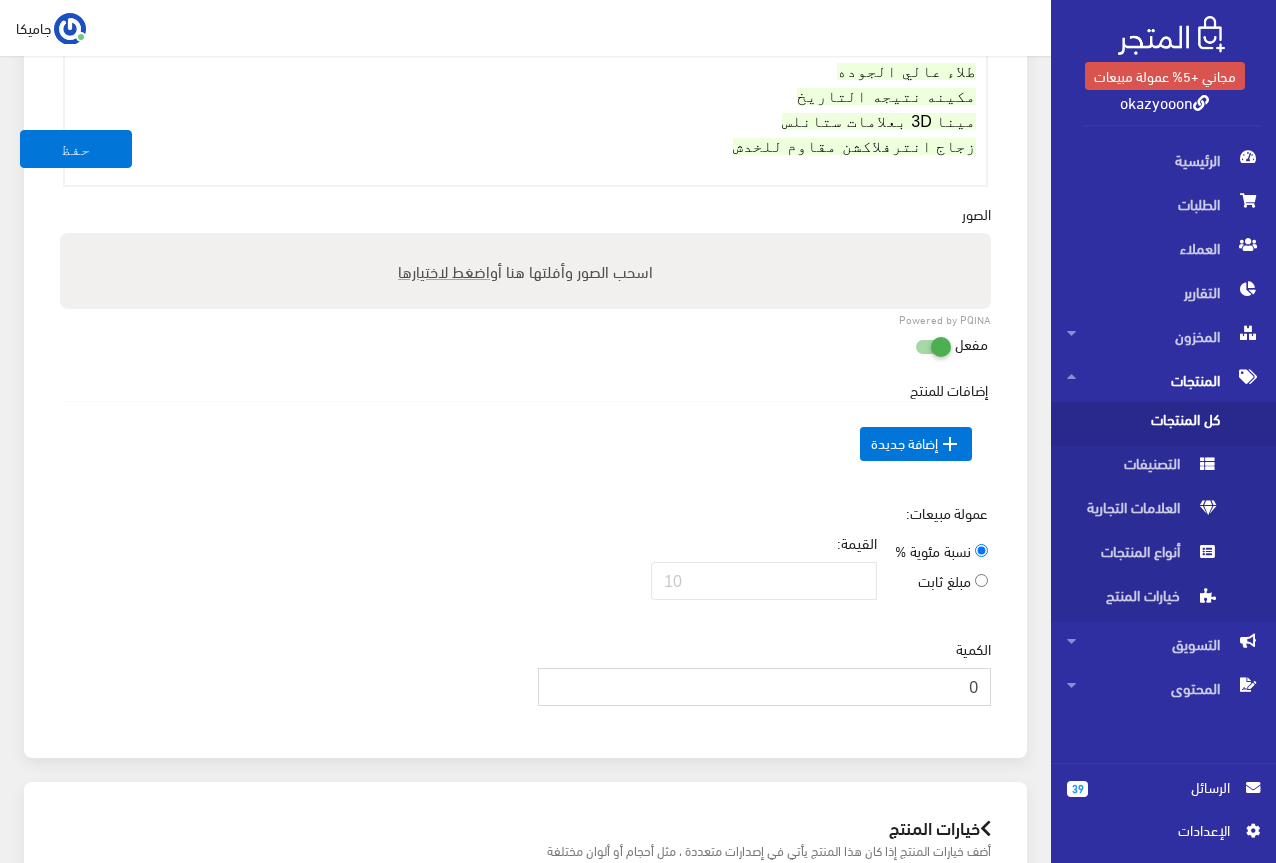 click on "0" at bounding box center (765, 687) 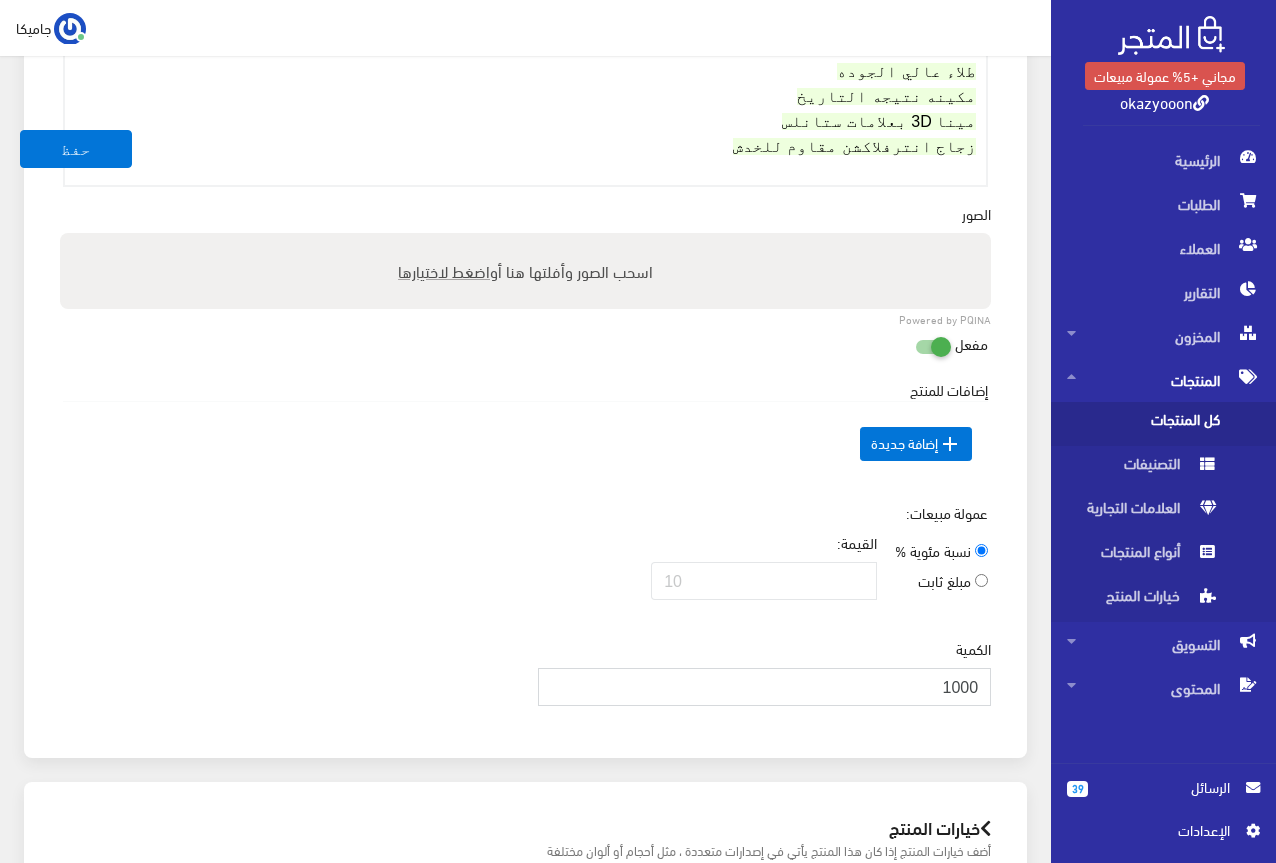 type on "1000" 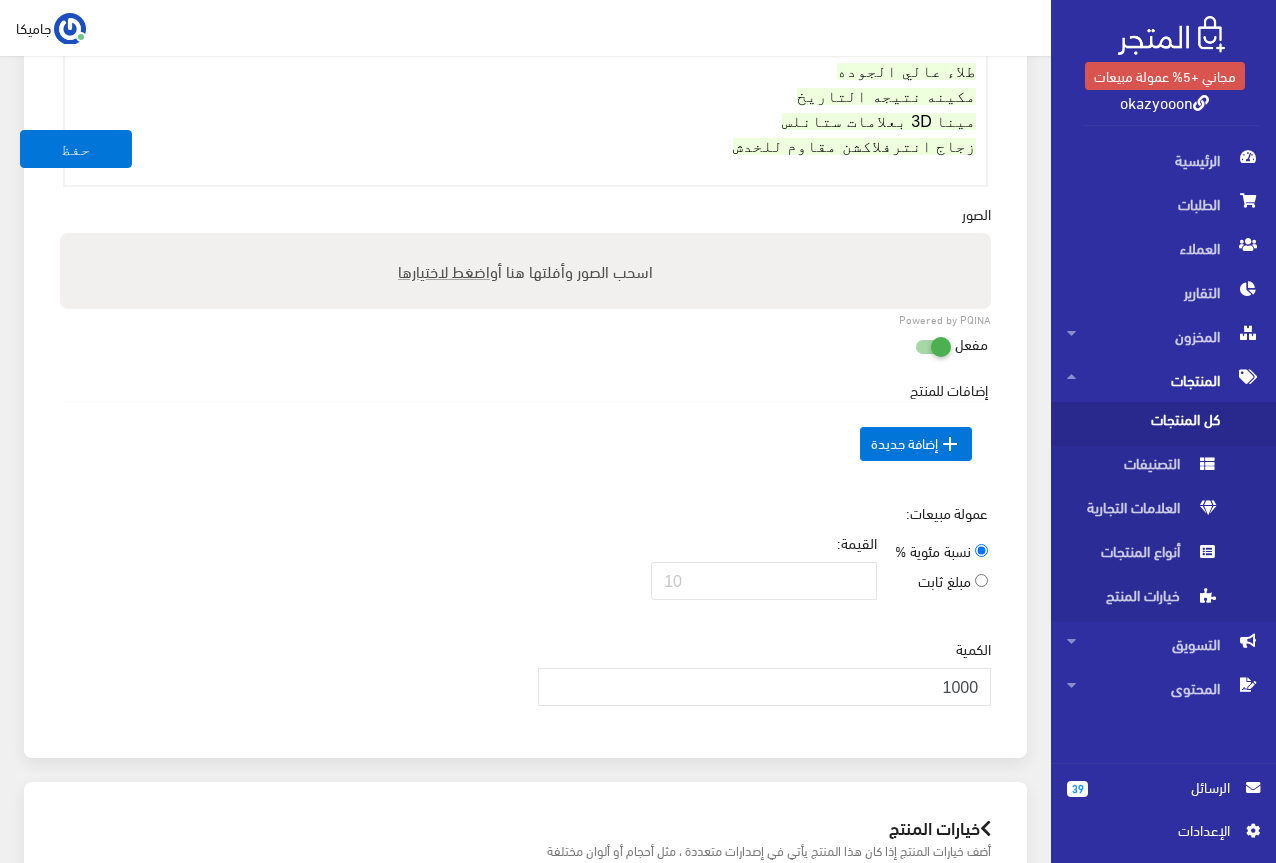 click on "عمولة مبيعات:
نسبة مئوية %
مبلغ ثابت
القيمة:" at bounding box center (525, 559) 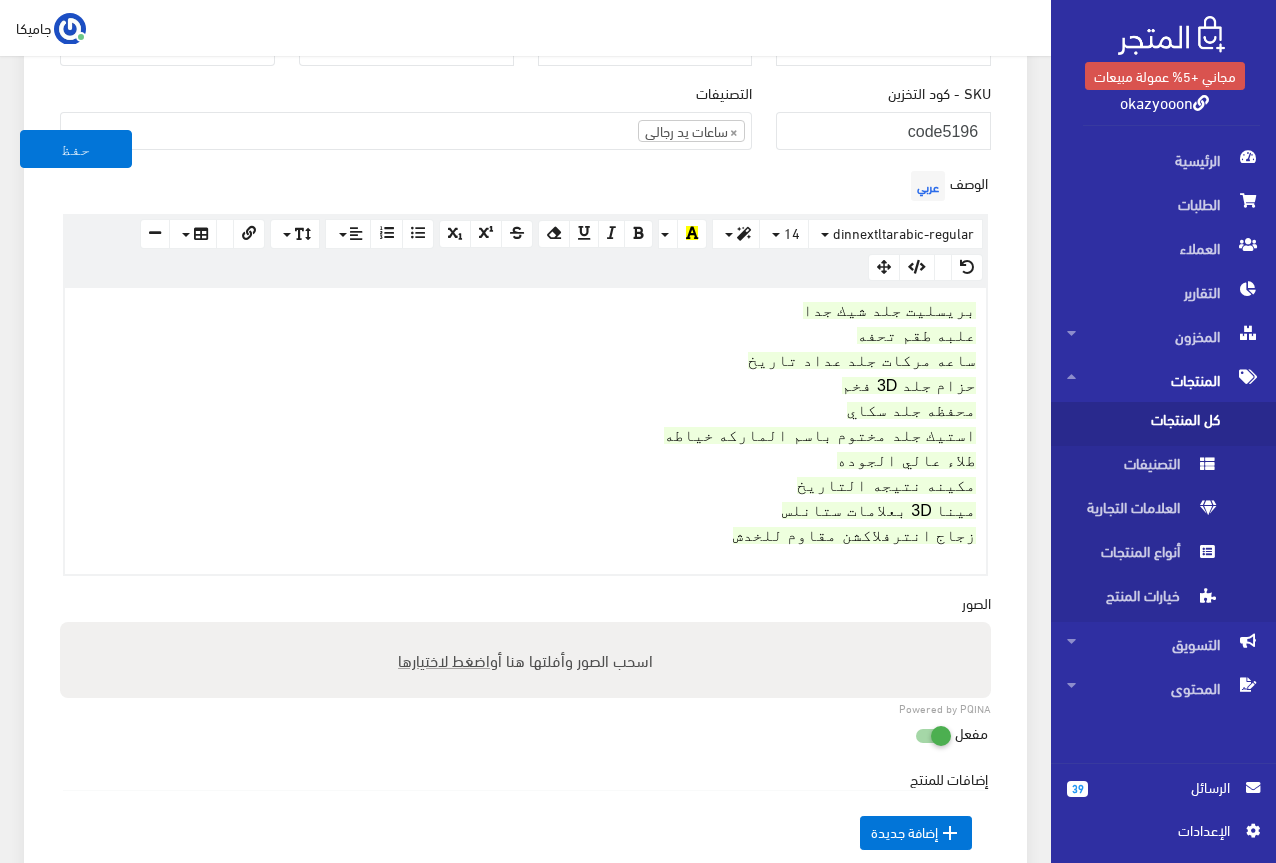 scroll, scrollTop: 500, scrollLeft: 0, axis: vertical 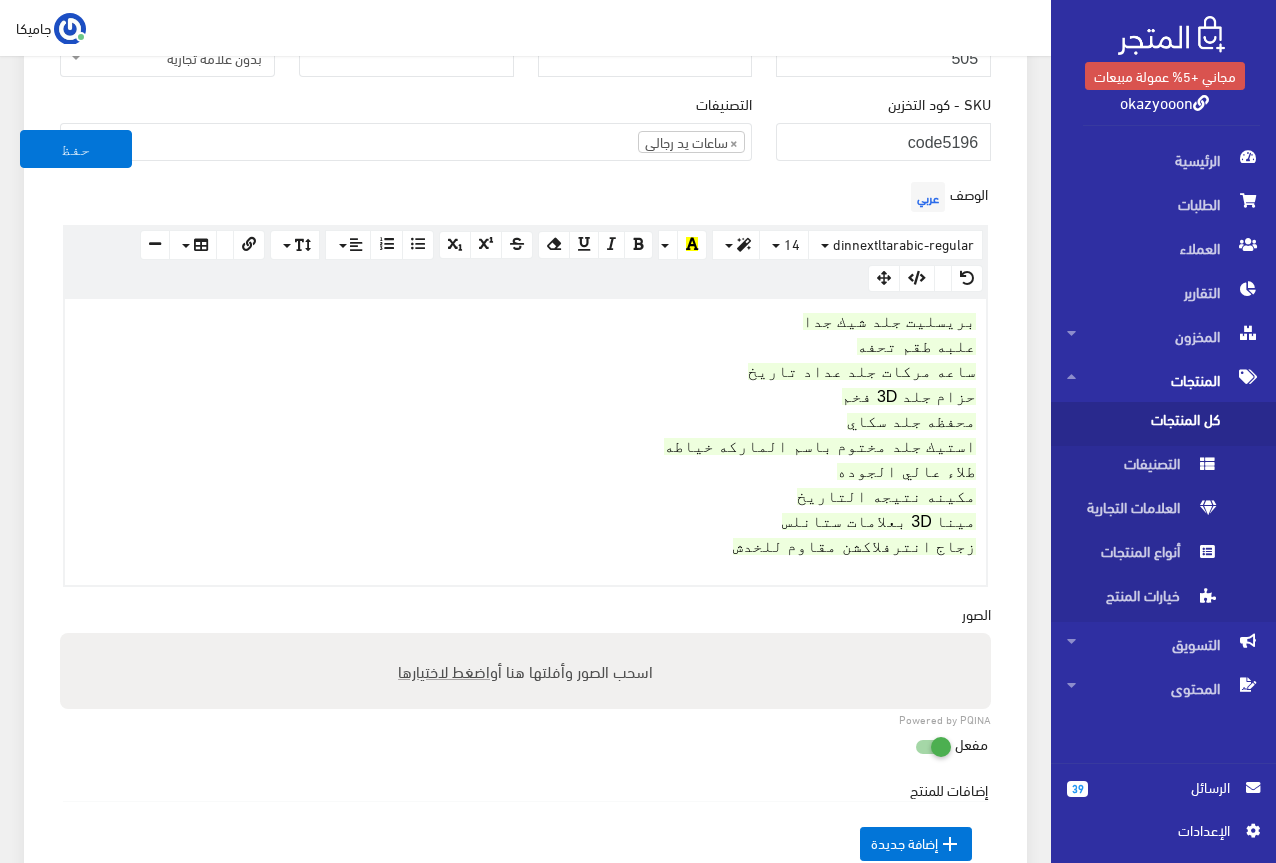 click on "اضغط لاختيارها" at bounding box center (444, 670) 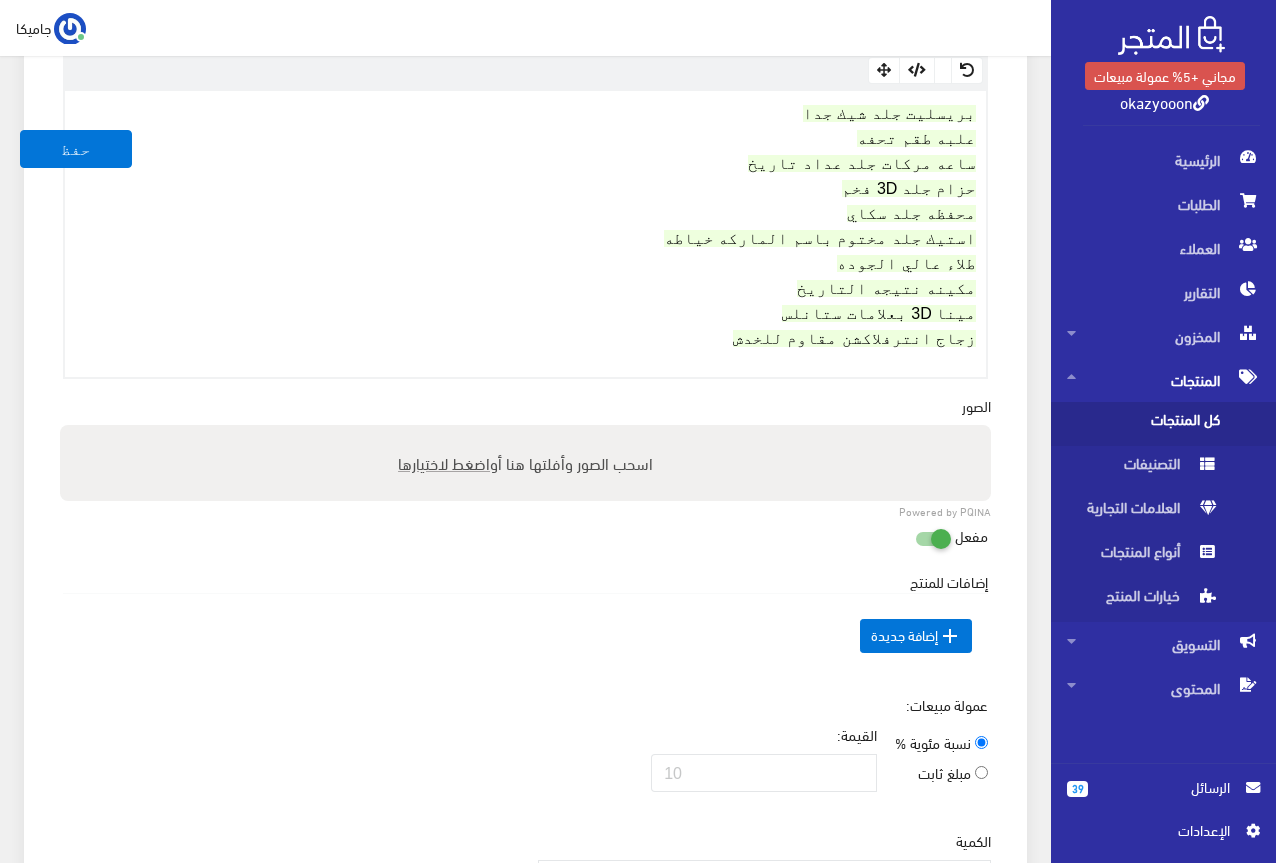 scroll, scrollTop: 700, scrollLeft: 0, axis: vertical 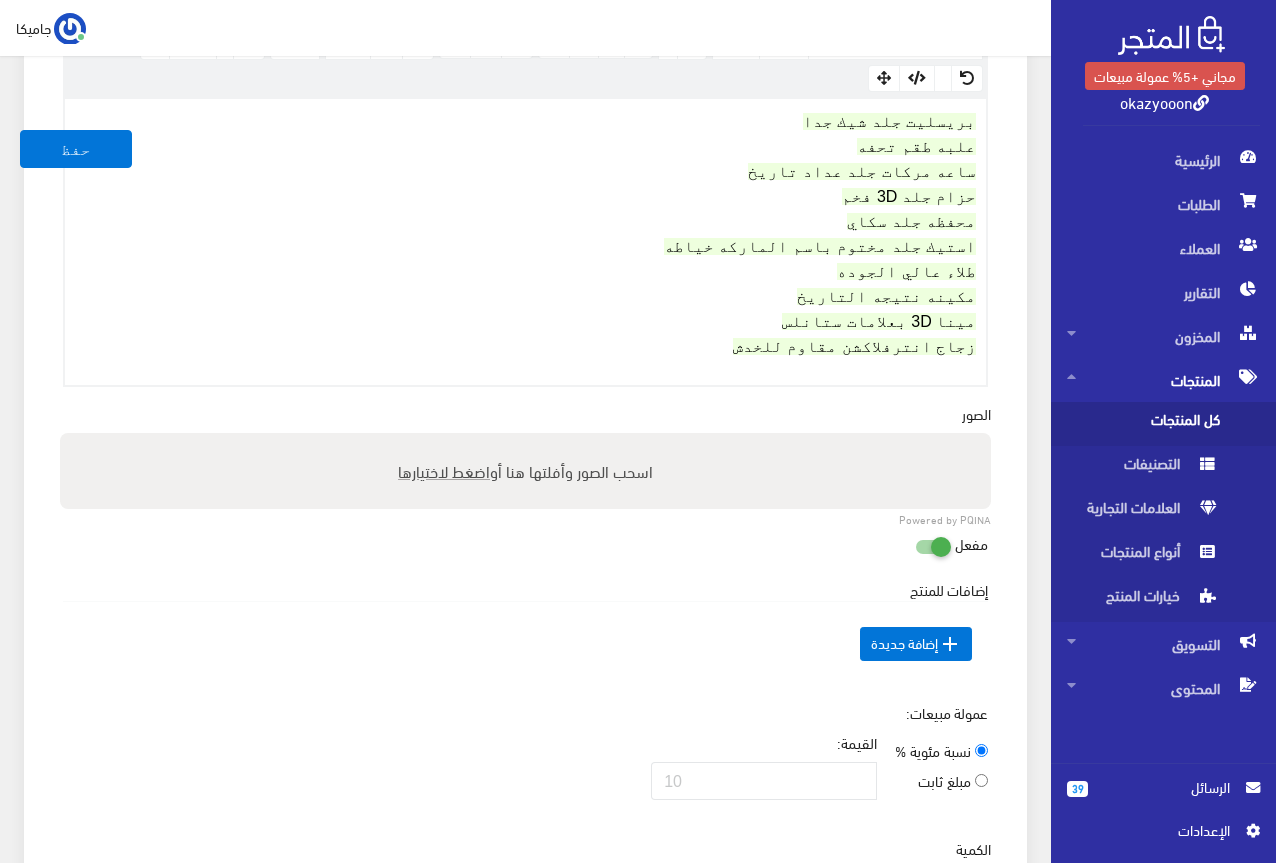 click on "اضغط لاختيارها" at bounding box center [444, 470] 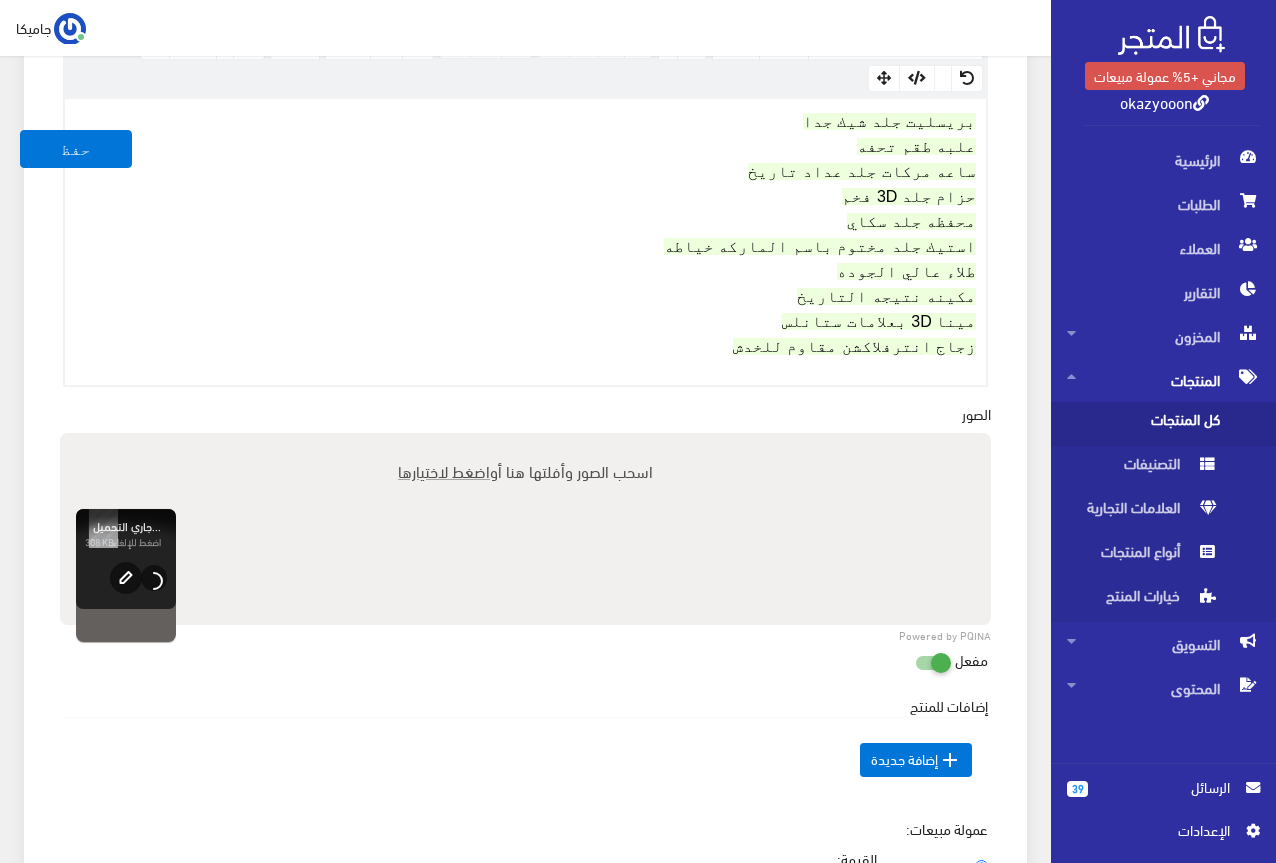 click on "اضغط لاختيارها" at bounding box center [444, 470] 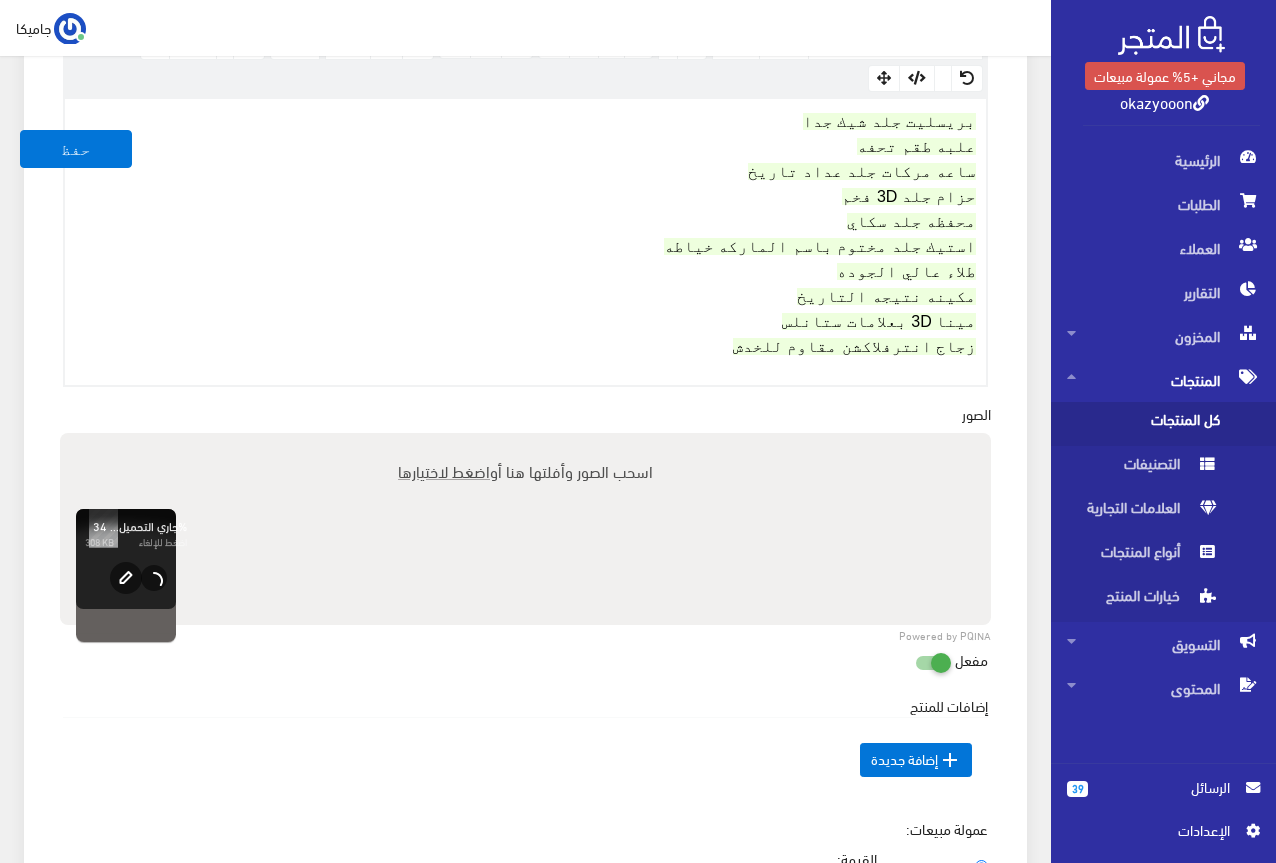 type on "C:\fakepath\5196.jpg" 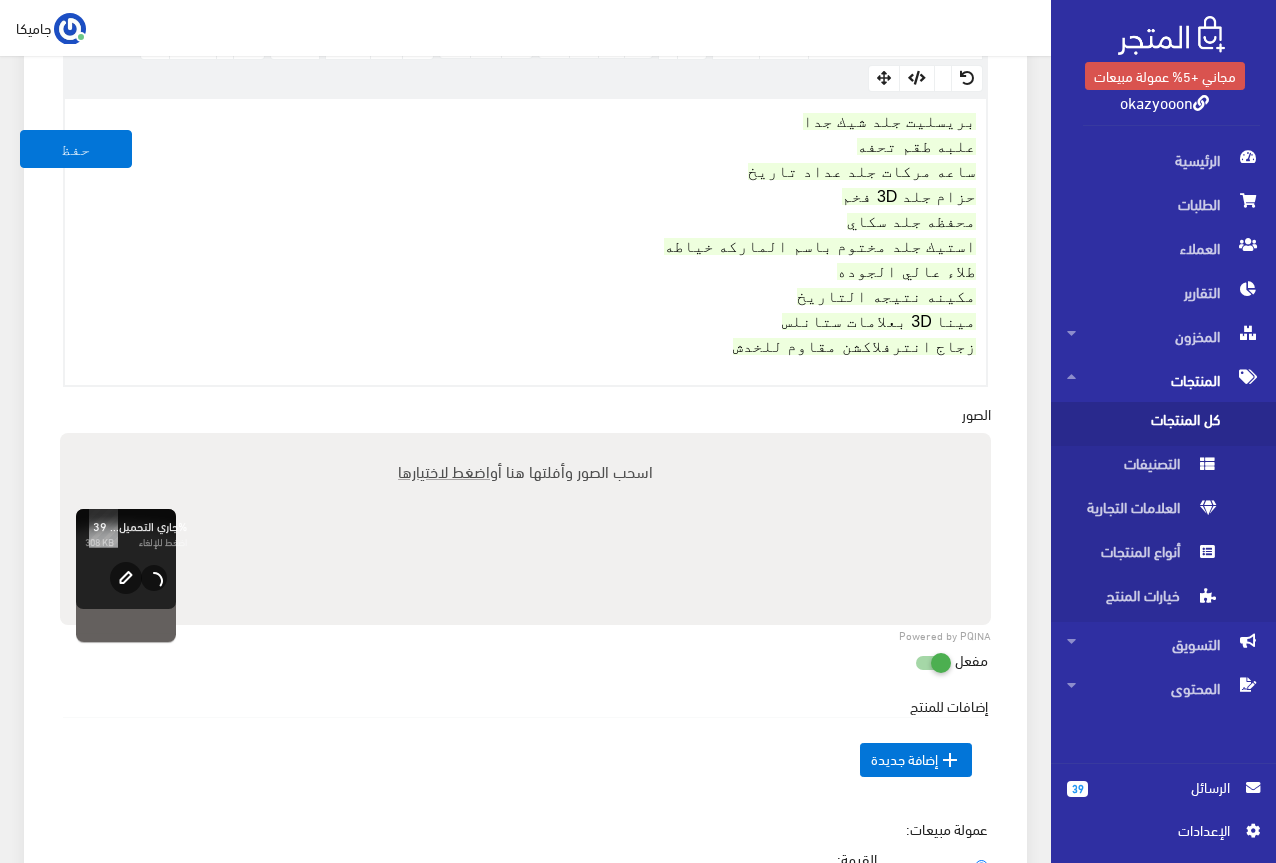 type 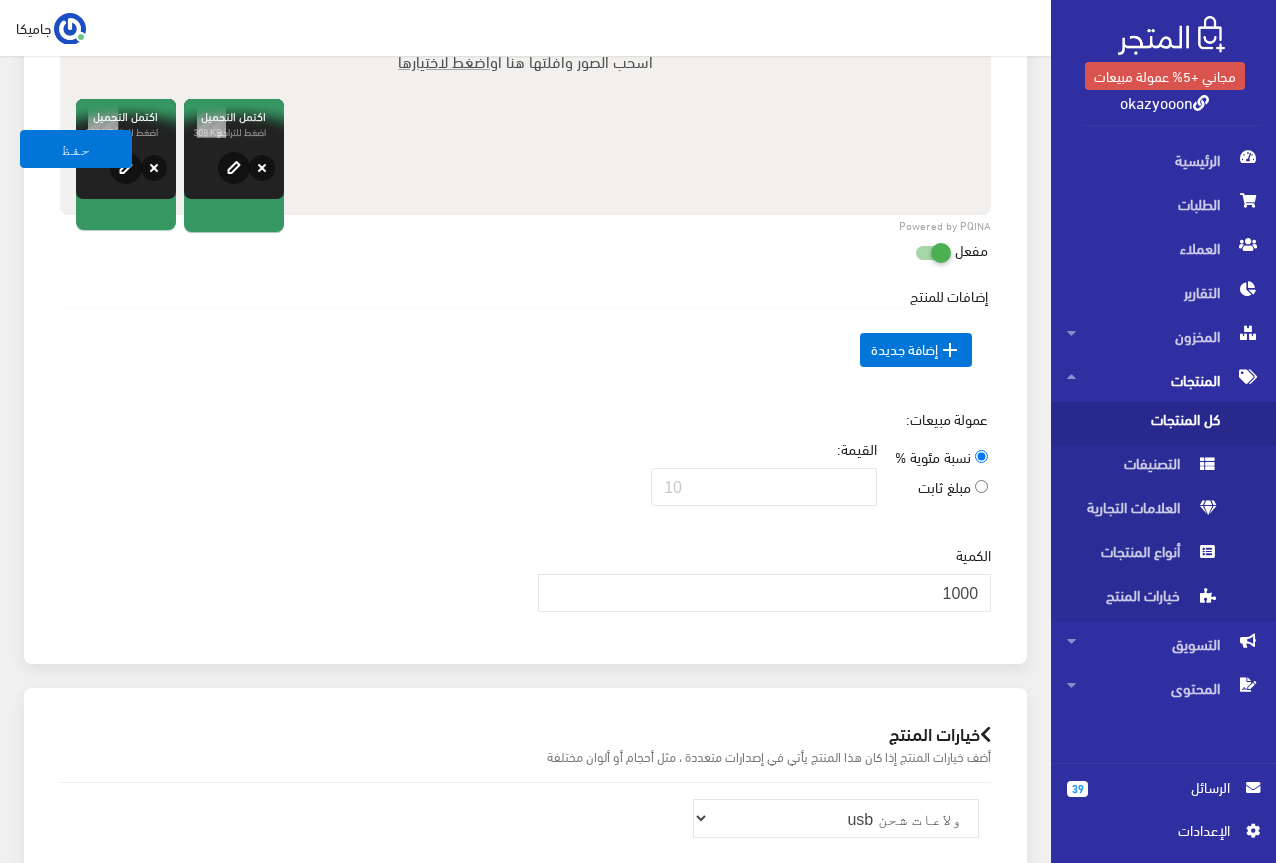 scroll, scrollTop: 900, scrollLeft: 0, axis: vertical 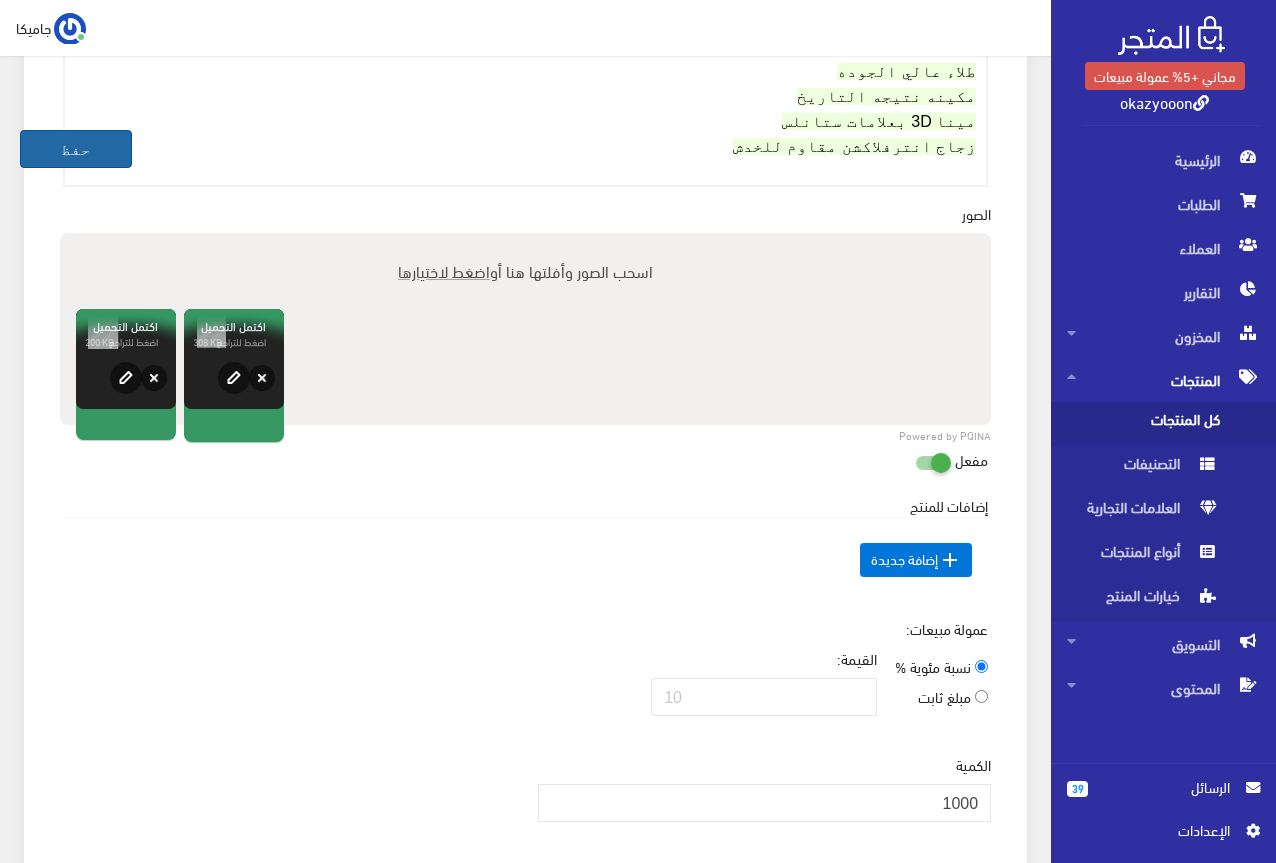 click on "حفظ" at bounding box center [76, 149] 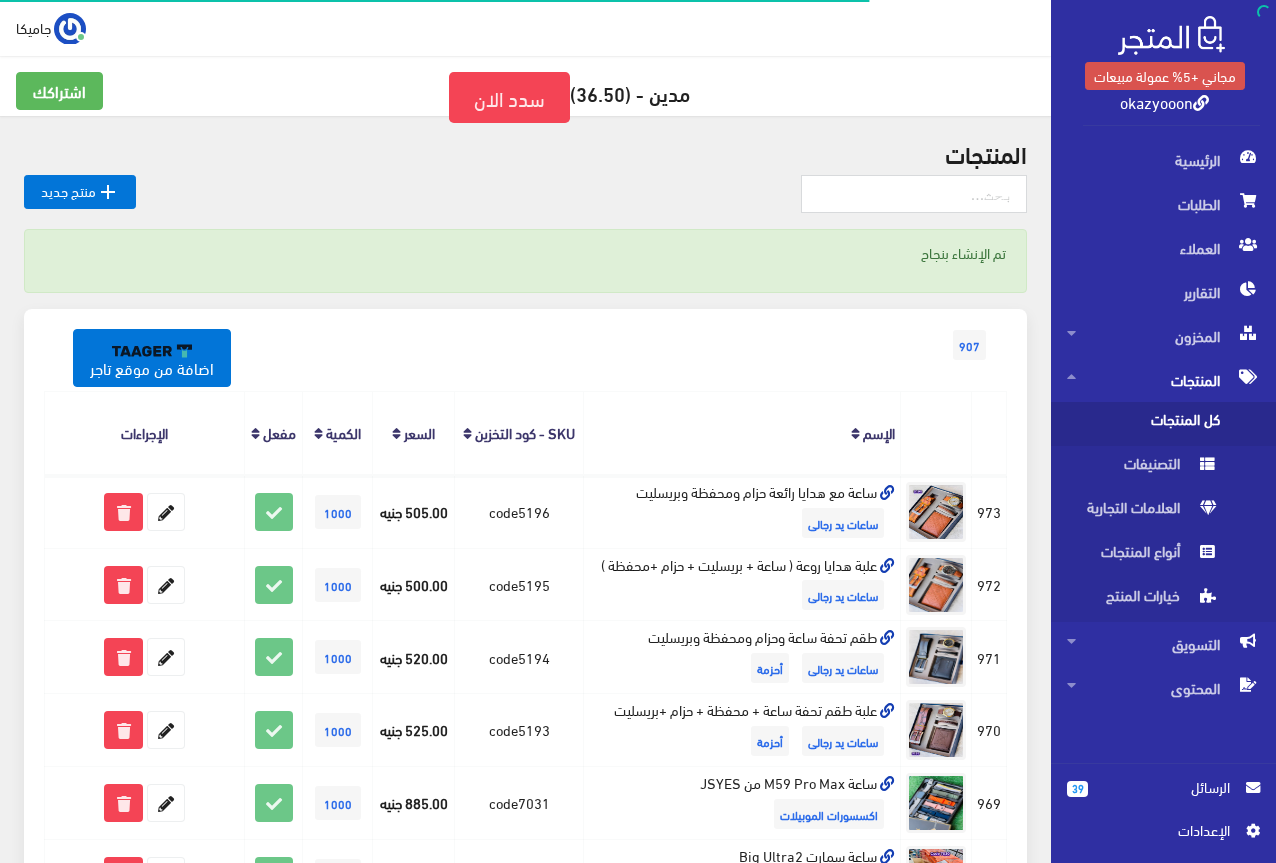 scroll, scrollTop: 0, scrollLeft: 0, axis: both 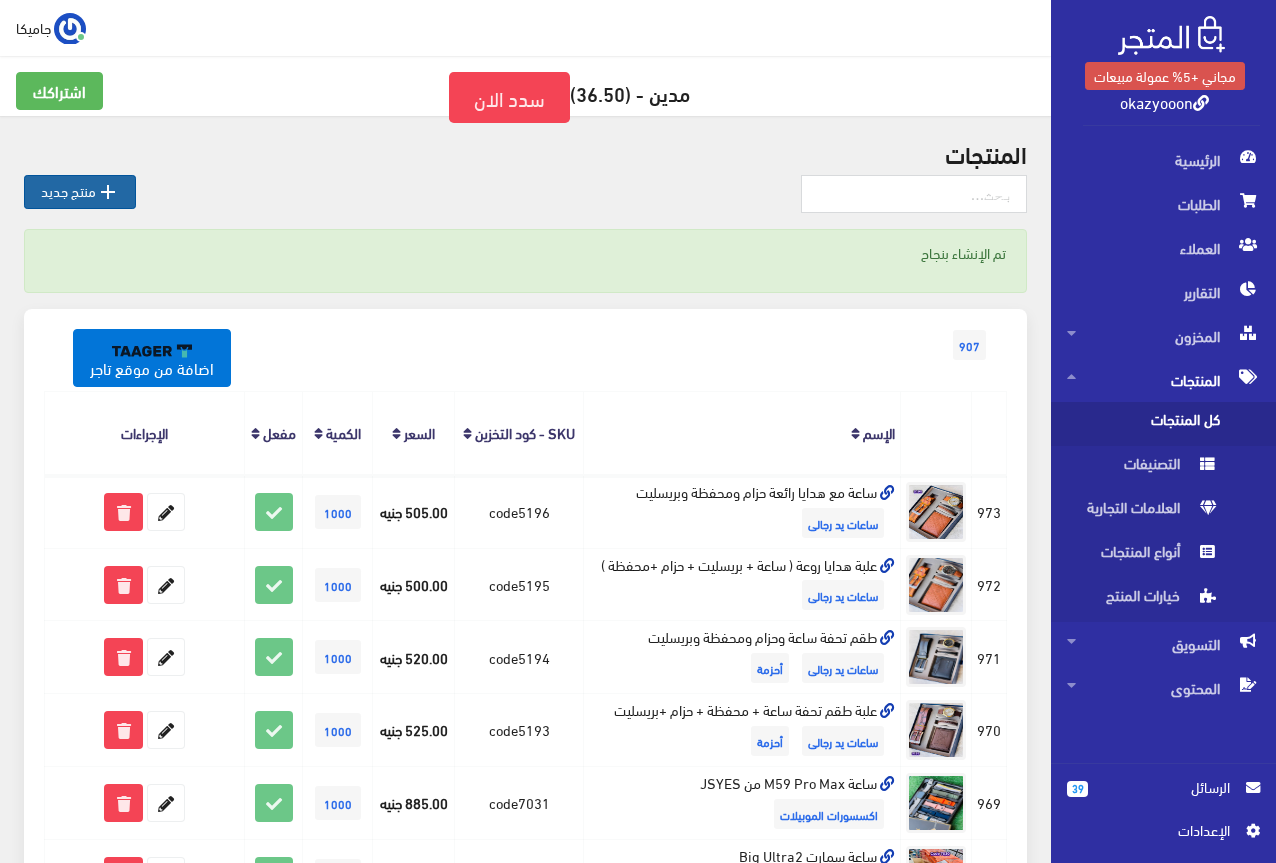 click on "  منتج جديد" at bounding box center (80, 192) 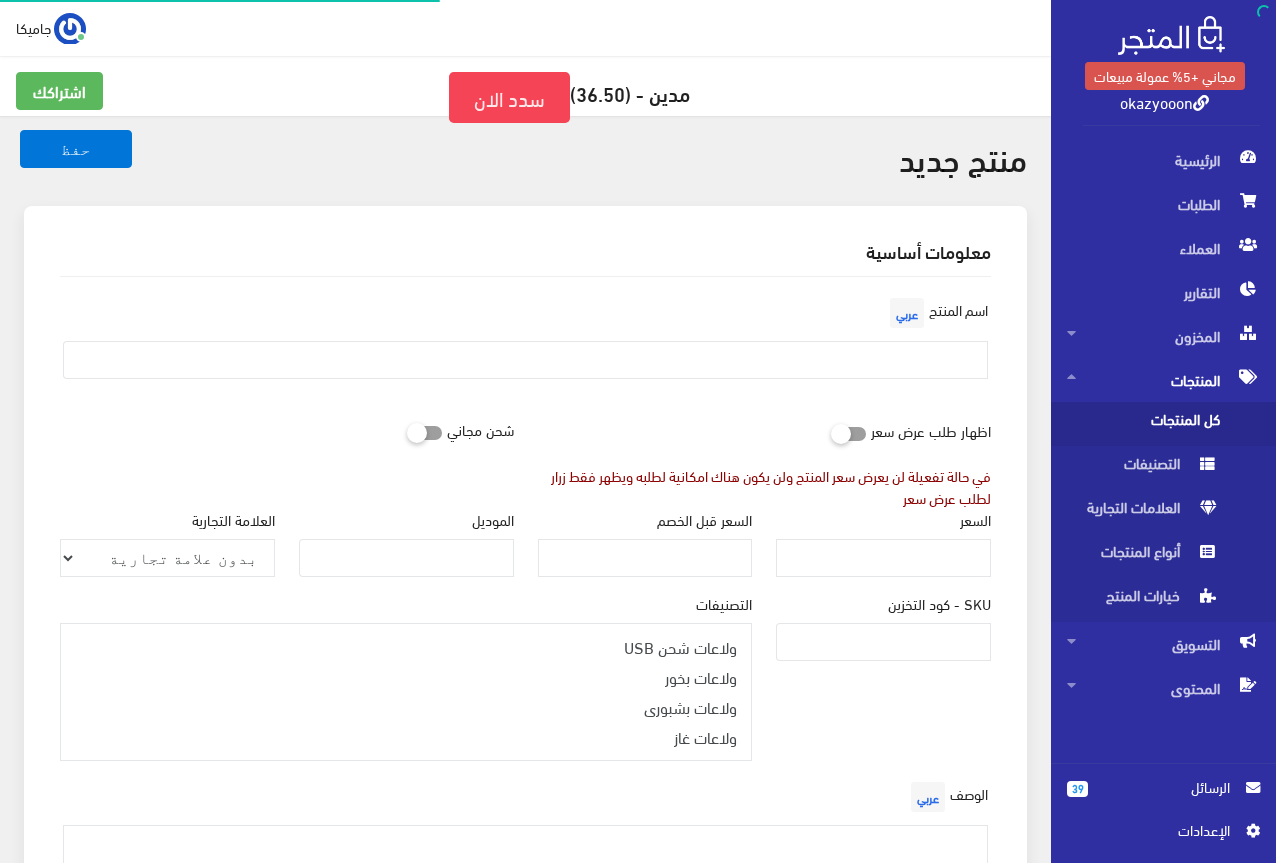 select 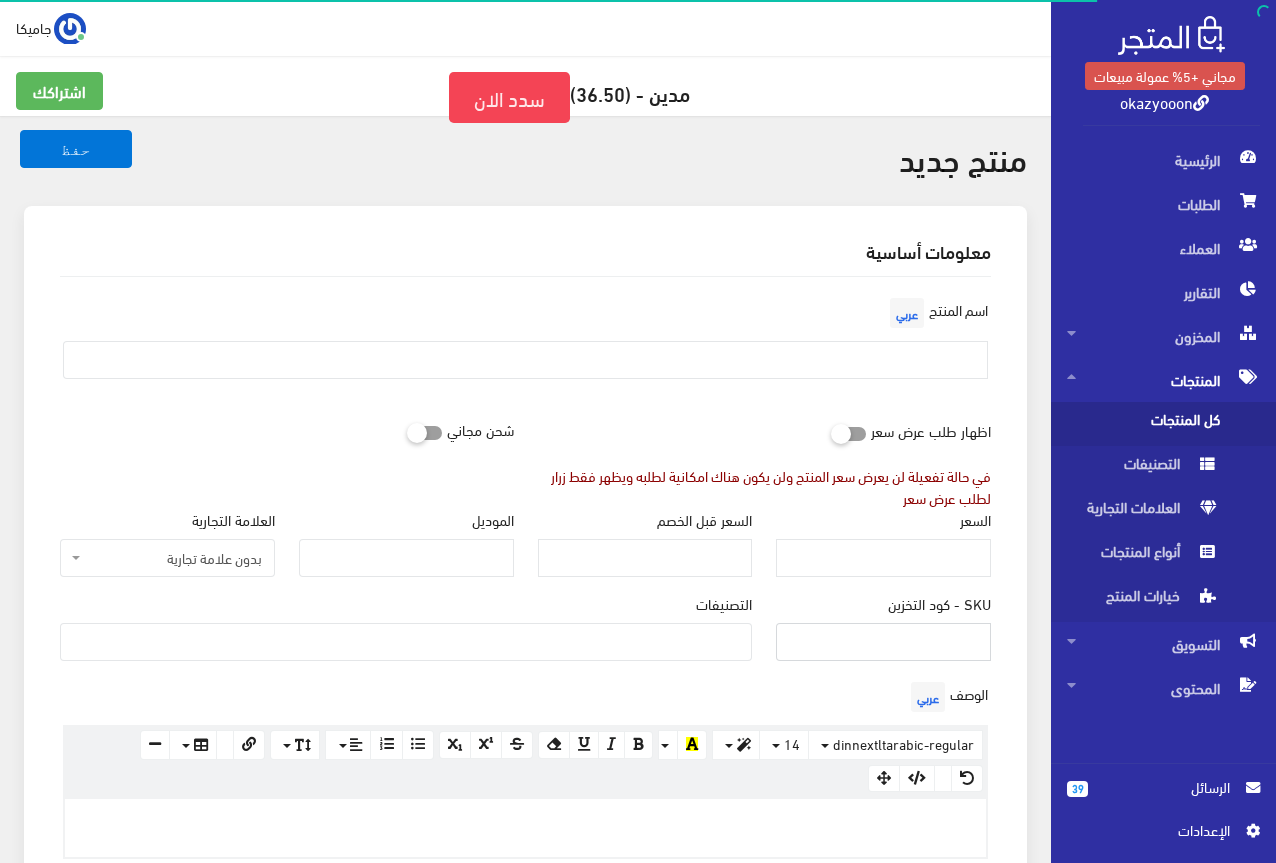 click on "SKU - كود التخزين" at bounding box center (883, 642) 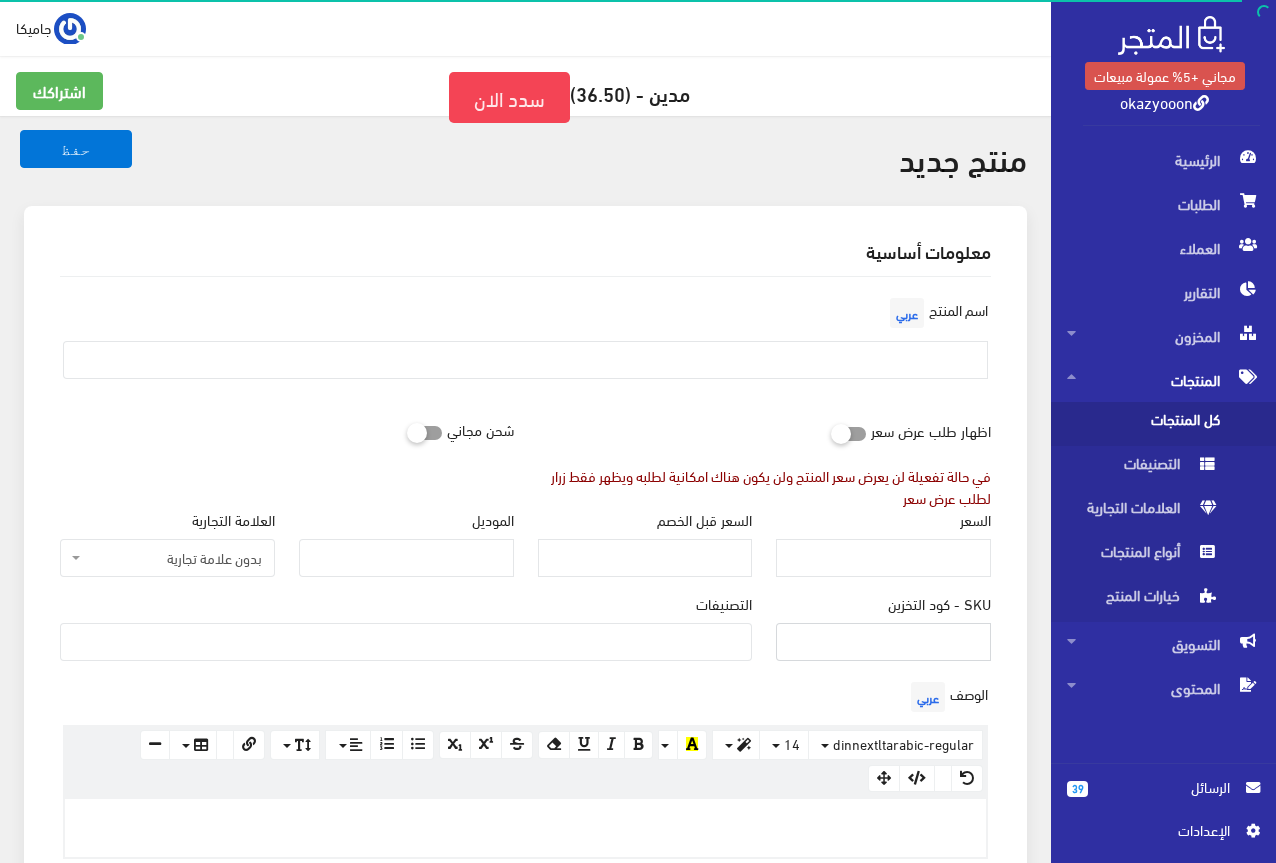 type on "ؤ" 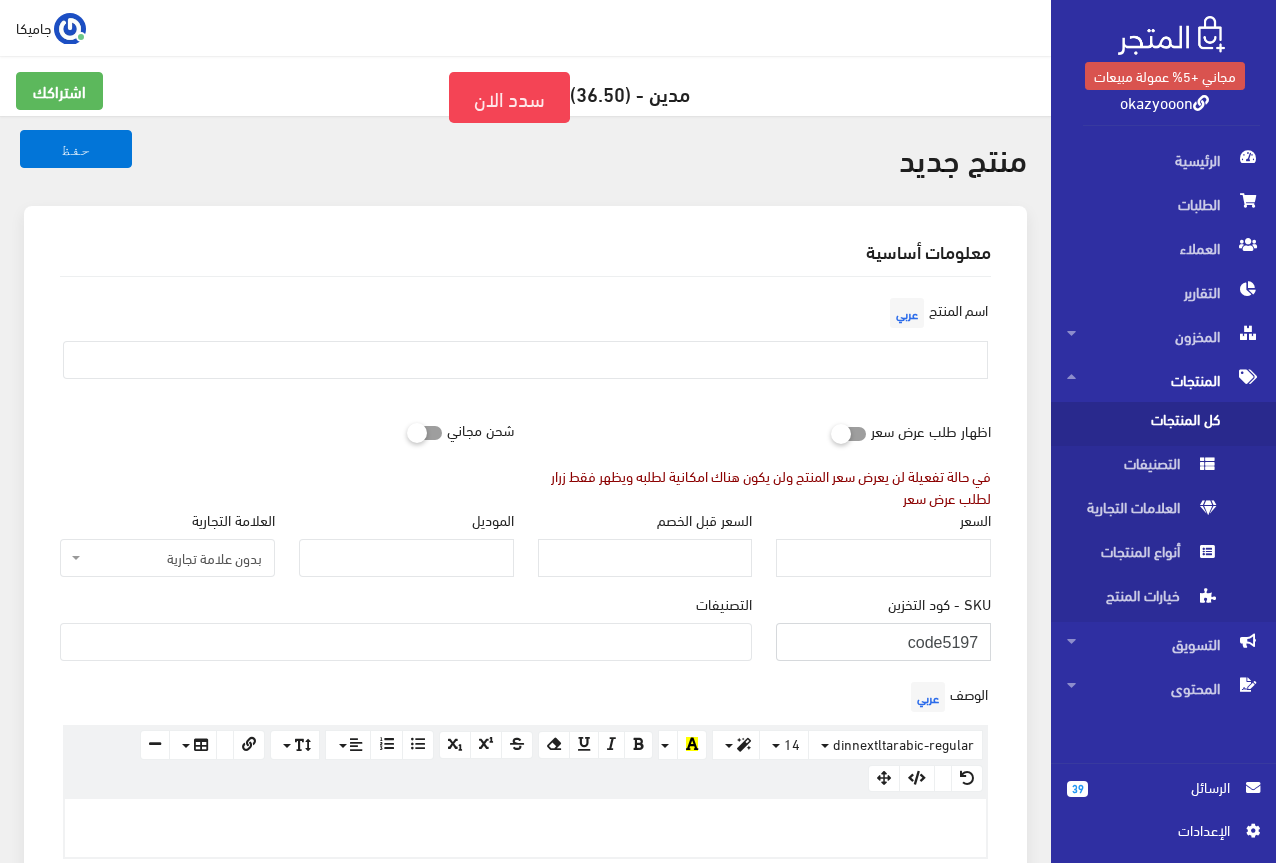 type on "code5197" 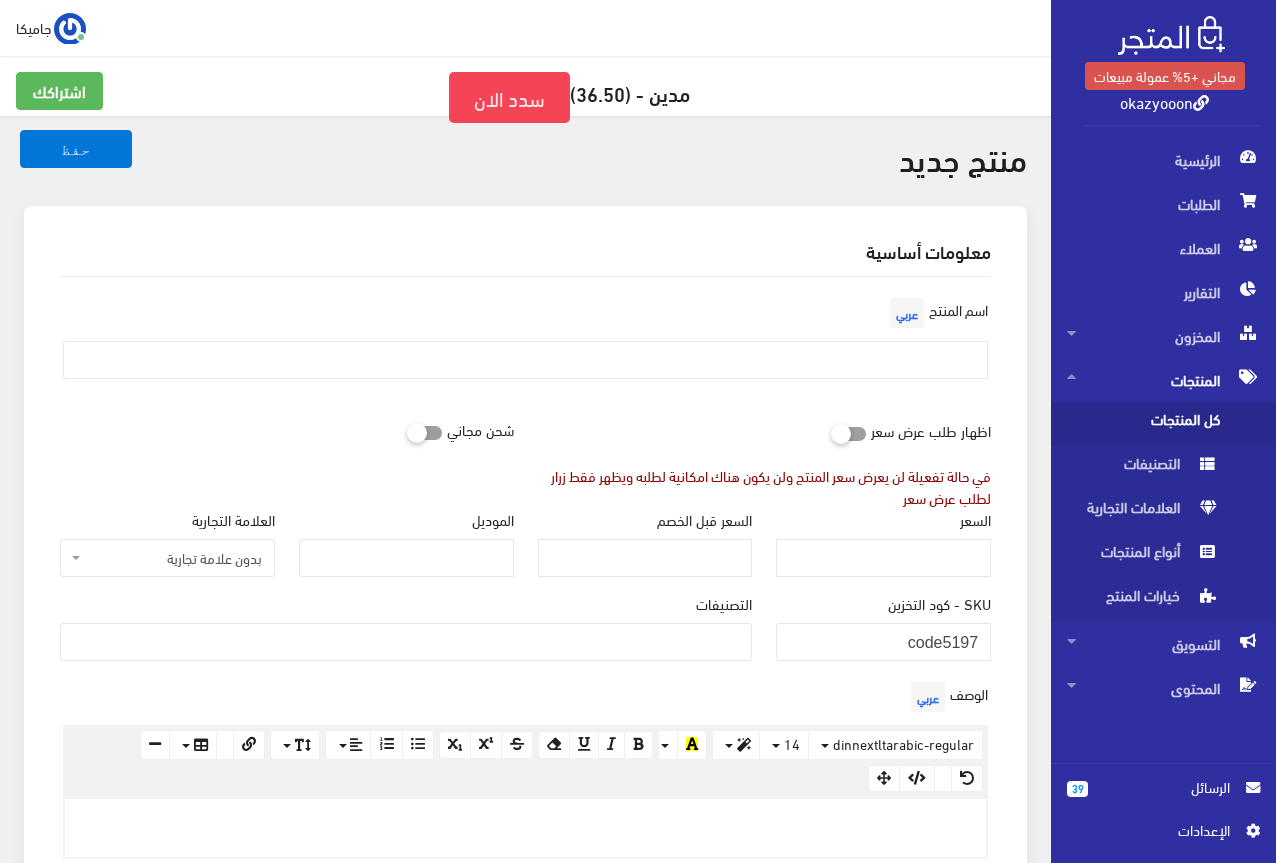 click at bounding box center [406, 640] 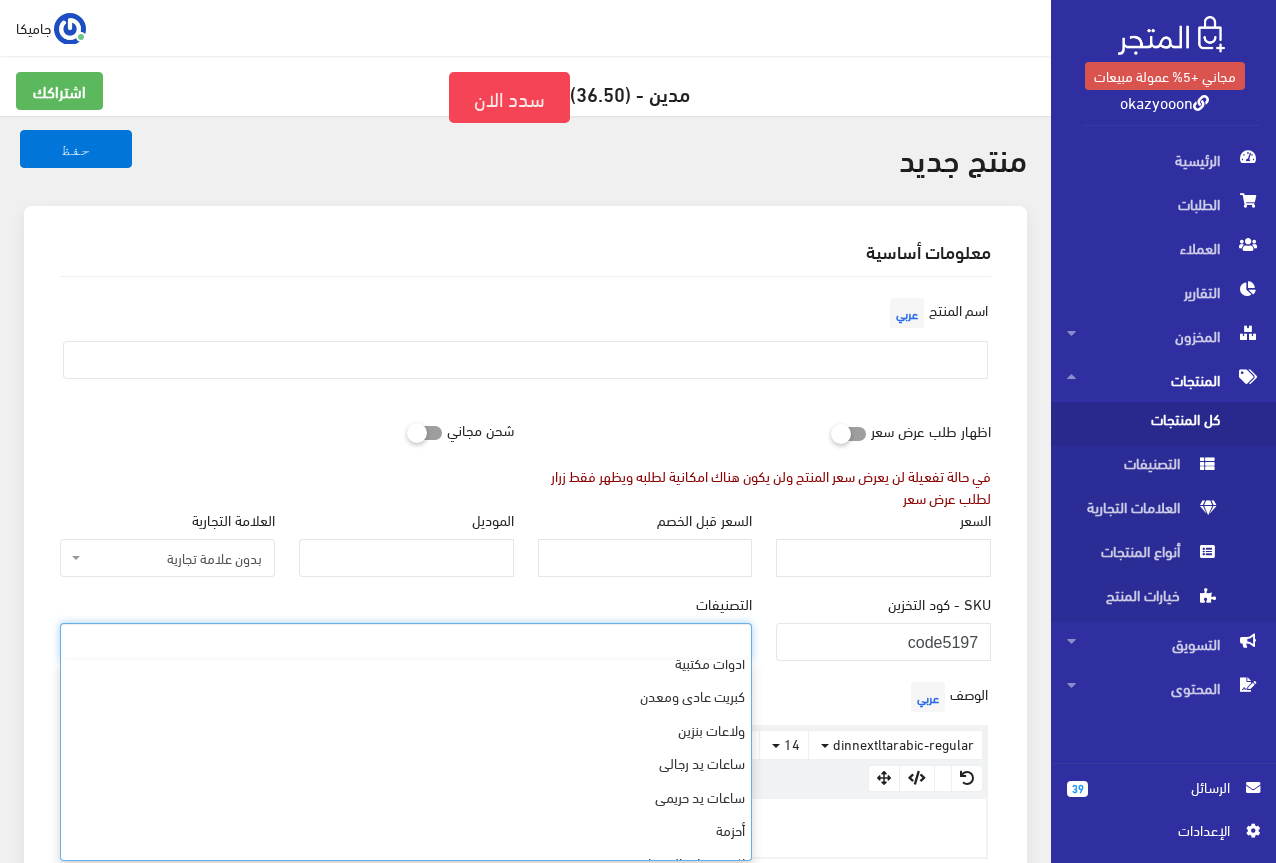 scroll, scrollTop: 568, scrollLeft: 0, axis: vertical 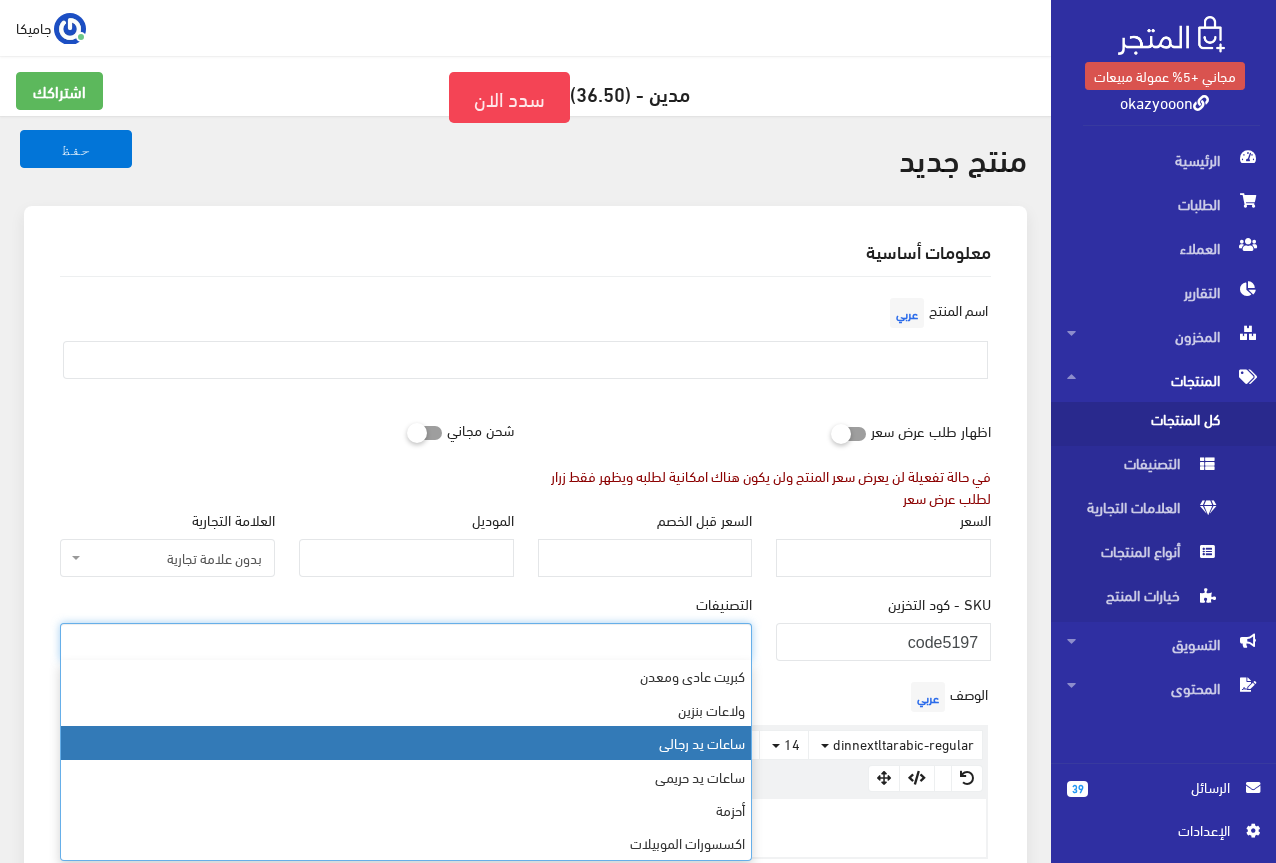 select on "23" 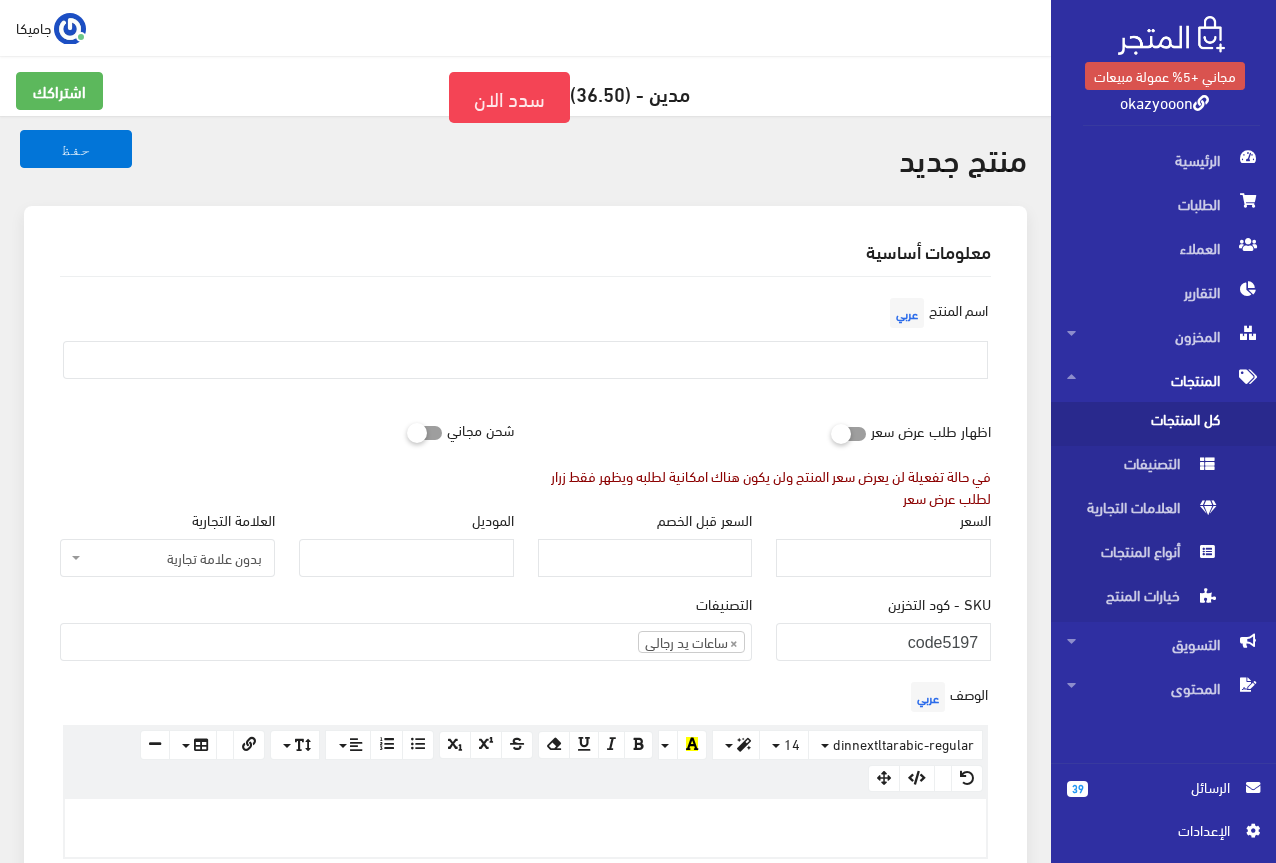 click on "الوصف  عربي
× Insert Image Select from files Image URL Insert Image × Insert Link Text to display To what URL should this link go? http://  Open in new window Insert Link Close Keyboard shortcuts Action Ctrl + Z Undo Ctrl + Shift + Z Redo Ctrl + ] Indent Ctrl + [ Outdent Ctrl + ENTER Insert Horizontal Rule Text formatting Ctrl + B Bold Ctrl + I Italic Ctrl + U Underline Ctrl + \ Remove Font Style Document Style Ctrl + NUM0 Normal Ctrl + NUM1 Header 1 Ctrl + NUM2 Header 2 Ctrl + NUM3 Header 3 Ctrl + NUM4 Header 4 Ctrl + NUM5 Header 5 Ctrl + NUM6 Header 6 Paragraph formatting Ctrl + Shift + L Align left Ctrl + Shift + E Align center Ctrl + Shift + R Align right Ctrl + Shift + J Justify full Ctrl + Shift + NUM7 Ordered list Ctrl + Shift + NUM8 Unordered list Summernote 0.6.16  ·  Project  ·  Issues dinnextltarabic-regular    Arial  Arial Black  Comic Sans MS  Courier New  Helvetica  Impact  Tahoma  Times New Roman  Verdana 14    8  9  10  11  12  14  18  24  36" at bounding box center [525, 768] 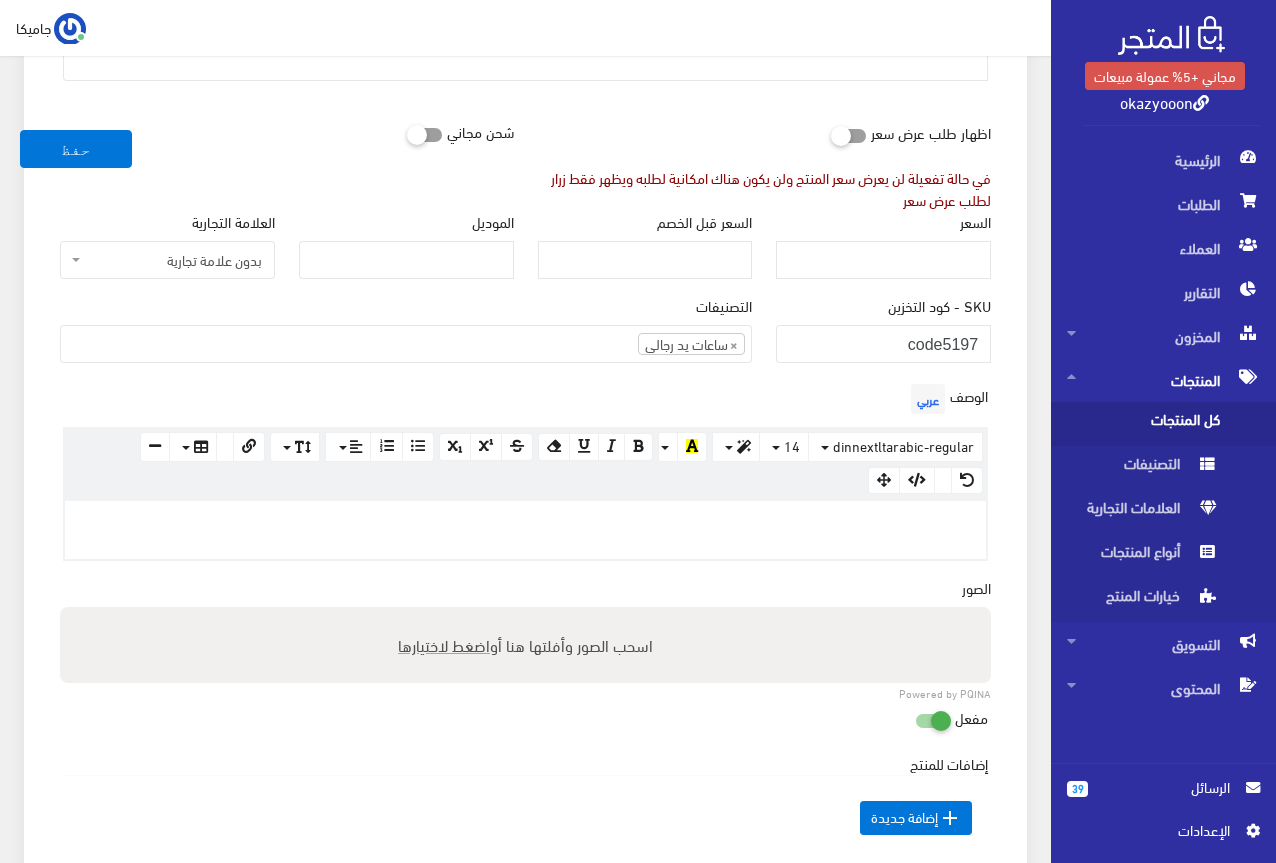 scroll, scrollTop: 300, scrollLeft: 0, axis: vertical 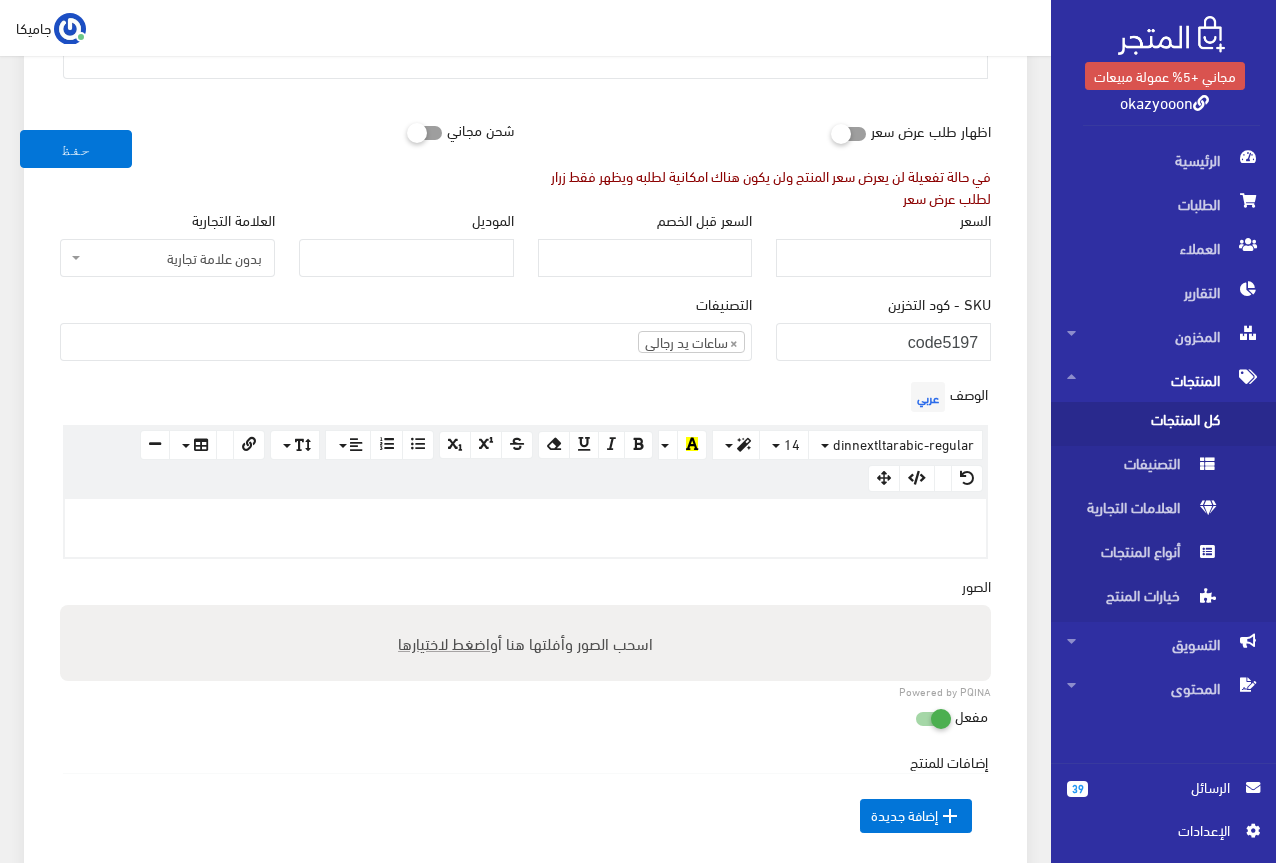 drag, startPoint x: 820, startPoint y: 535, endPoint x: 784, endPoint y: 714, distance: 182.58423 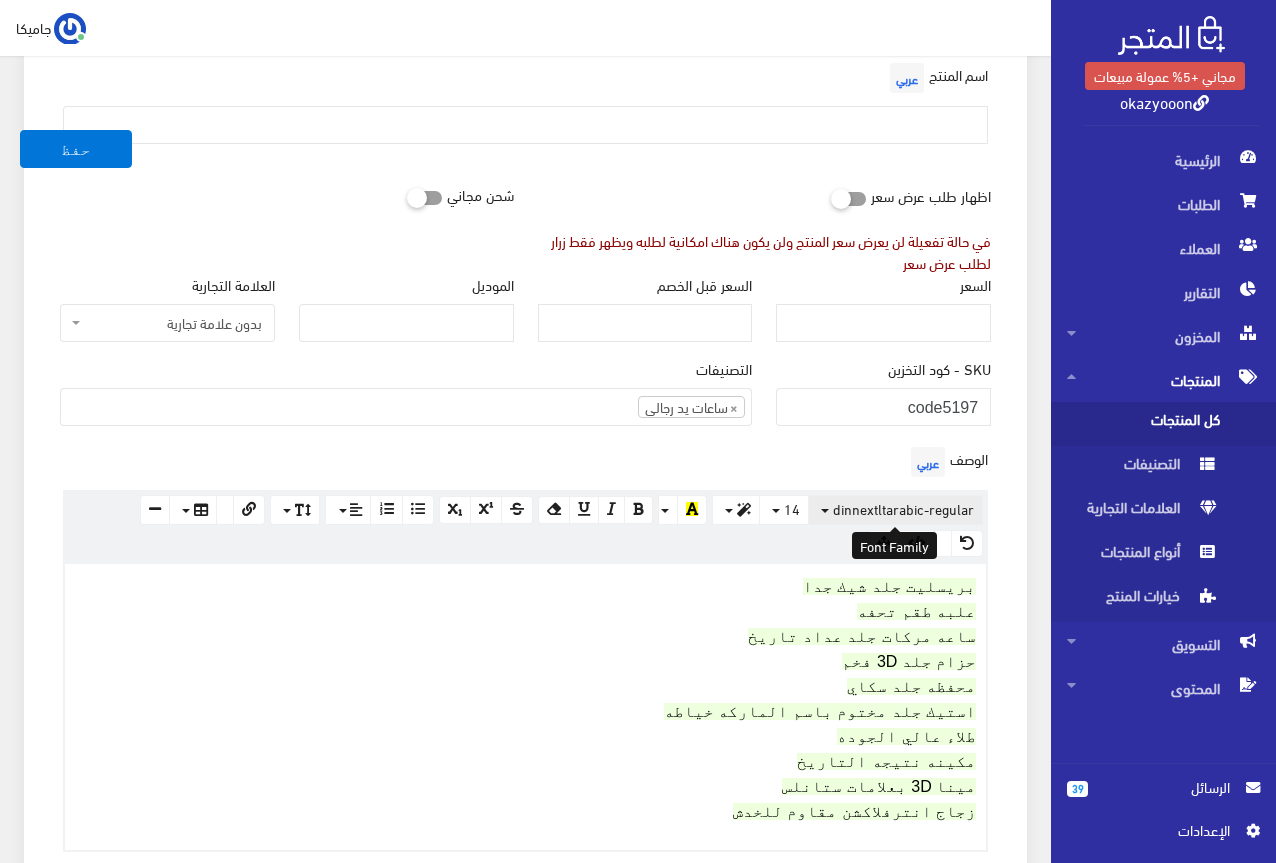 scroll, scrollTop: 200, scrollLeft: 0, axis: vertical 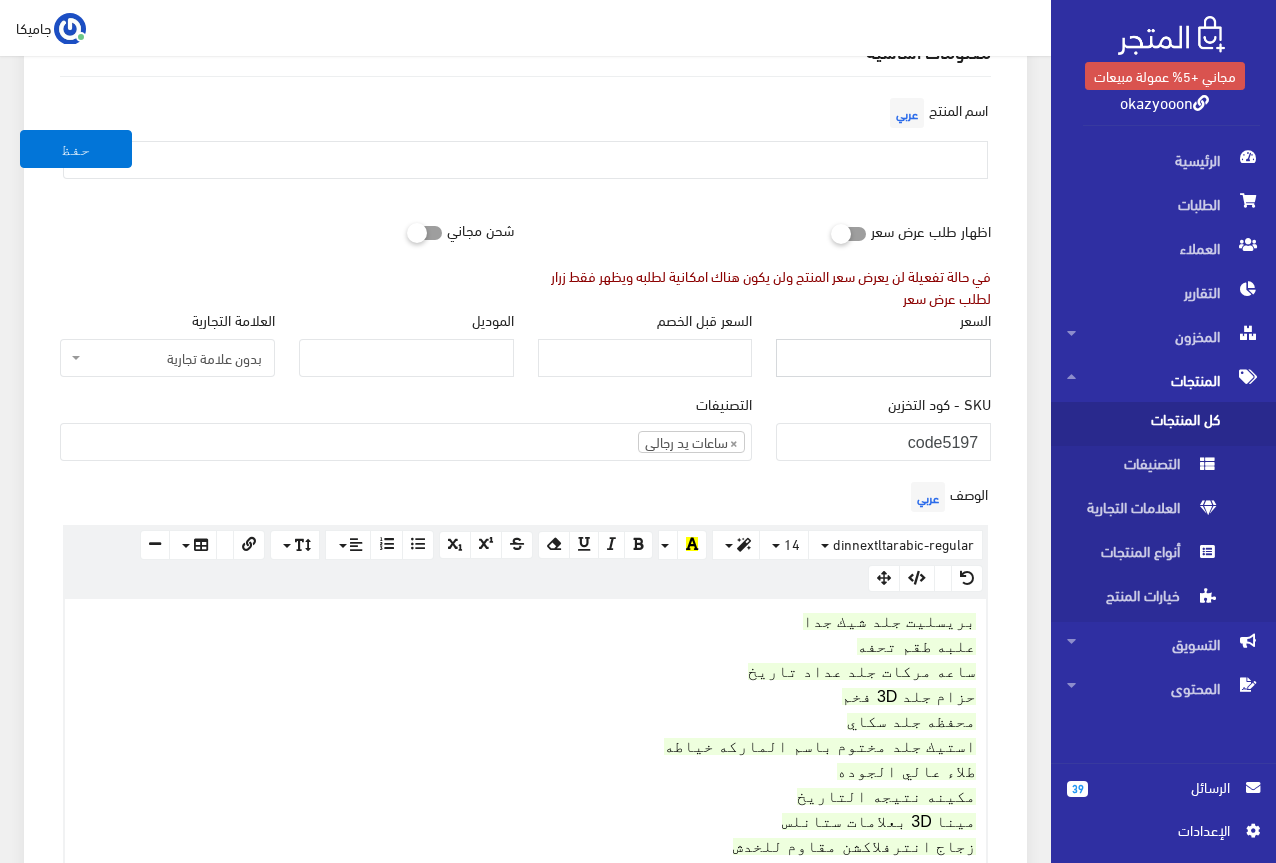 click on "السعر" at bounding box center (883, 358) 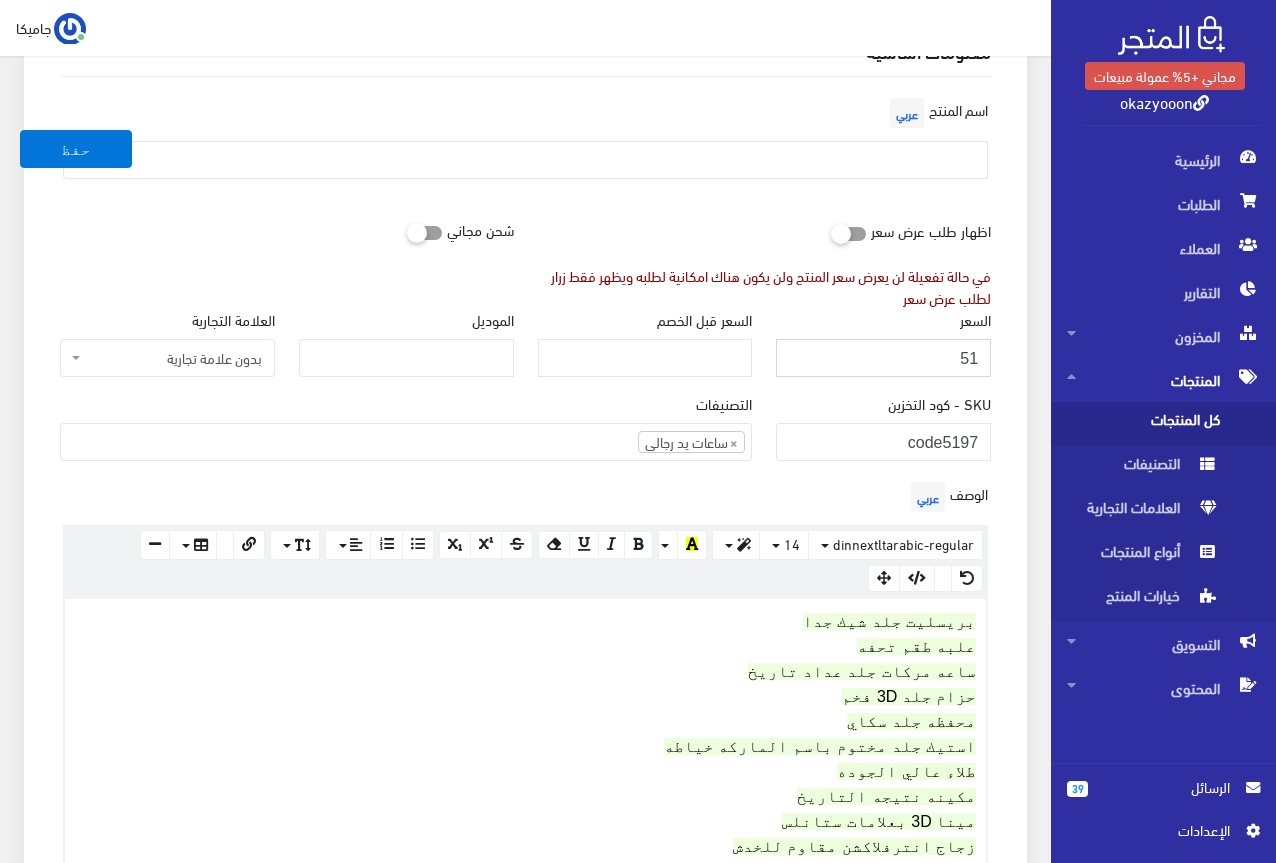click on "51" at bounding box center (883, 358) 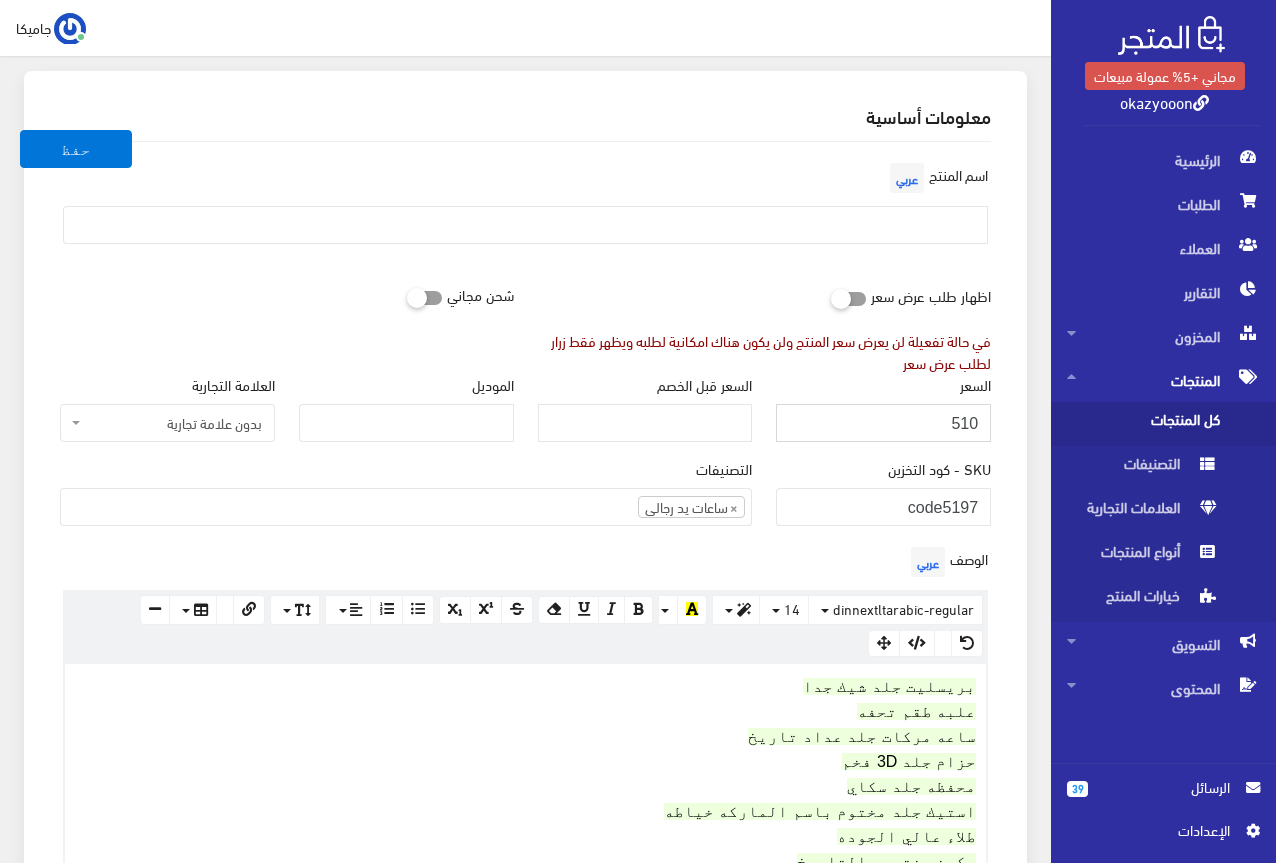 scroll, scrollTop: 100, scrollLeft: 0, axis: vertical 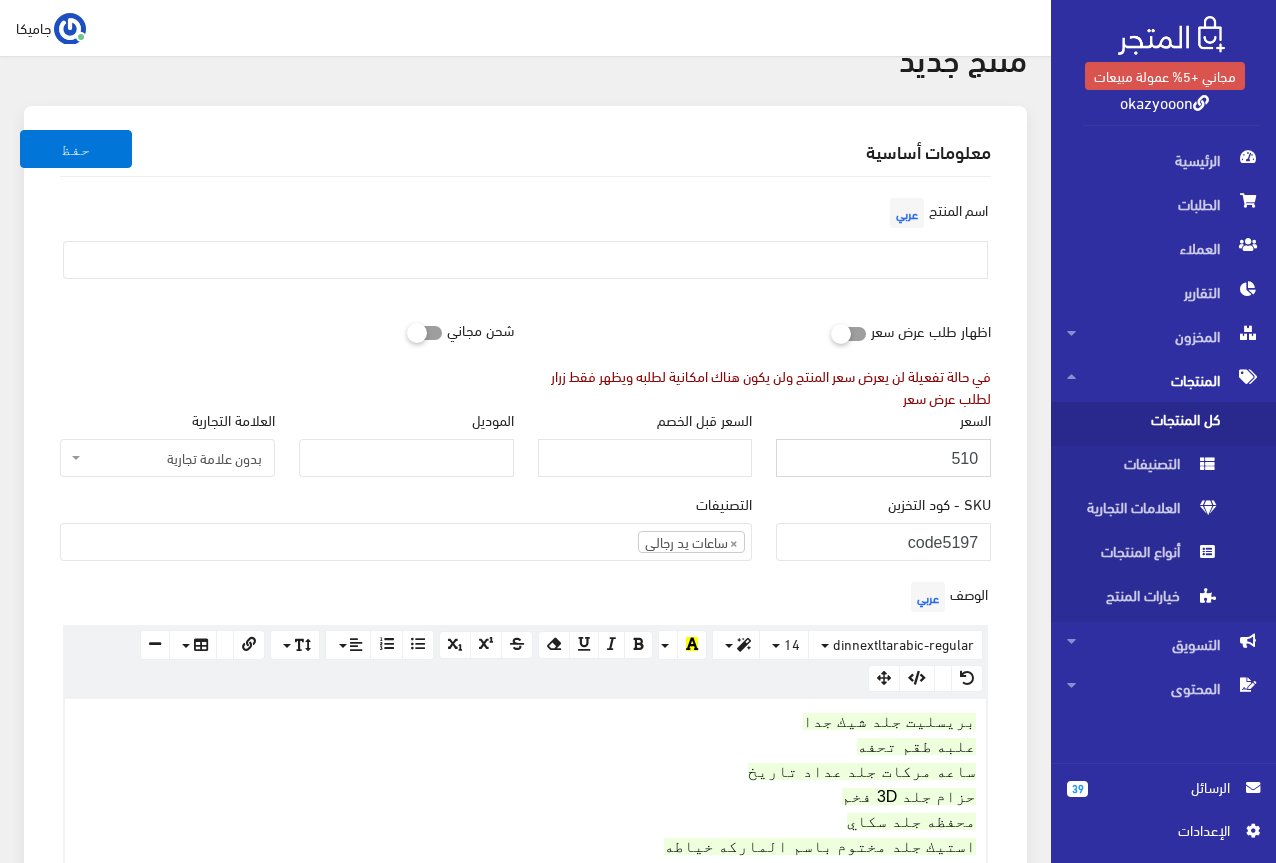 type on "510" 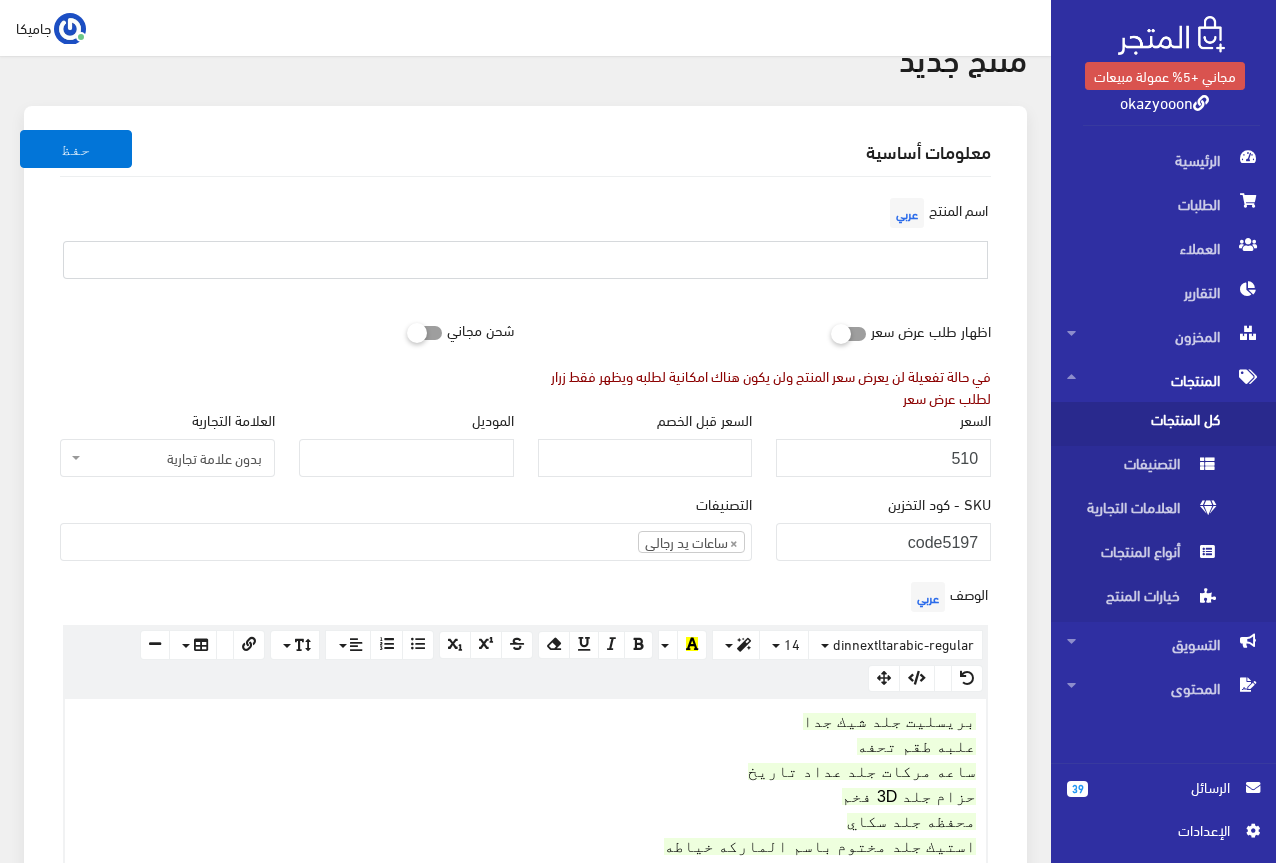 click at bounding box center (525, 260) 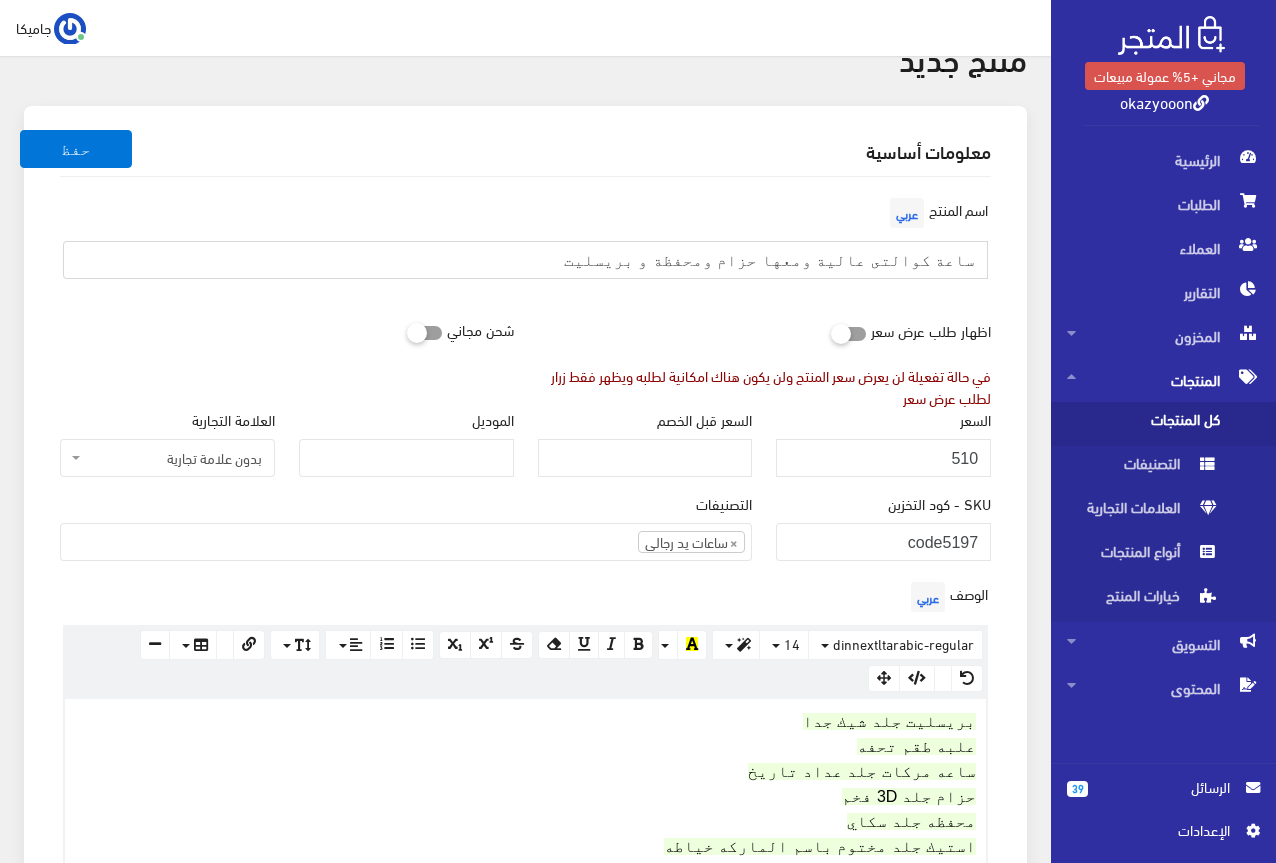 type on "ساعة كوالتى عالية ومعها حزام ومحفظة و بريسليت" 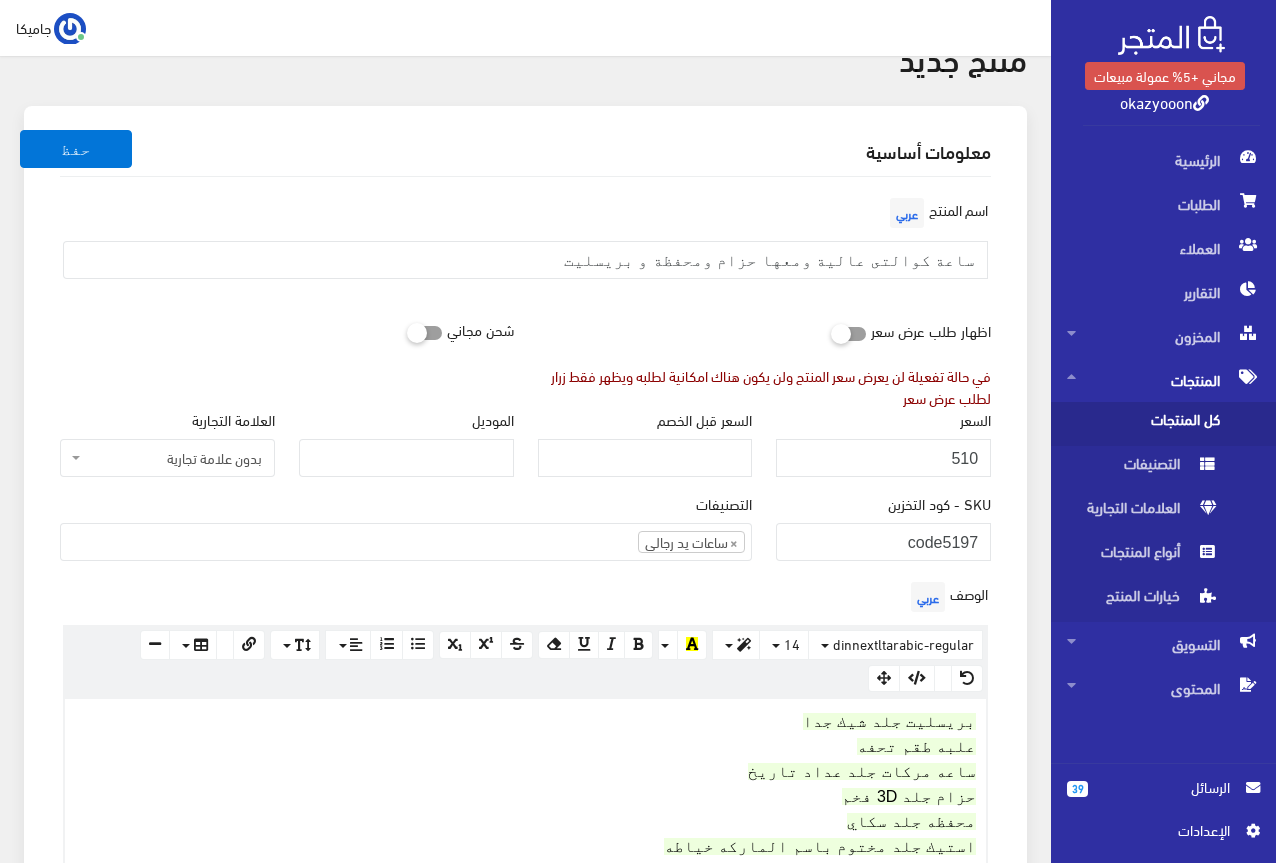 click on "معلومات أساسية" at bounding box center (525, 151) 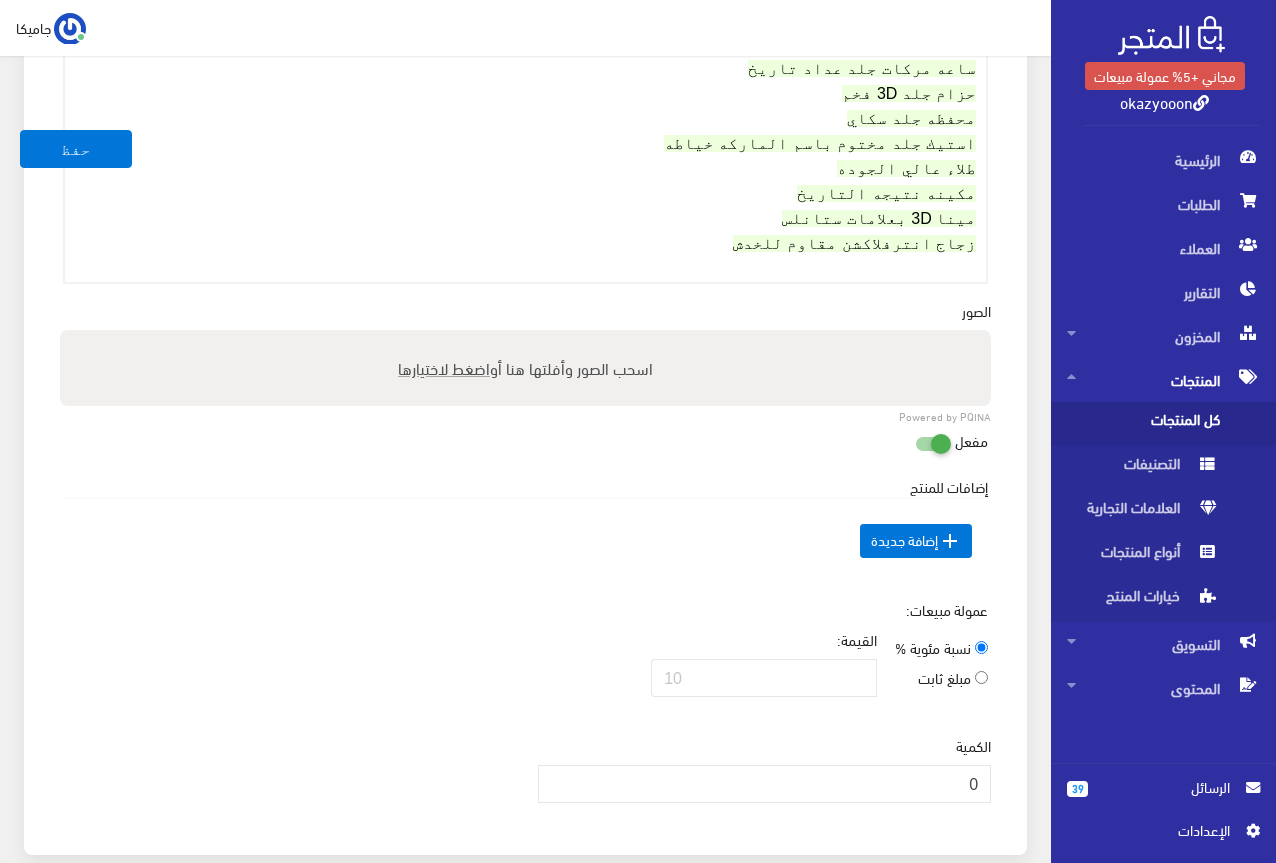 scroll, scrollTop: 900, scrollLeft: 0, axis: vertical 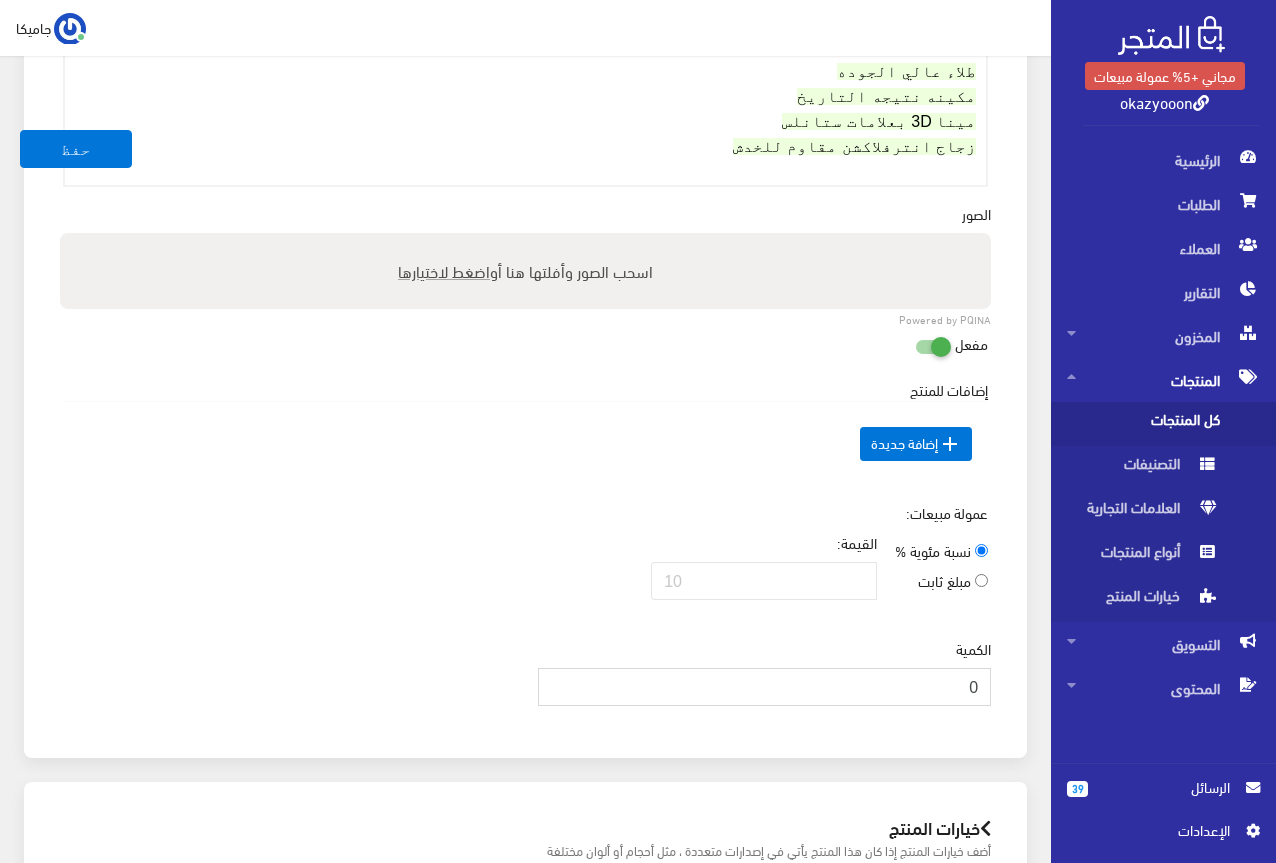 click on "0" at bounding box center (765, 687) 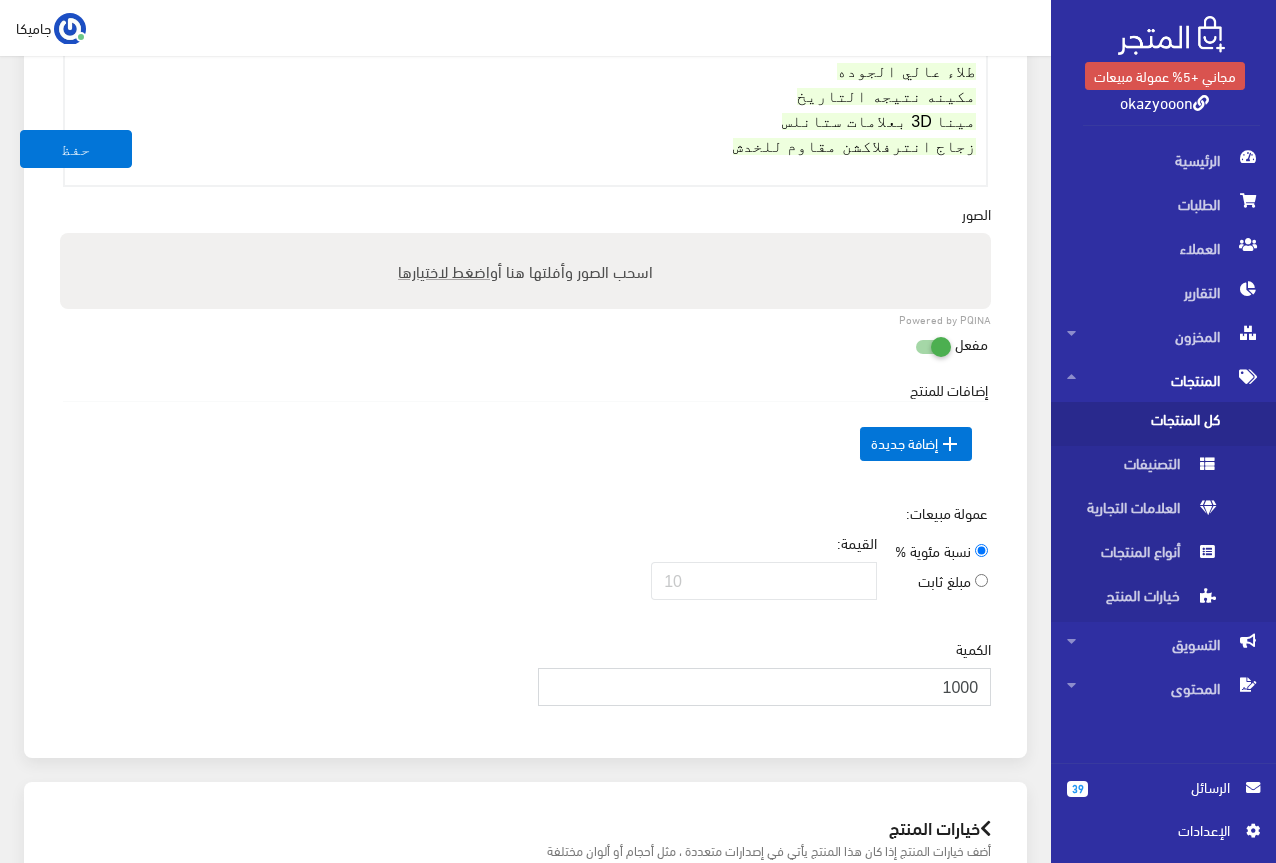 type on "1000" 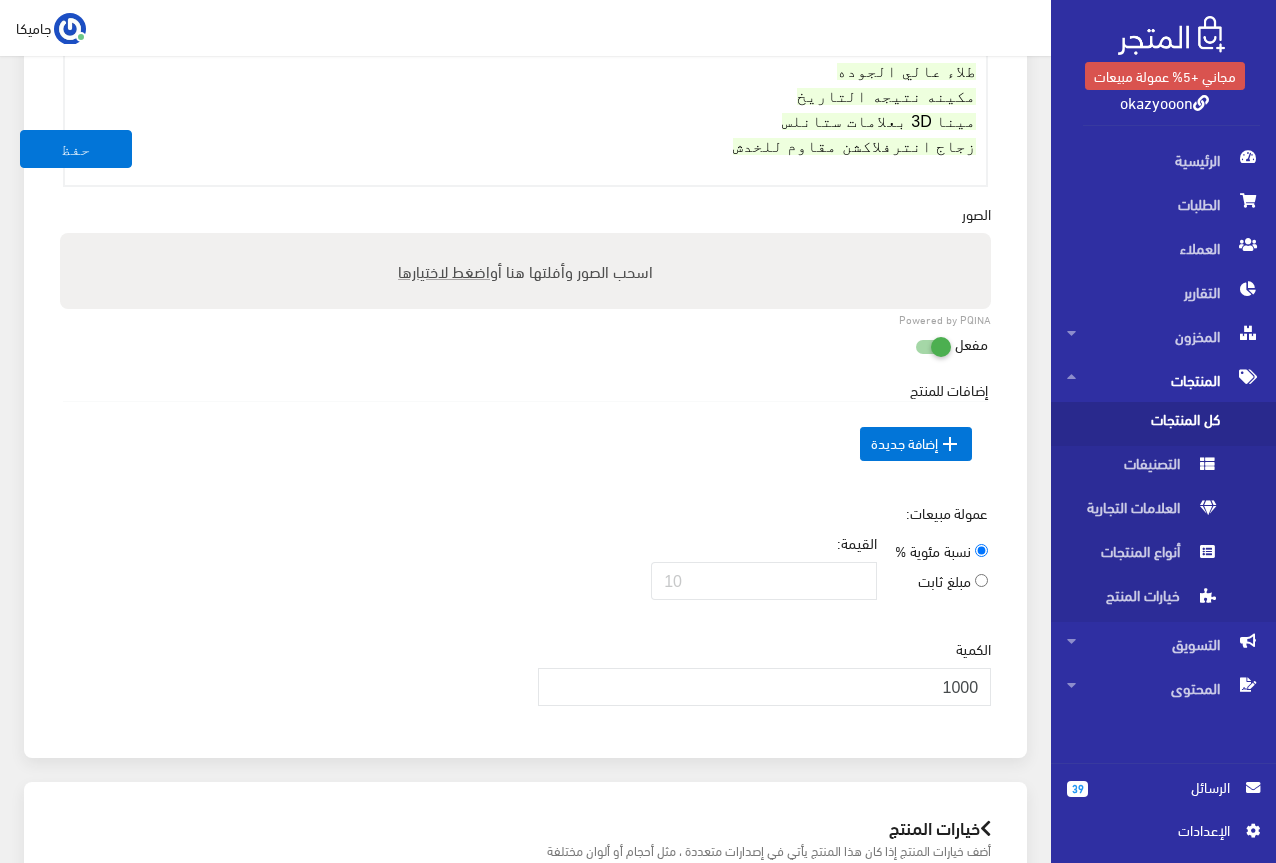 click on "مفعل" at bounding box center [525, 344] 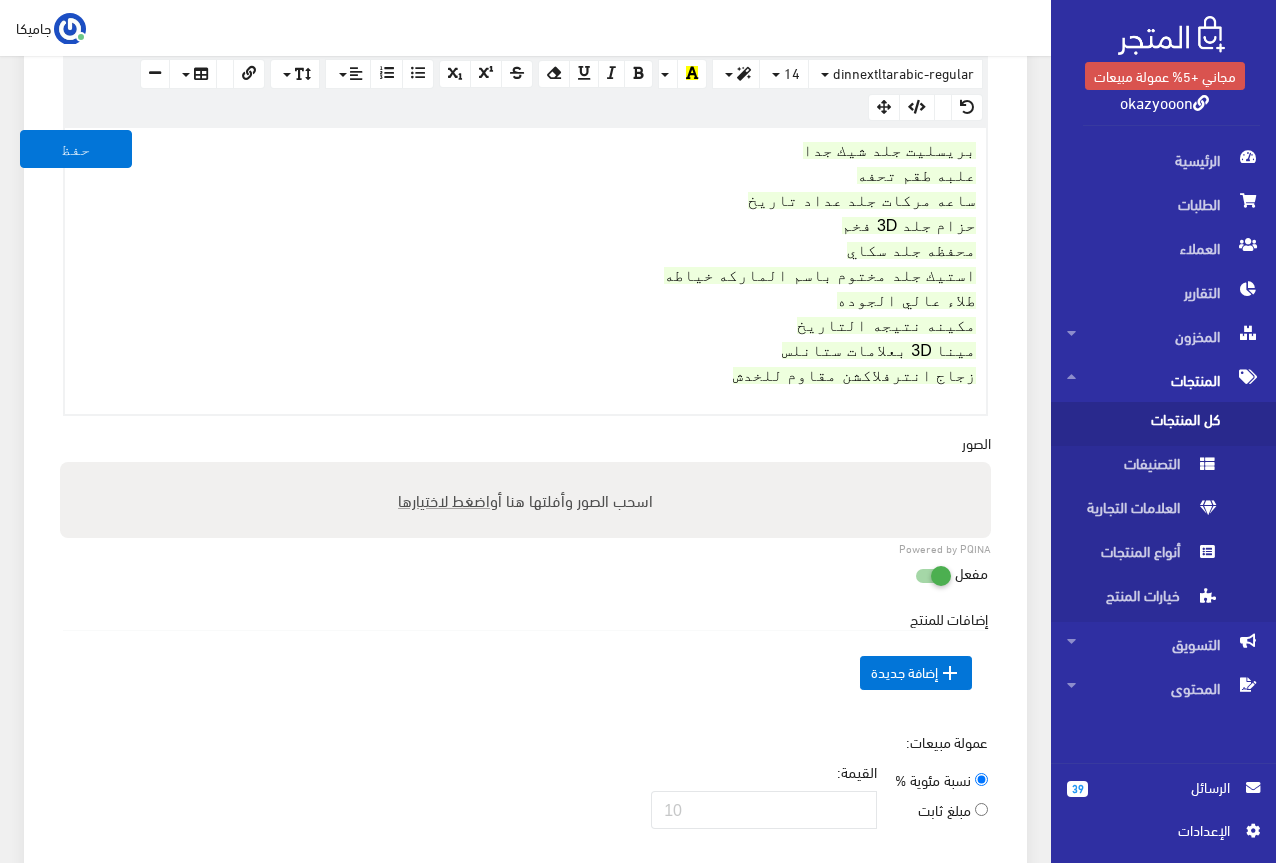 scroll, scrollTop: 700, scrollLeft: 0, axis: vertical 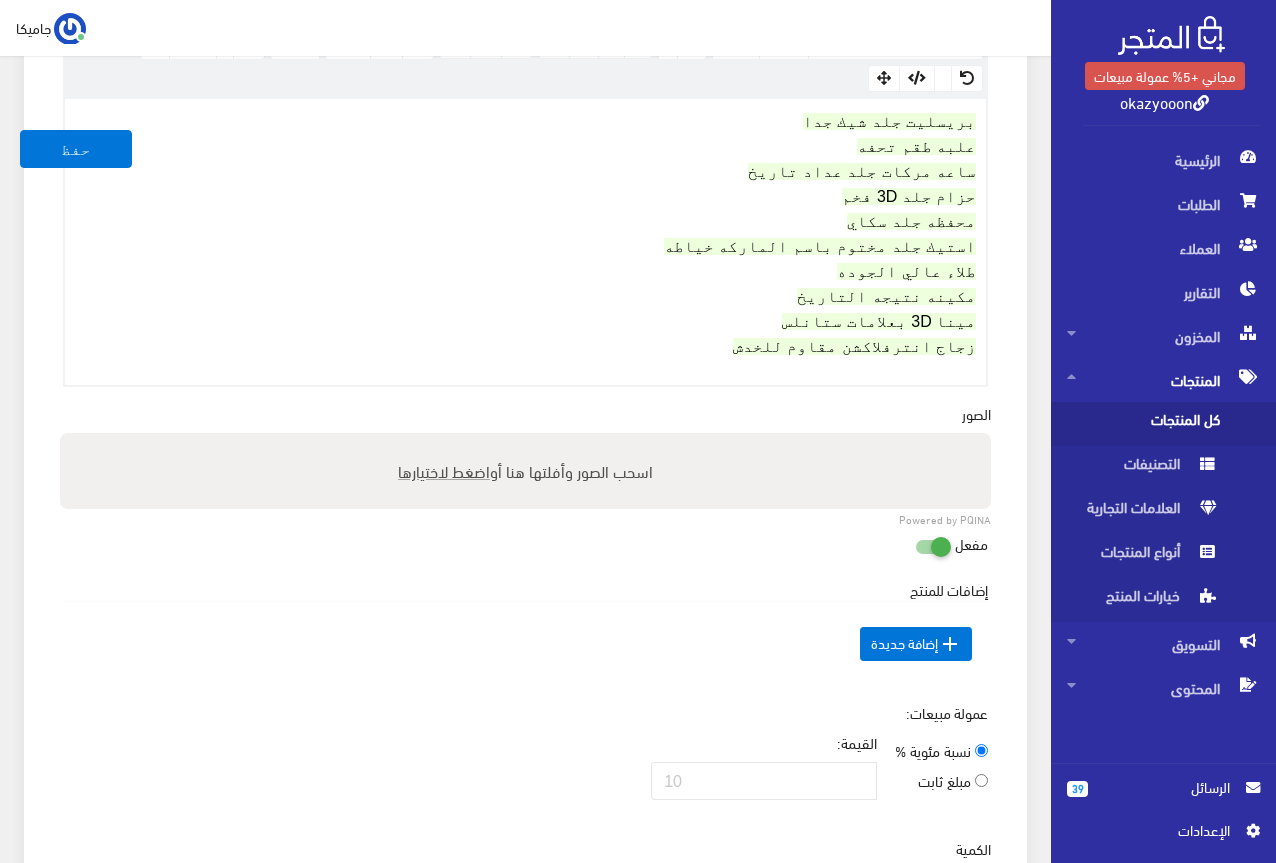click on "اضغط لاختيارها" at bounding box center (444, 470) 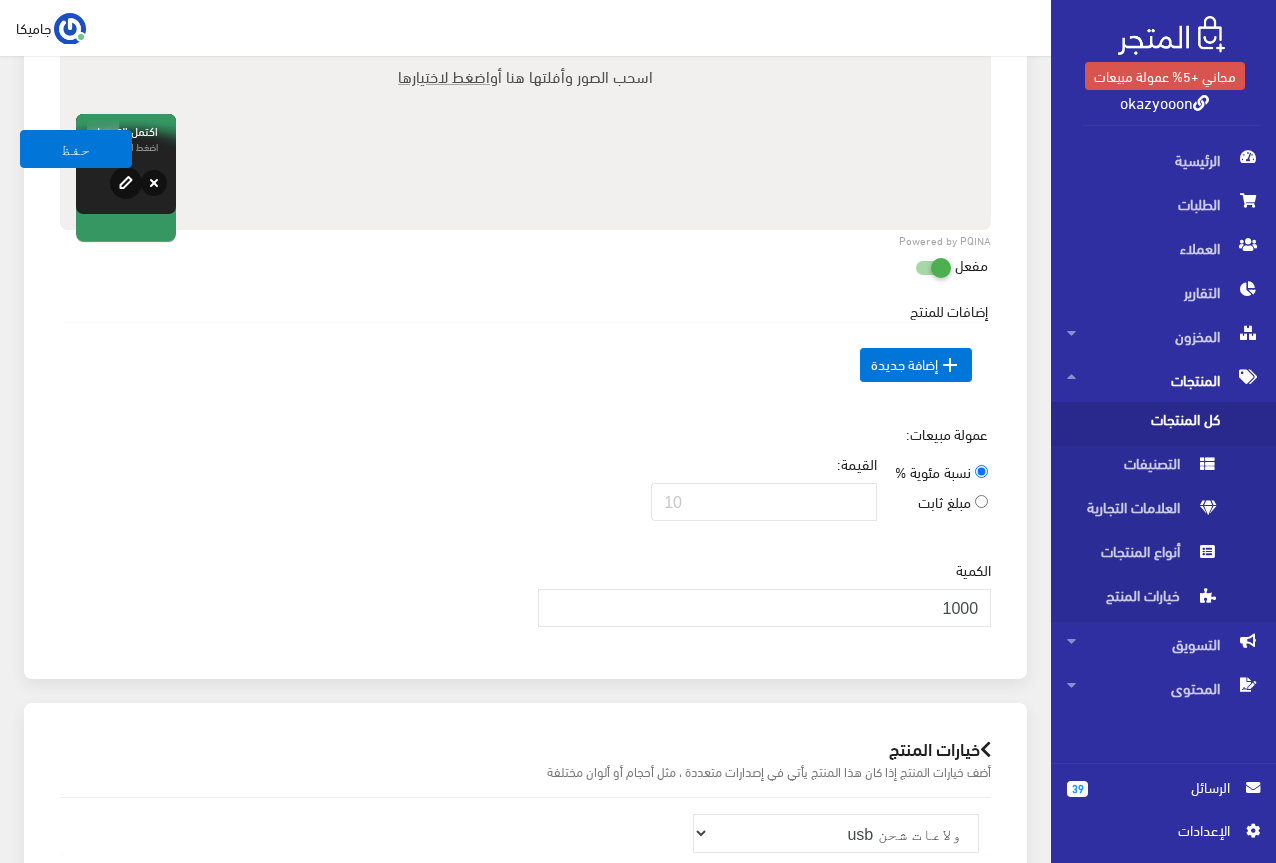 scroll, scrollTop: 1100, scrollLeft: 0, axis: vertical 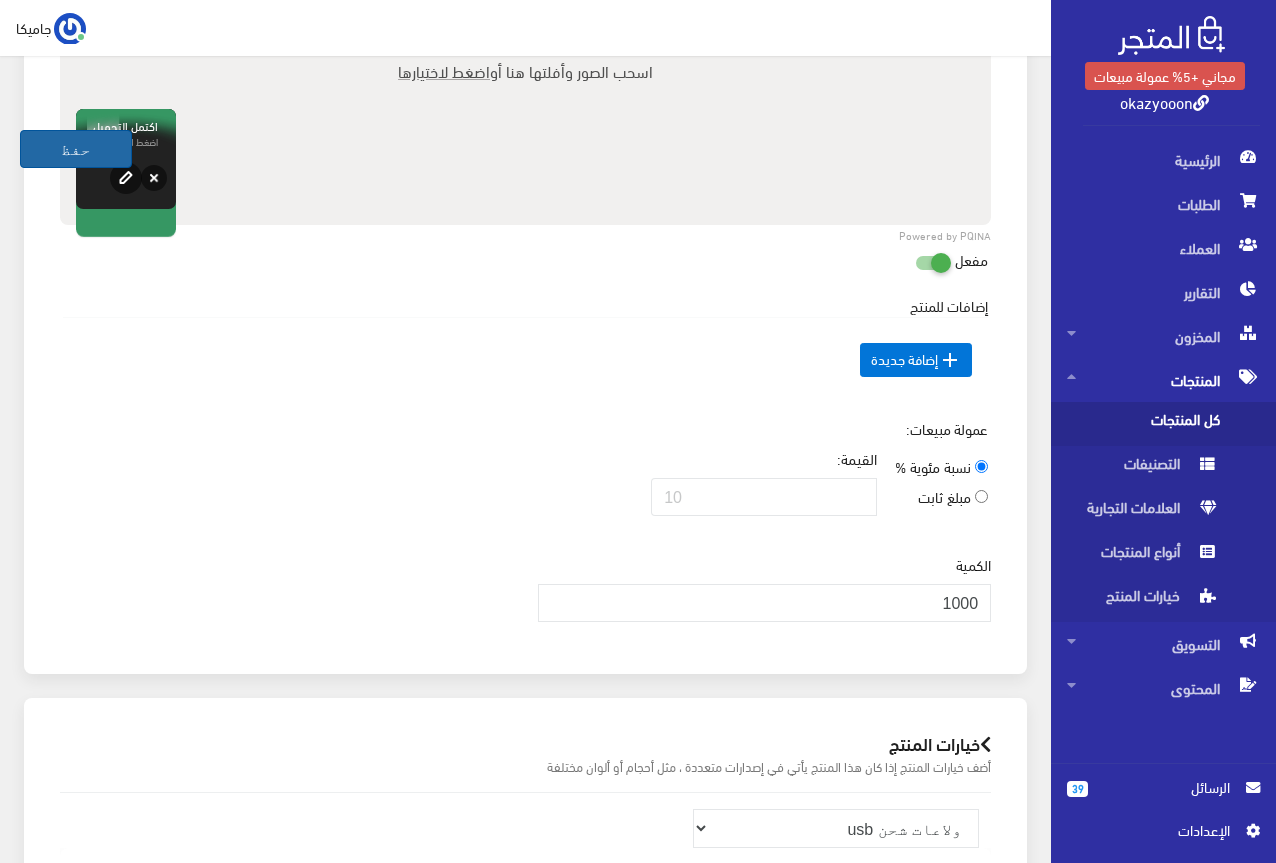 click on "حفظ" at bounding box center [76, 149] 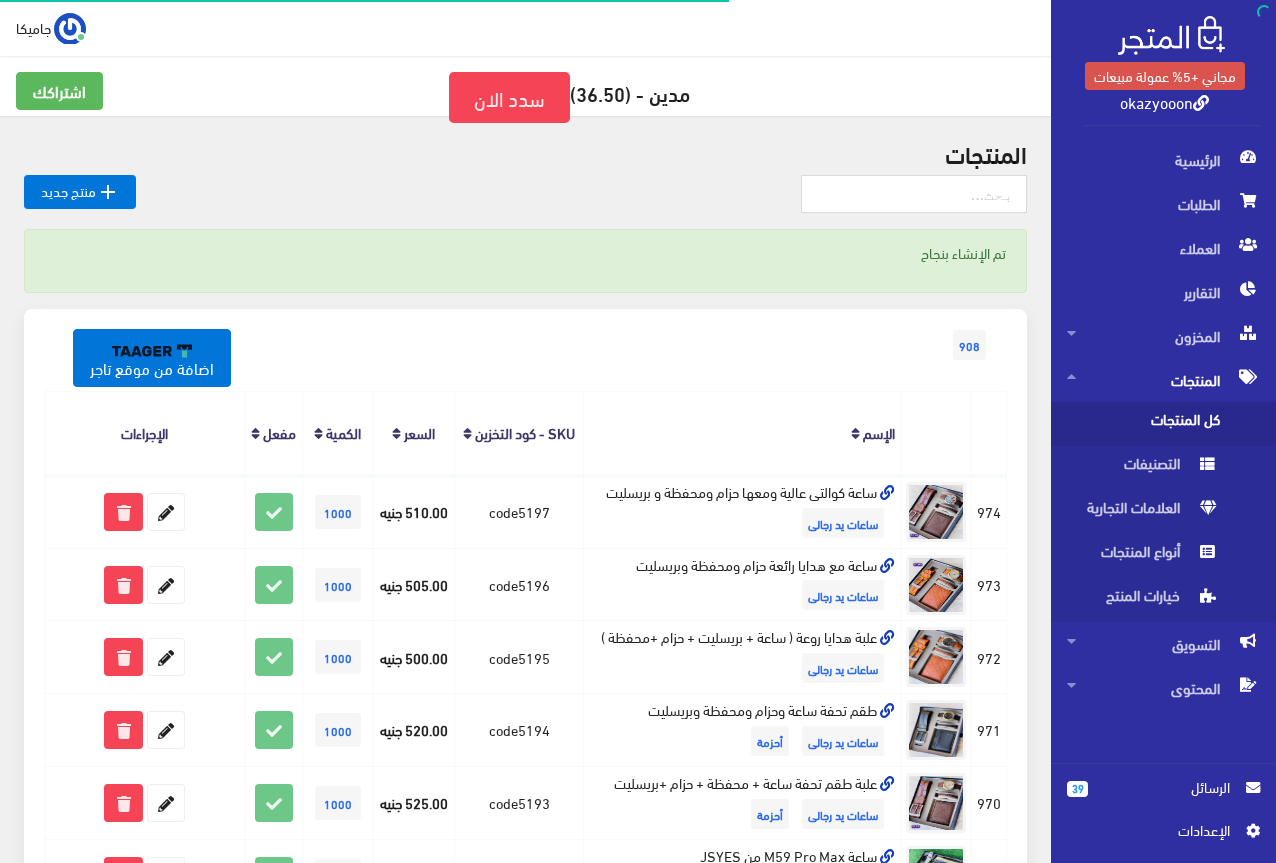 scroll, scrollTop: 0, scrollLeft: 0, axis: both 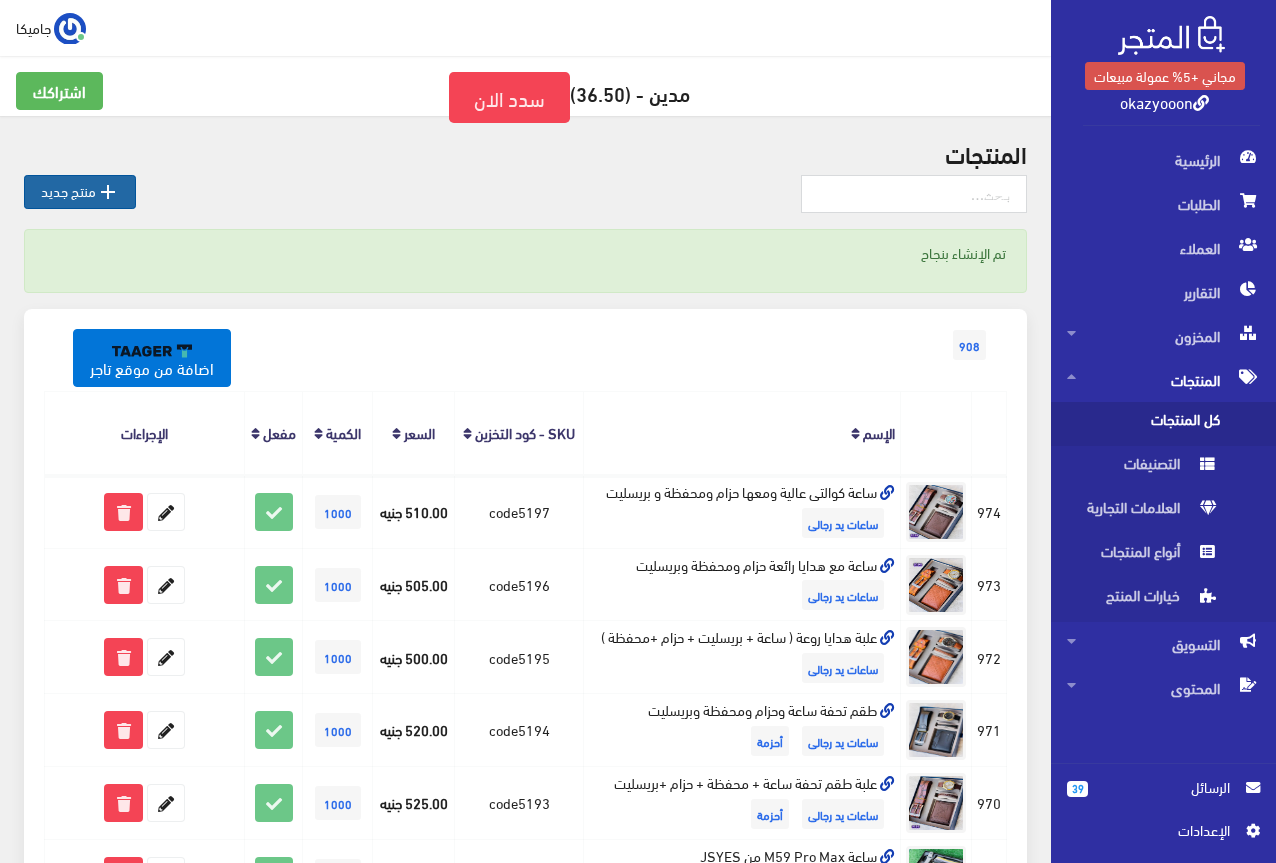click on "" at bounding box center [108, 192] 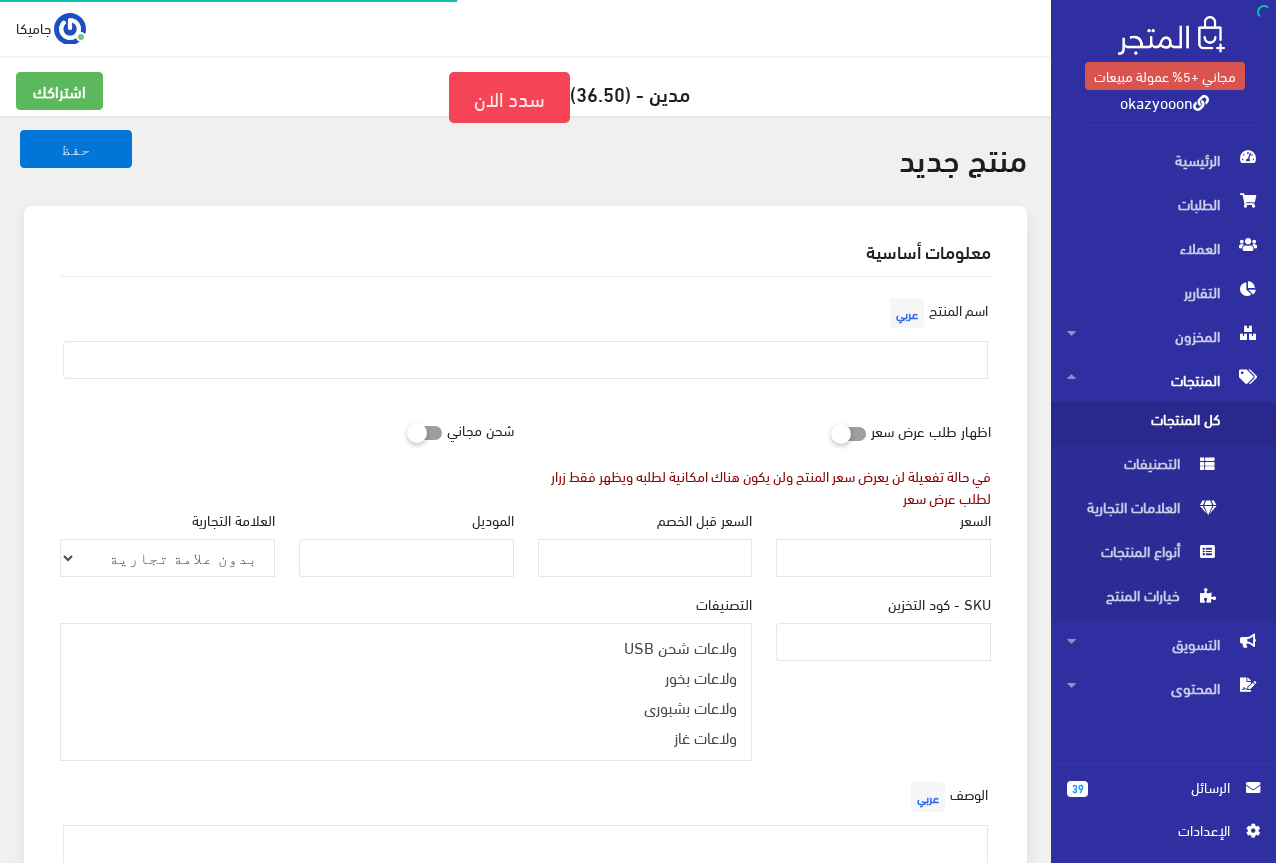 select 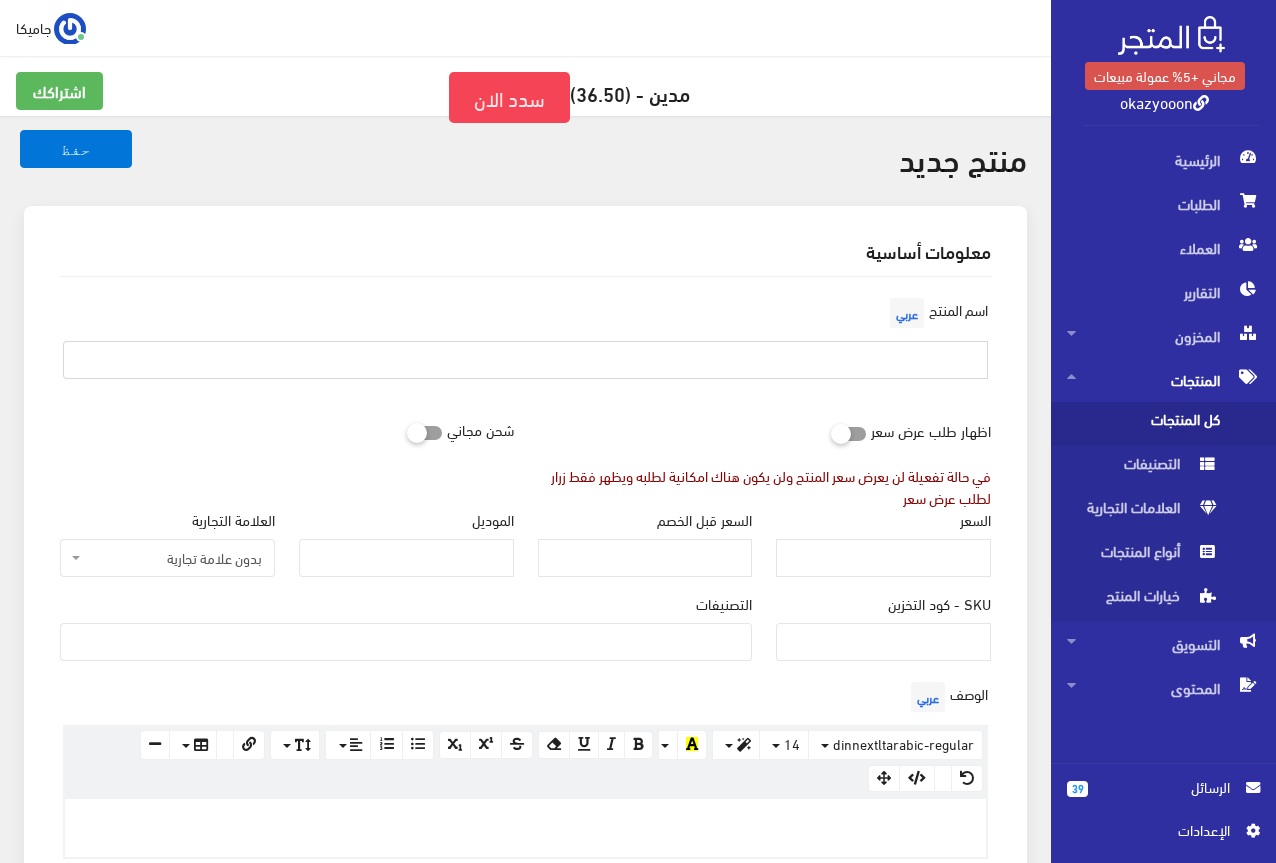 click at bounding box center (525, 360) 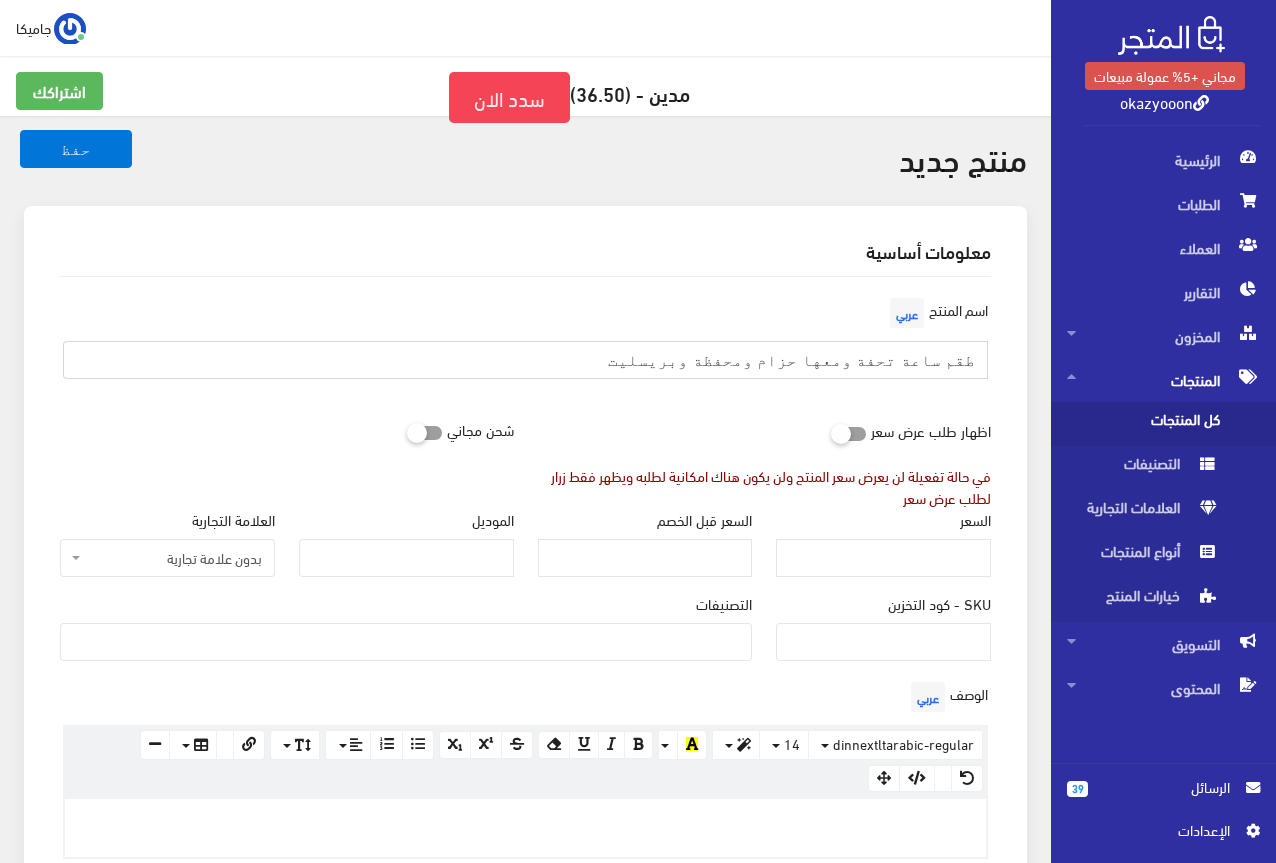 type on "طقم ساعة تحفة ومعها حزام ومحفظة وبريسليت" 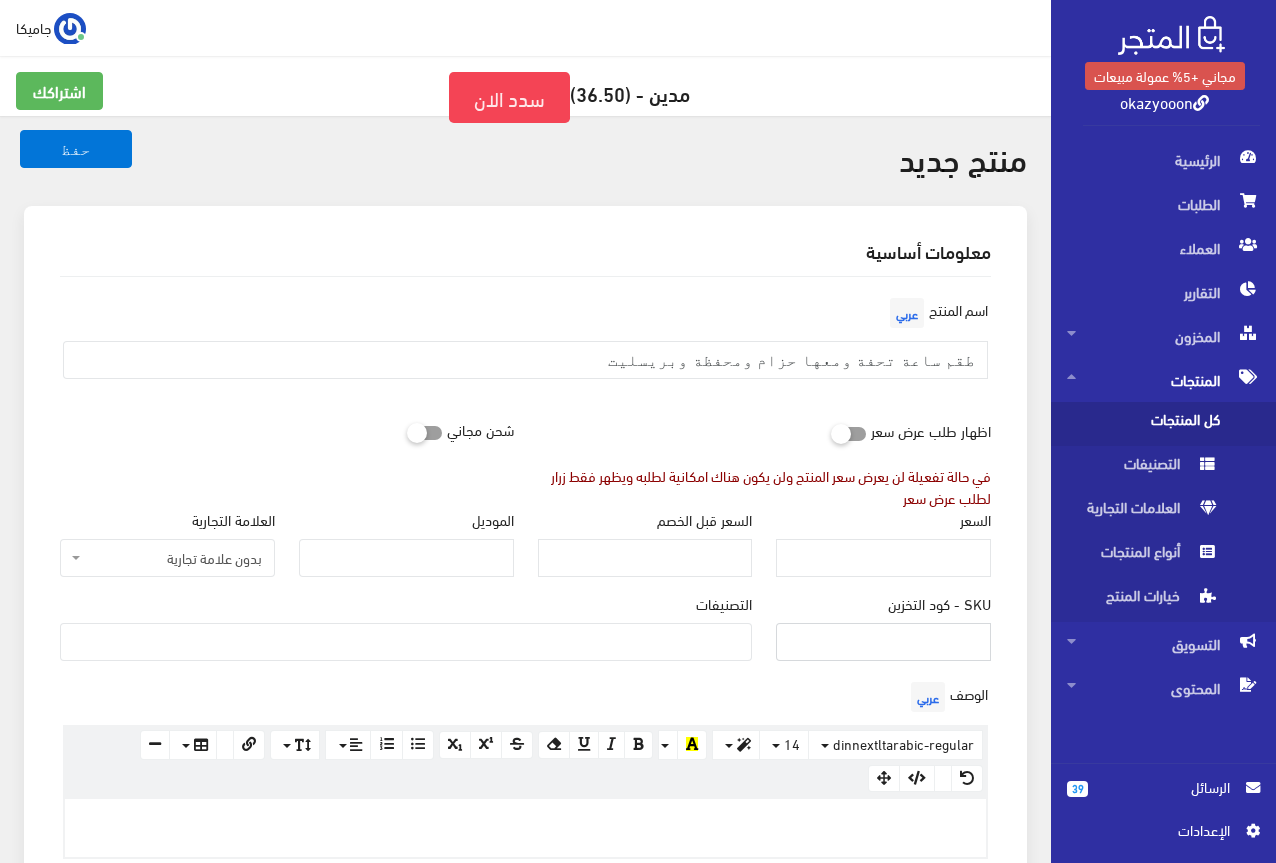 click on "SKU - كود التخزين" at bounding box center (883, 642) 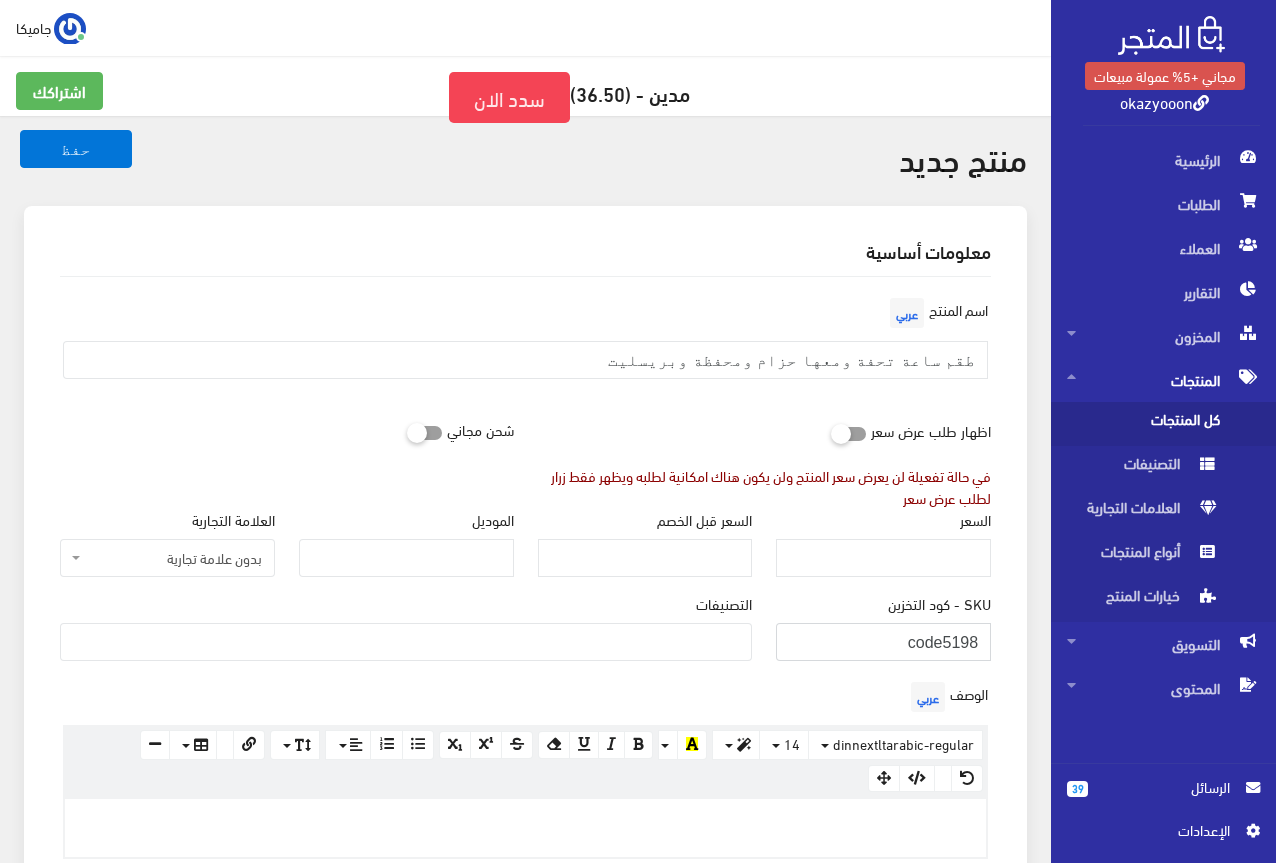 type on "code5198" 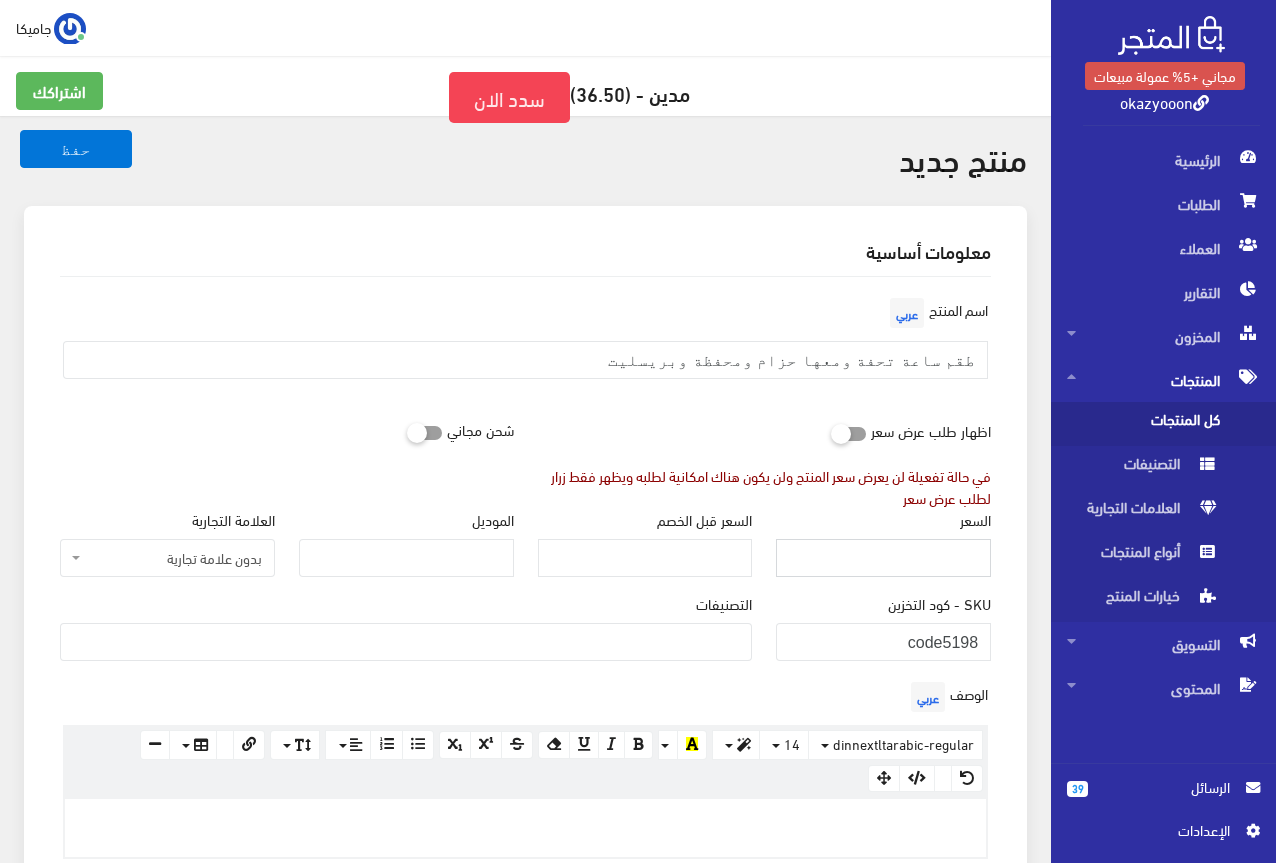 click on "السعر" at bounding box center [883, 558] 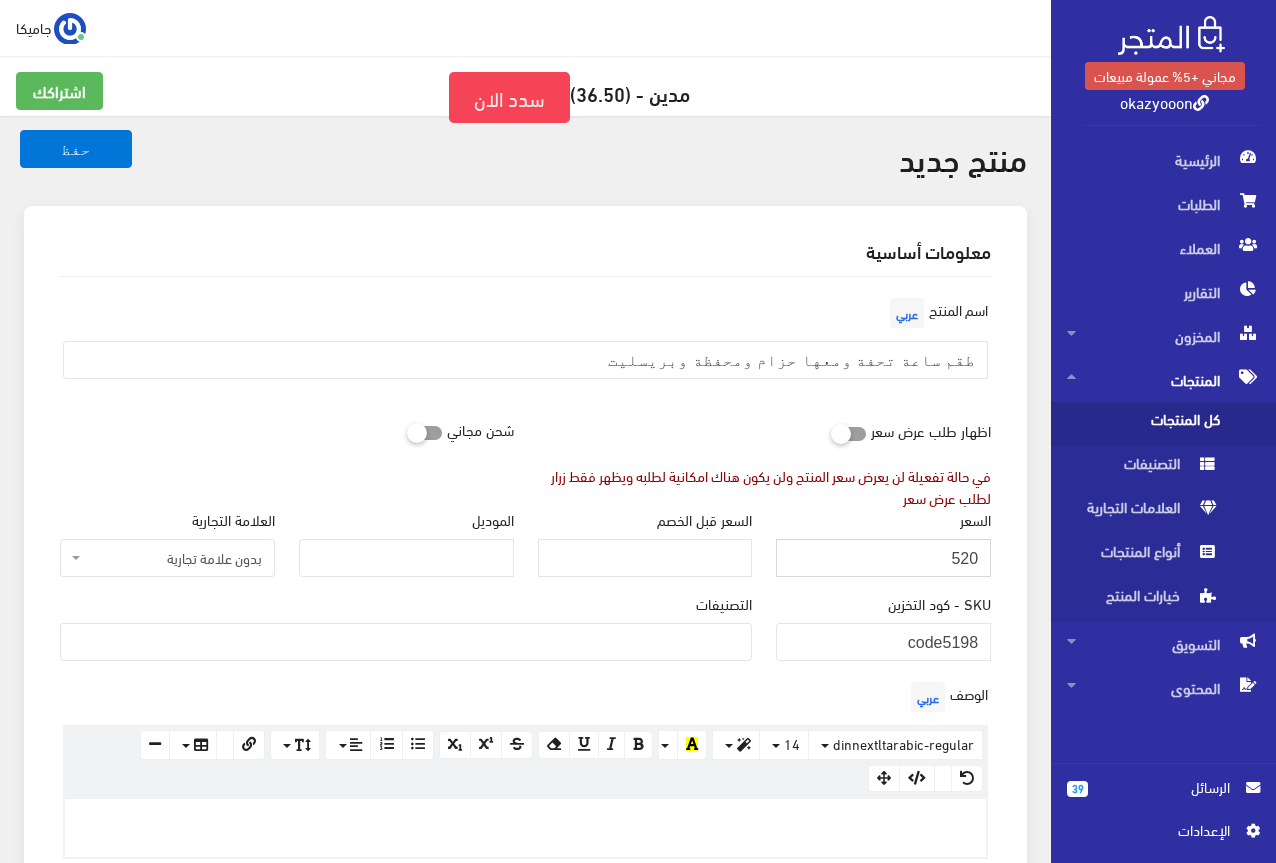 type on "520" 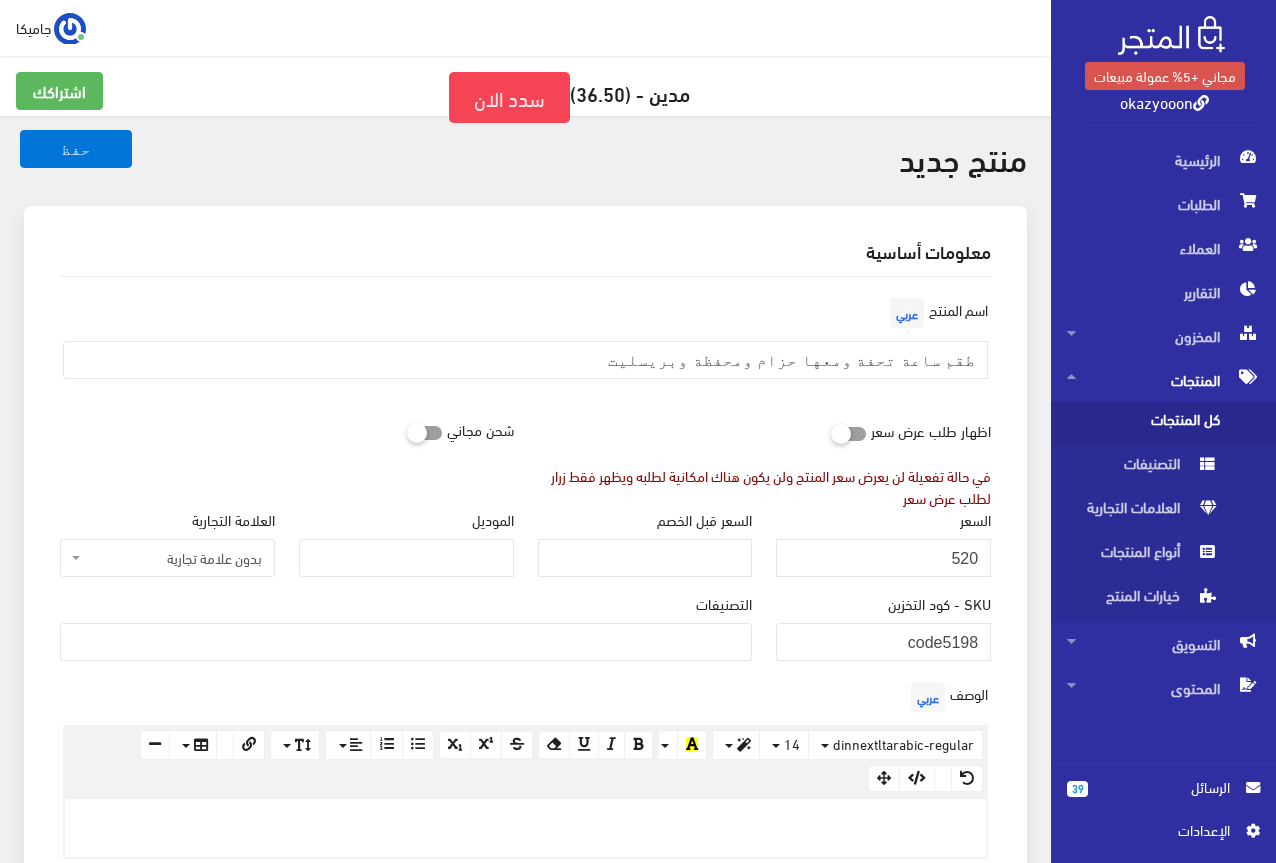 click at bounding box center (406, 640) 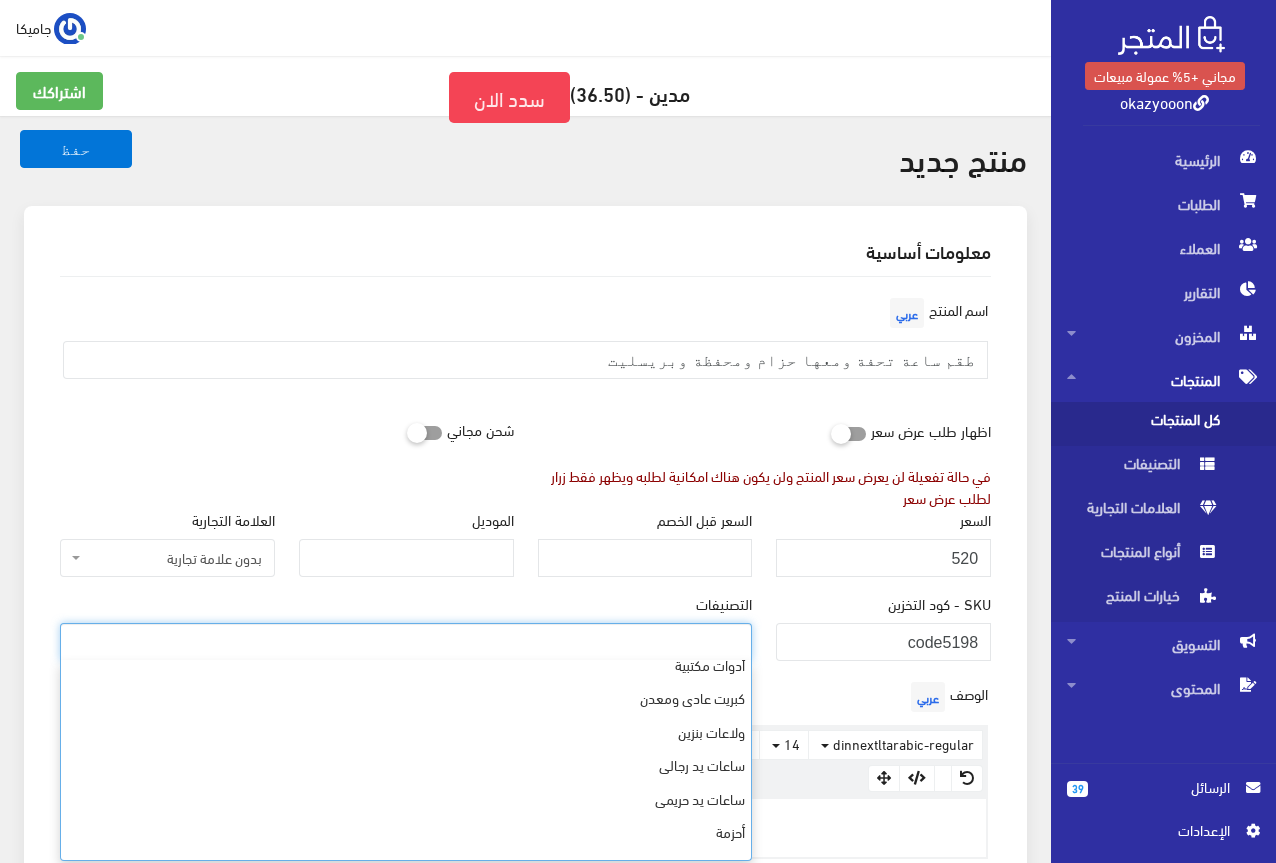 scroll, scrollTop: 568, scrollLeft: 0, axis: vertical 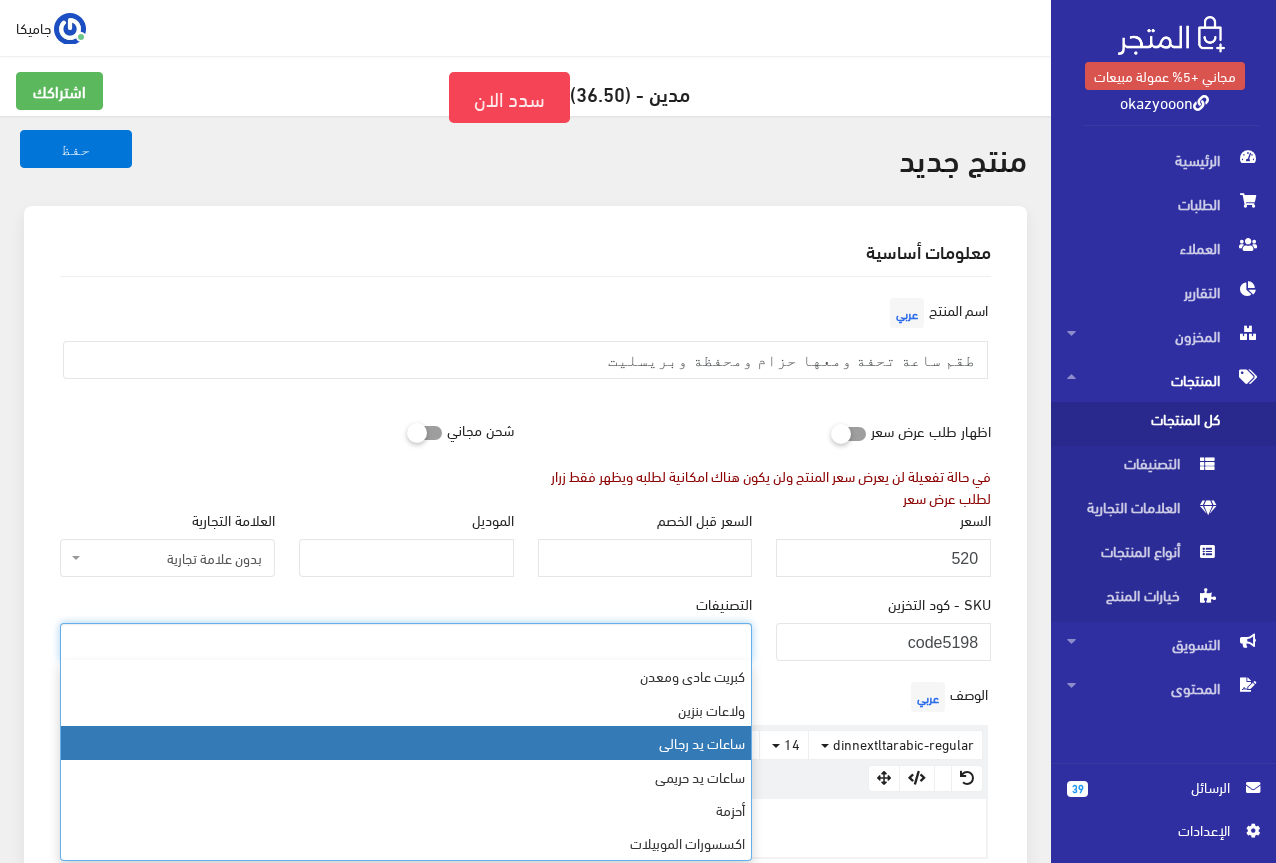 select on "23" 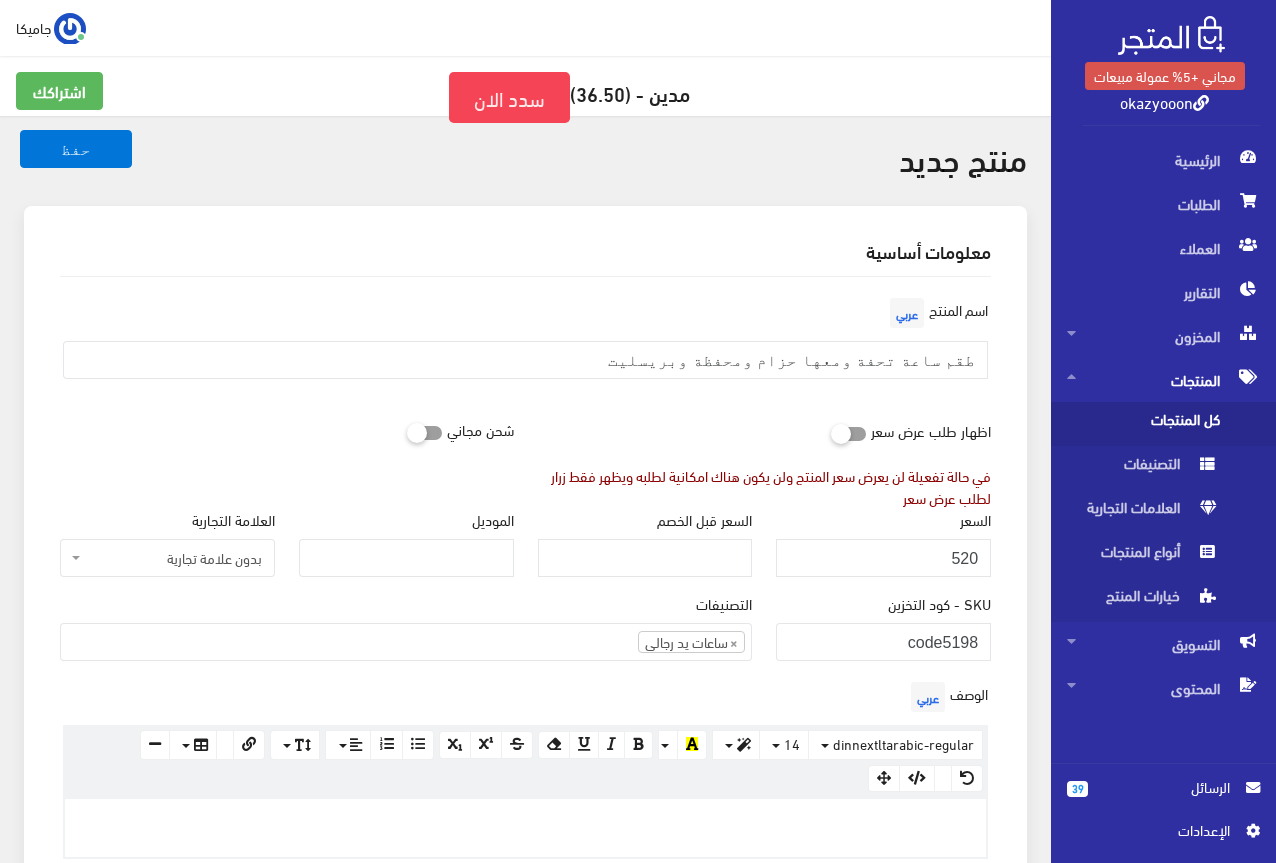 click on "التصنيفات
ولاعات شحن USB
ولاعات بخور
ولاعات بشبورى
ولاعات غاز
حافظات سجائر
ساعات ولاعات
ولاعات الكتريك
بايب" at bounding box center (406, 635) 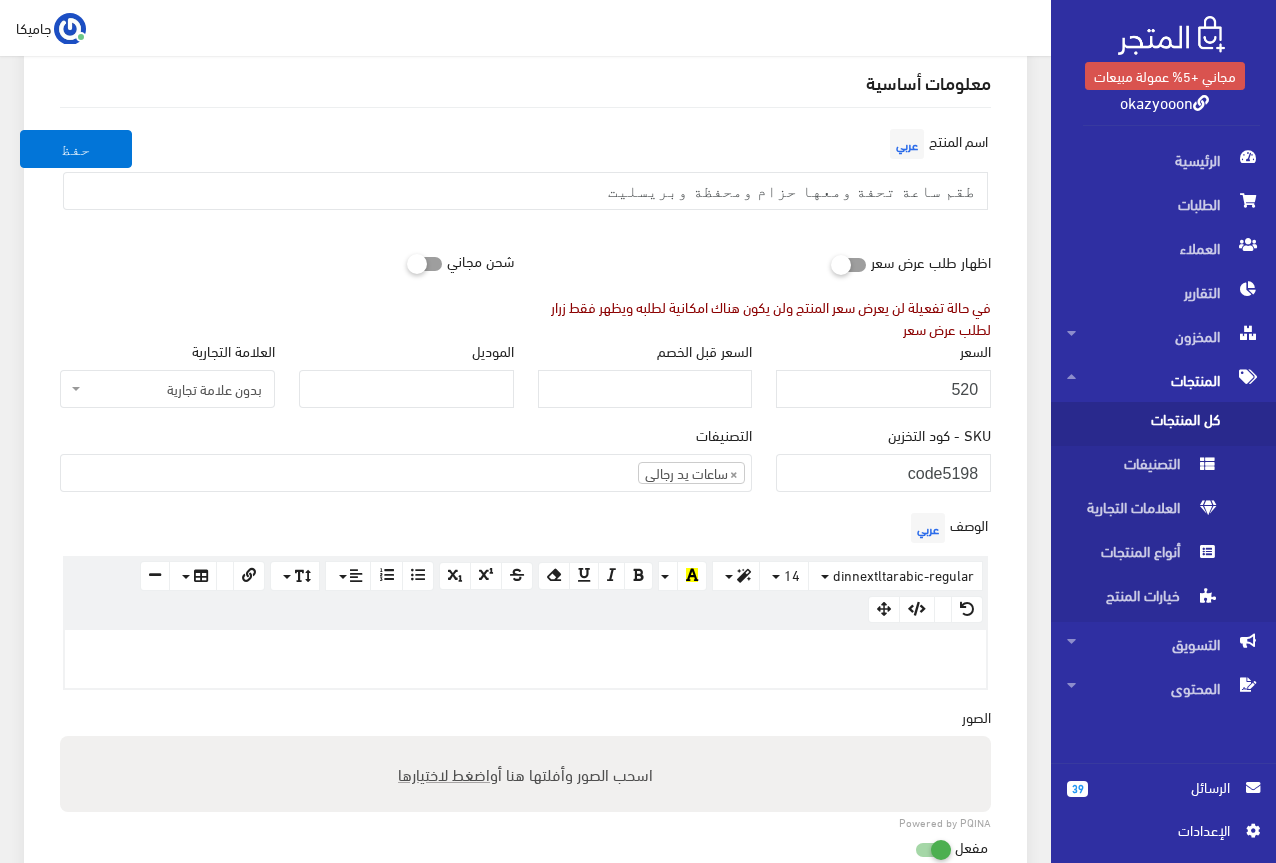 scroll, scrollTop: 200, scrollLeft: 0, axis: vertical 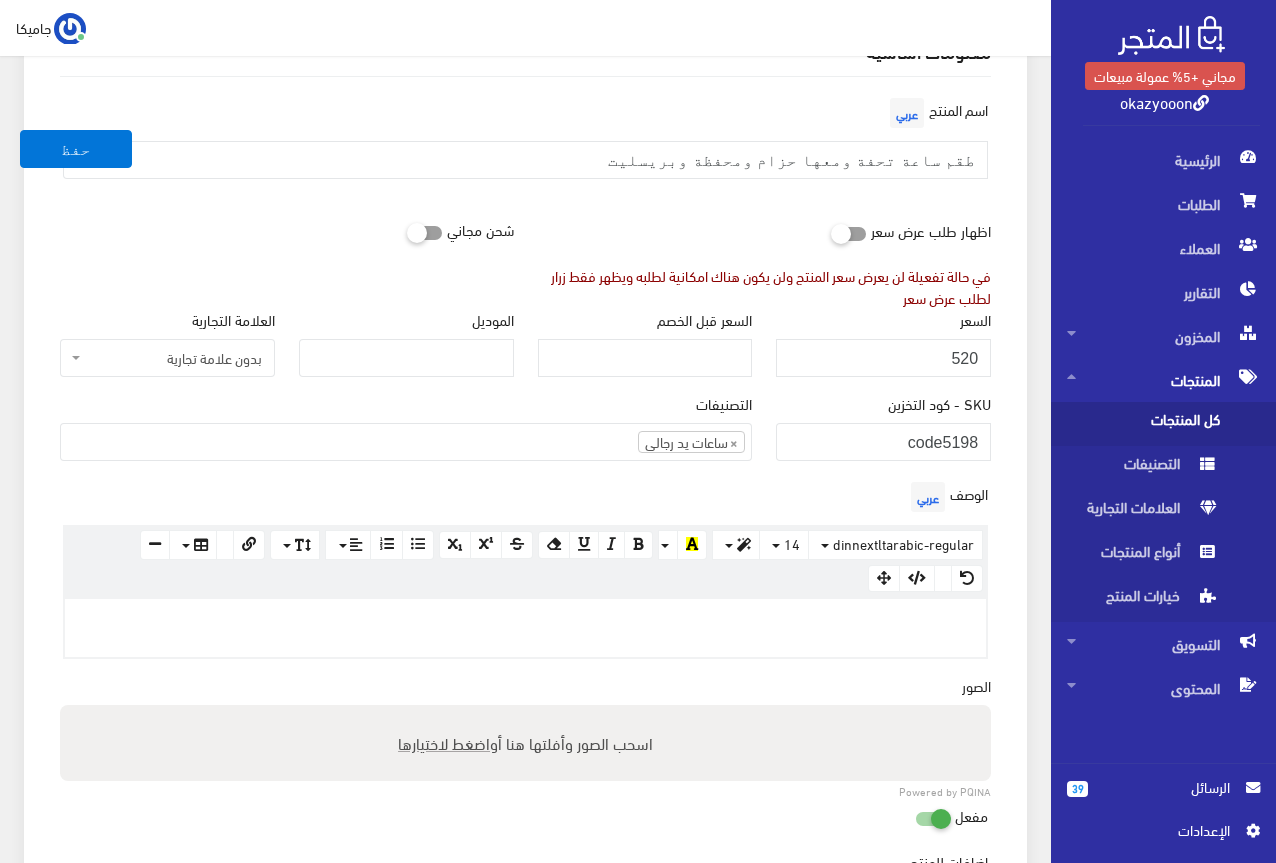 paste 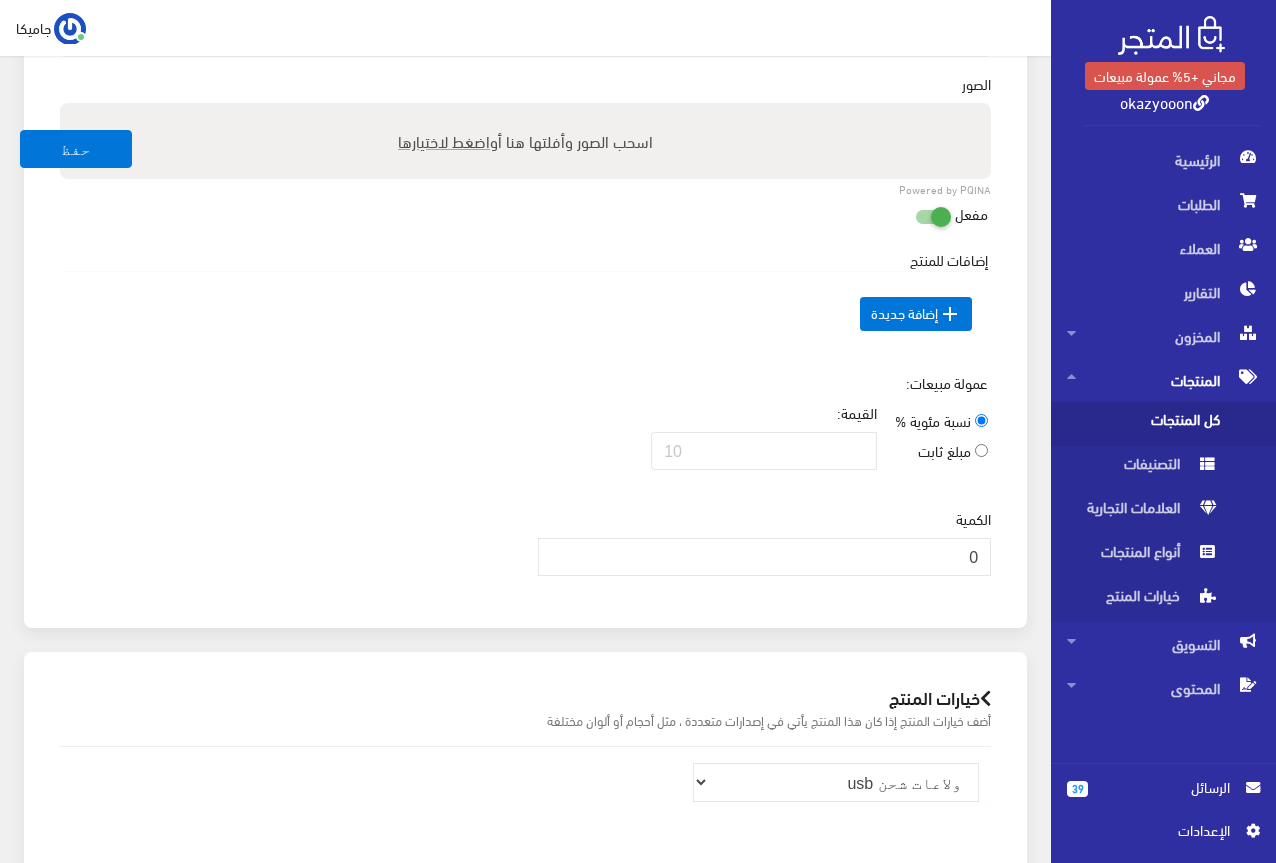 scroll, scrollTop: 1100, scrollLeft: 0, axis: vertical 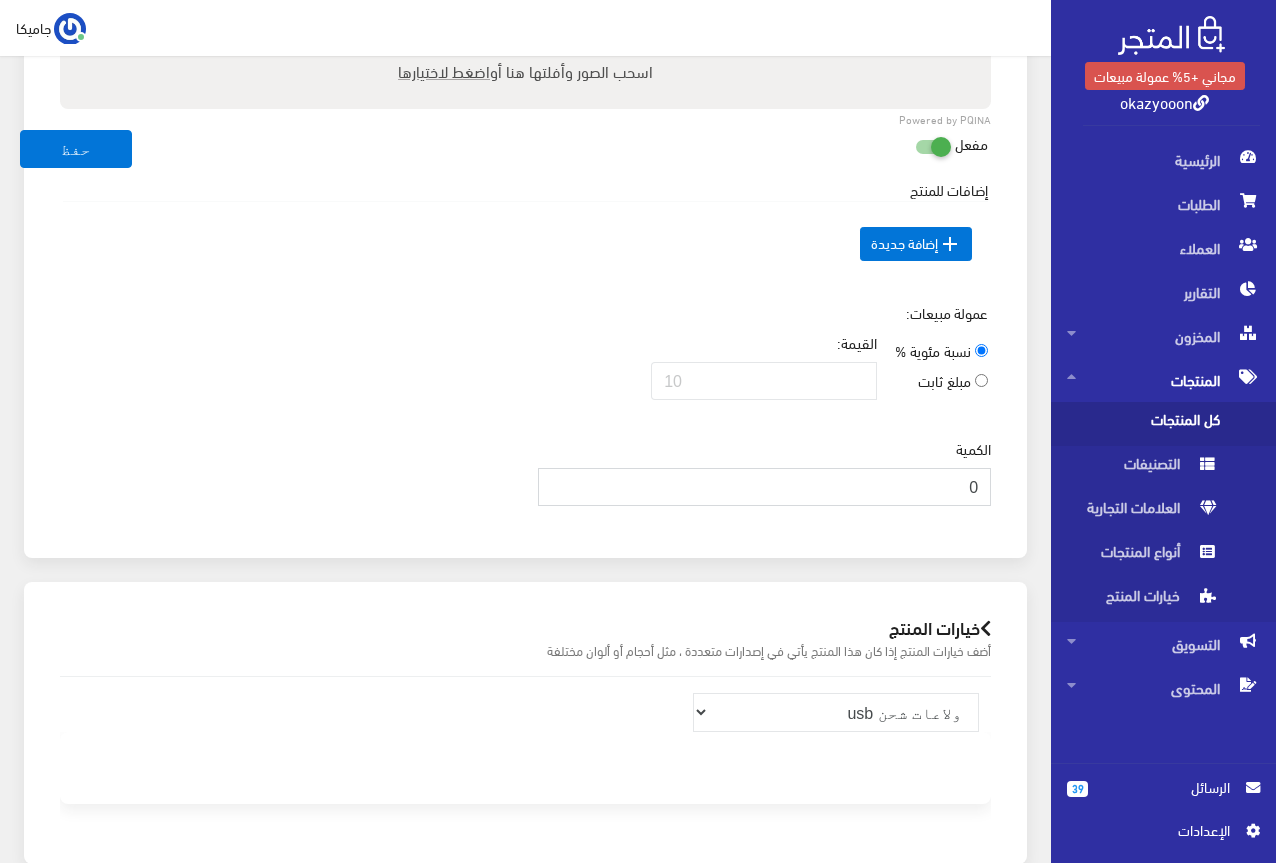 click on "0" at bounding box center [765, 487] 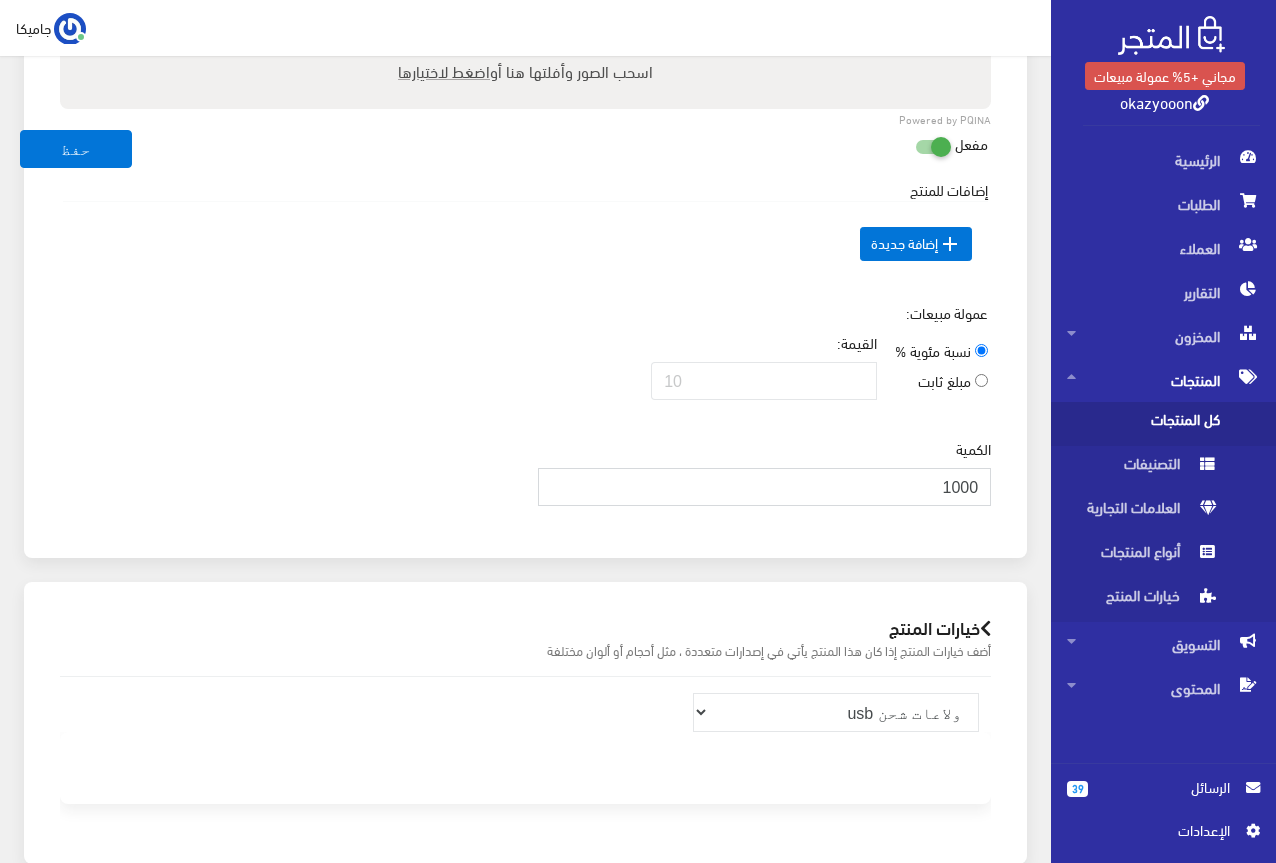 type on "1000" 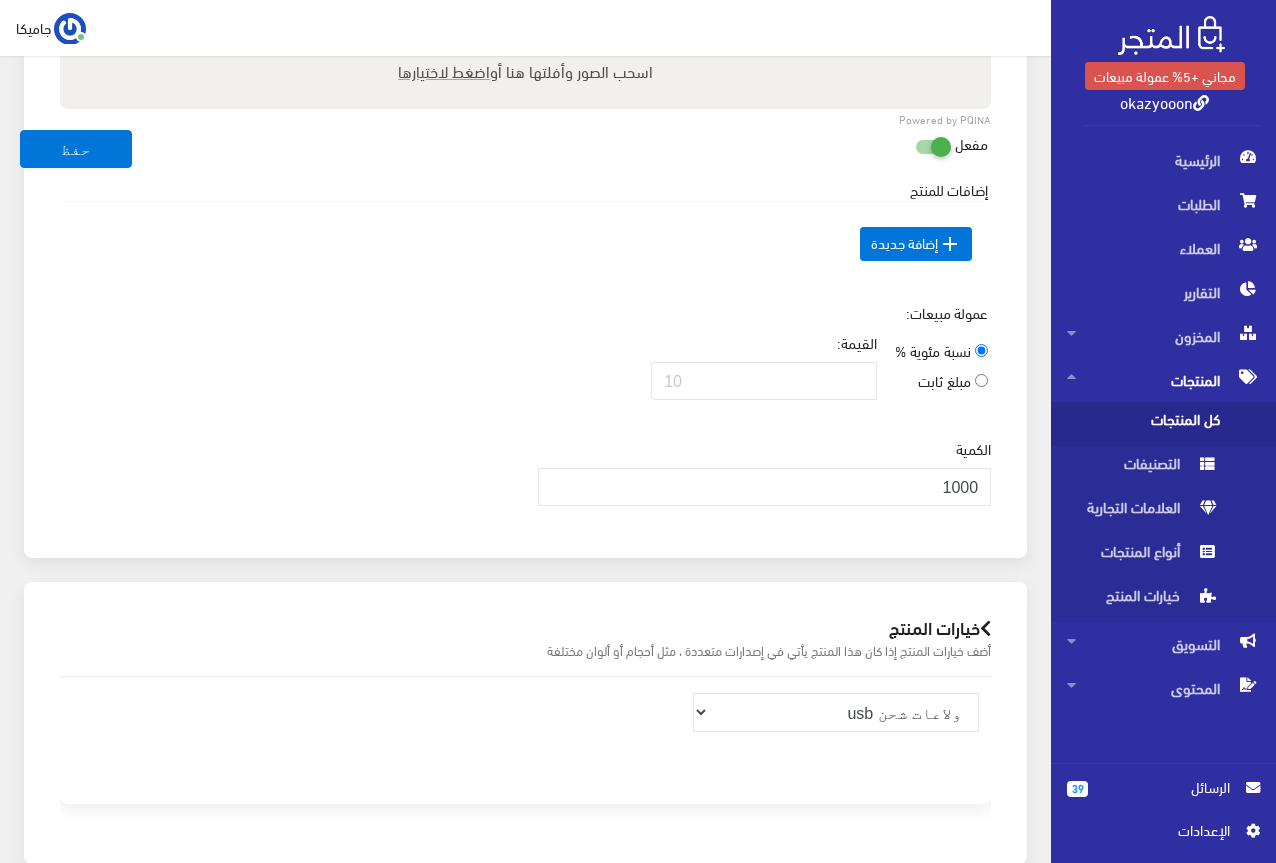 click on "عمولة مبيعات:
نسبة مئوية %
مبلغ ثابت
القيمة:" at bounding box center [525, 359] 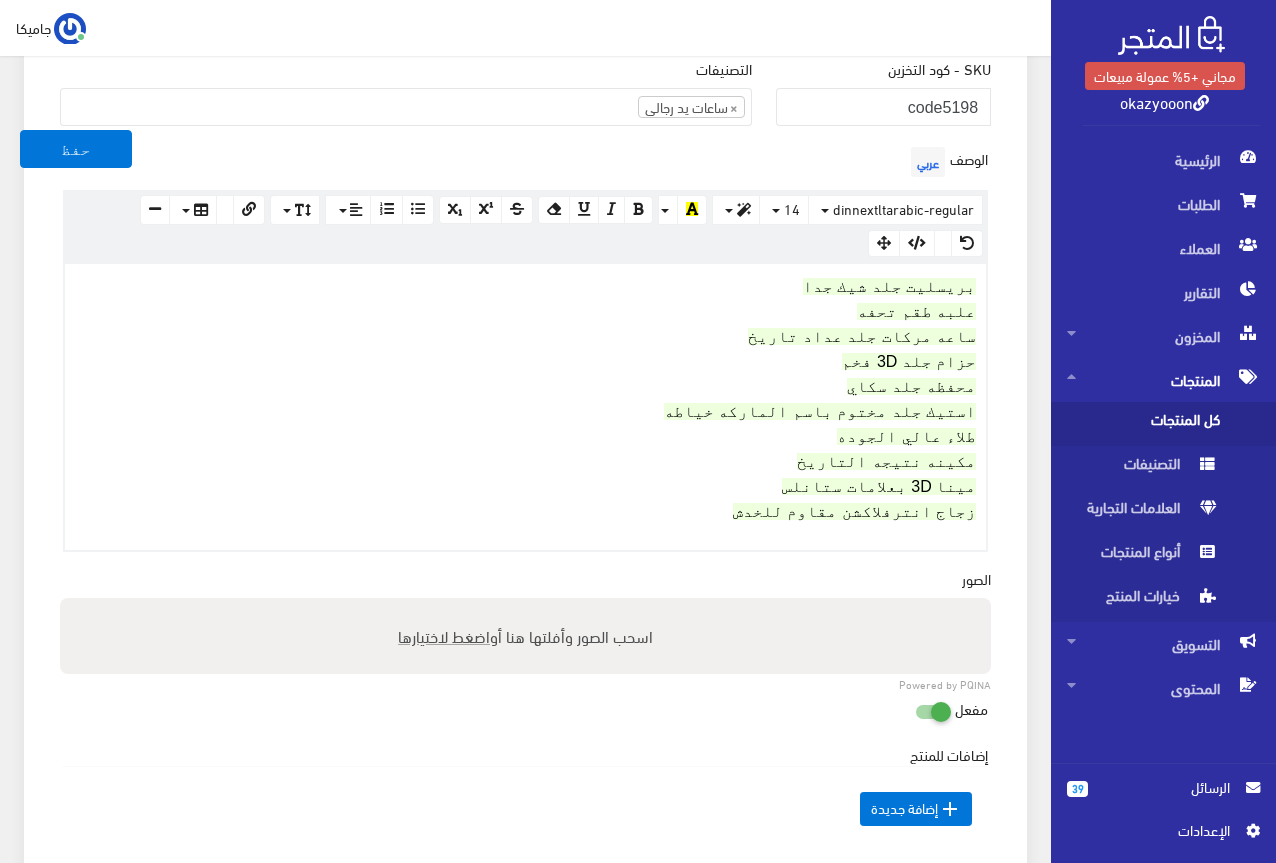 scroll, scrollTop: 500, scrollLeft: 0, axis: vertical 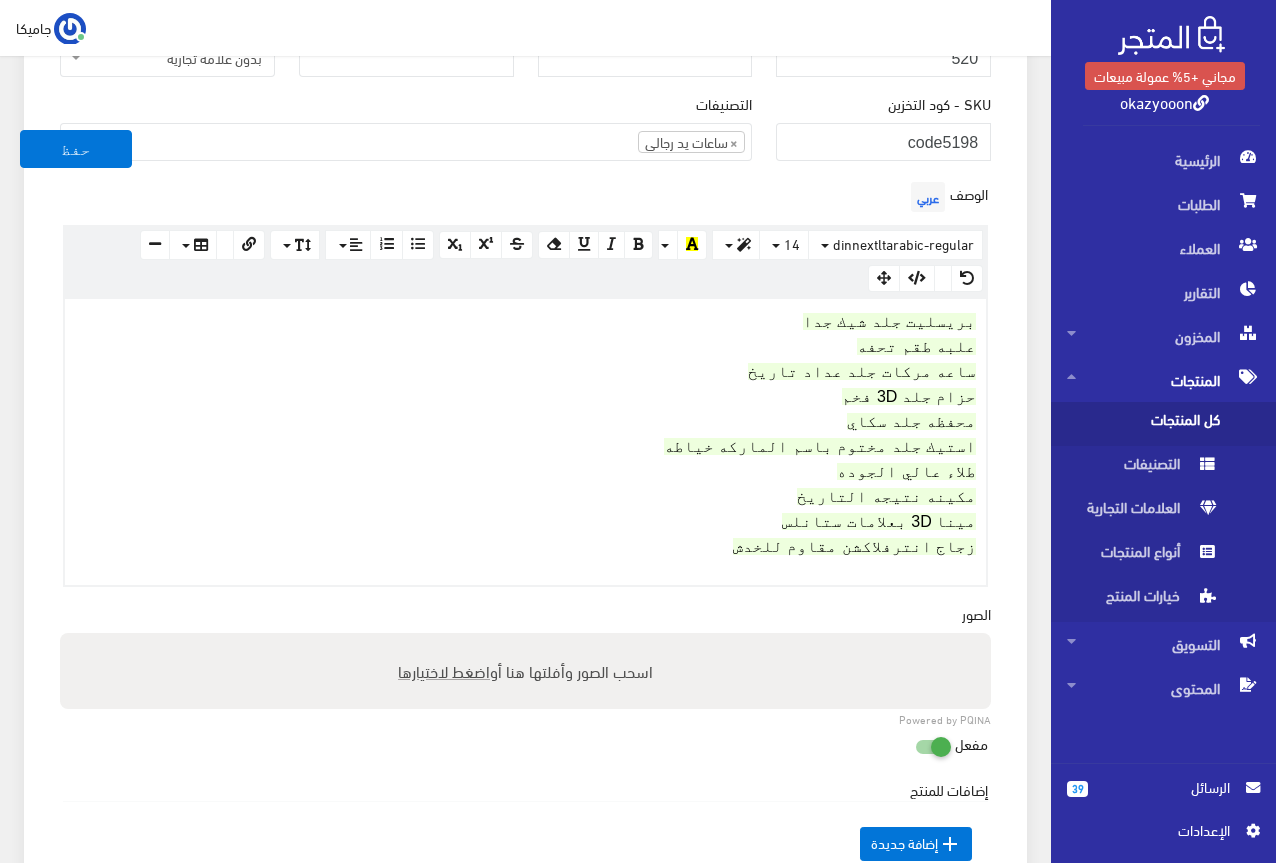 click on "اضغط لاختيارها" at bounding box center (444, 670) 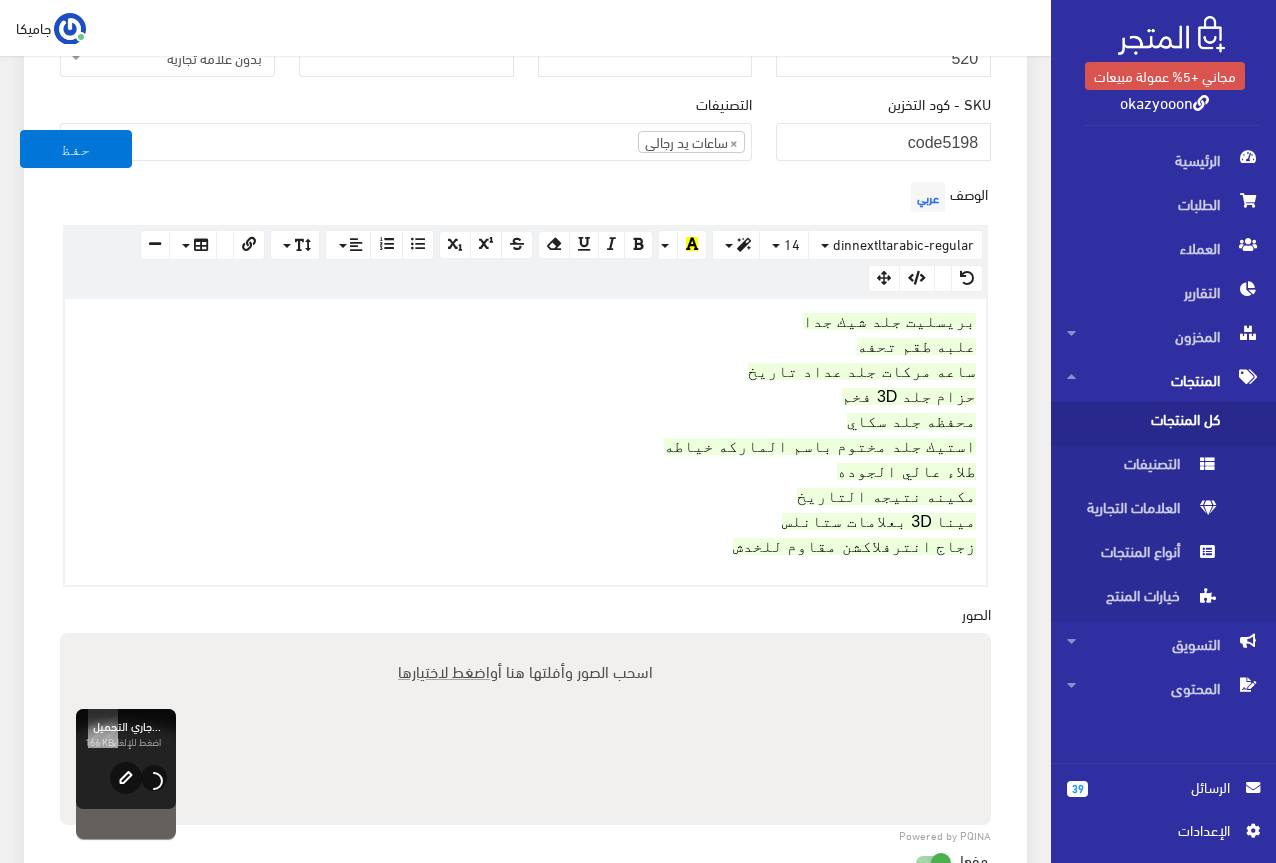 click on "اضغط لاختيارها" at bounding box center (444, 670) 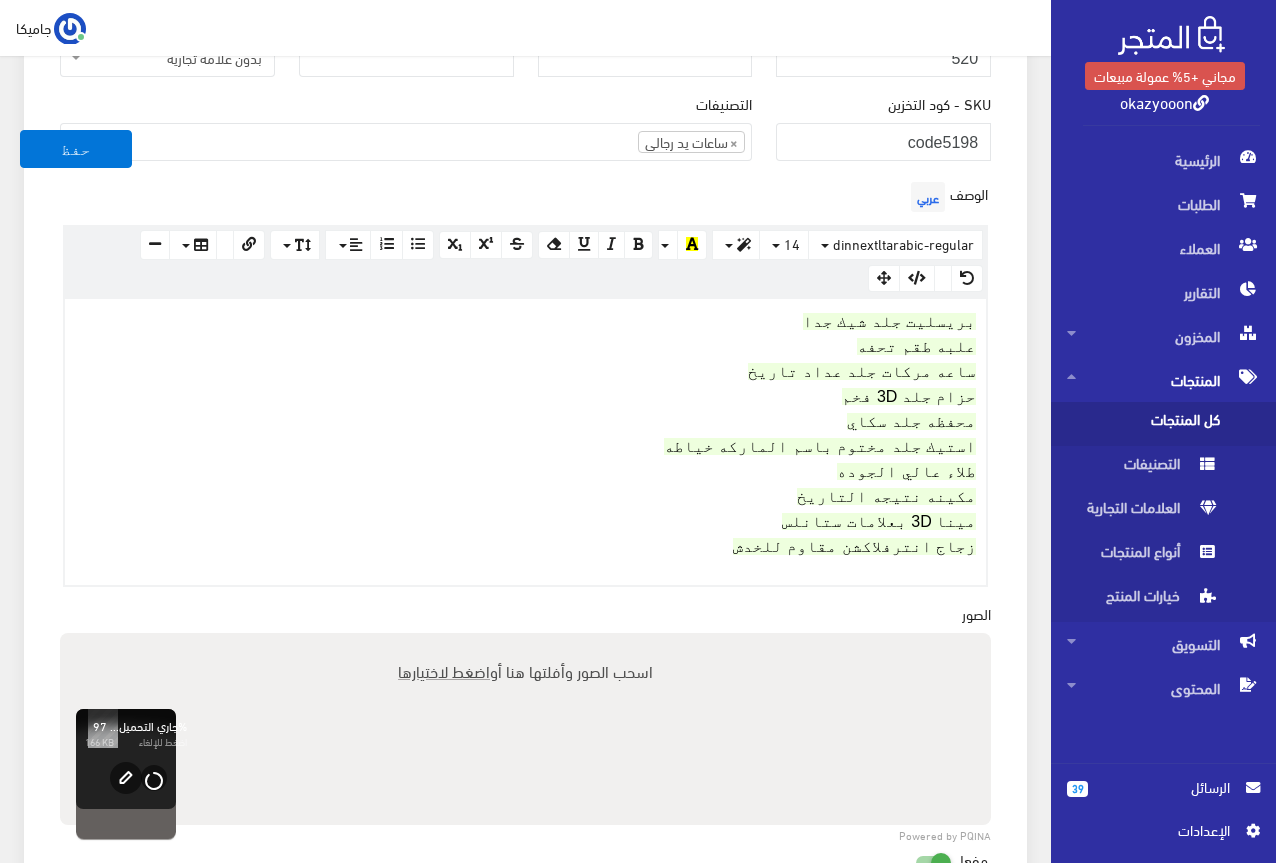 type on "C:\fakepath\5807680891508607237.jpg" 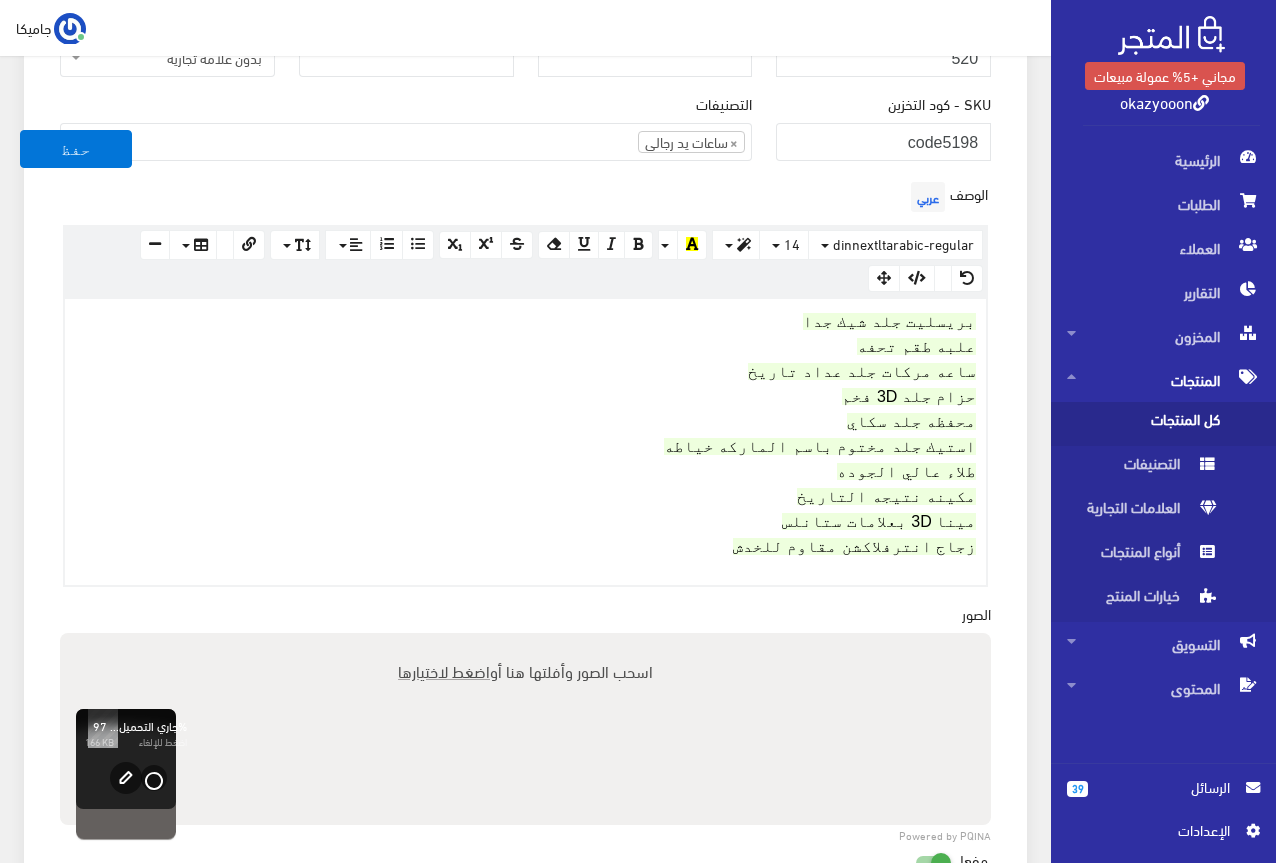 type 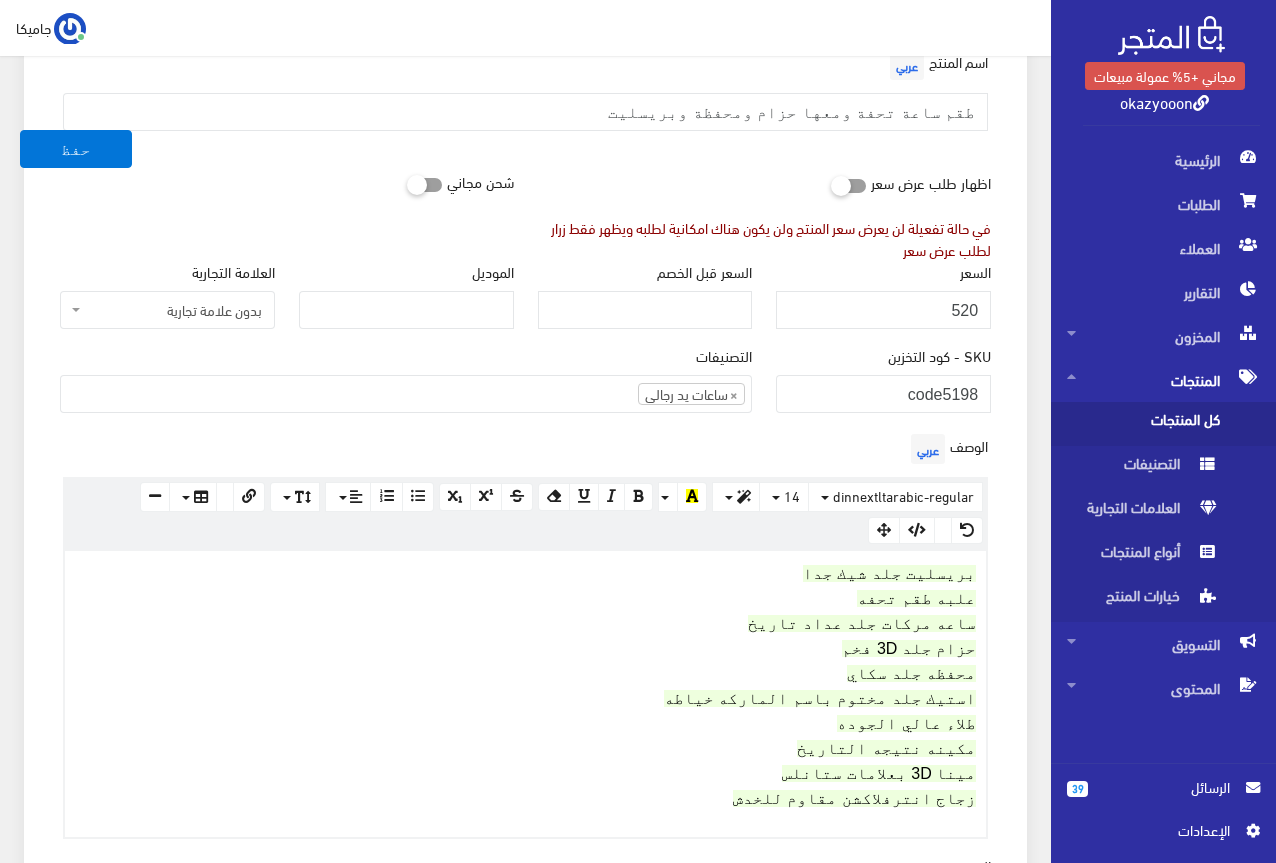 scroll, scrollTop: 100, scrollLeft: 0, axis: vertical 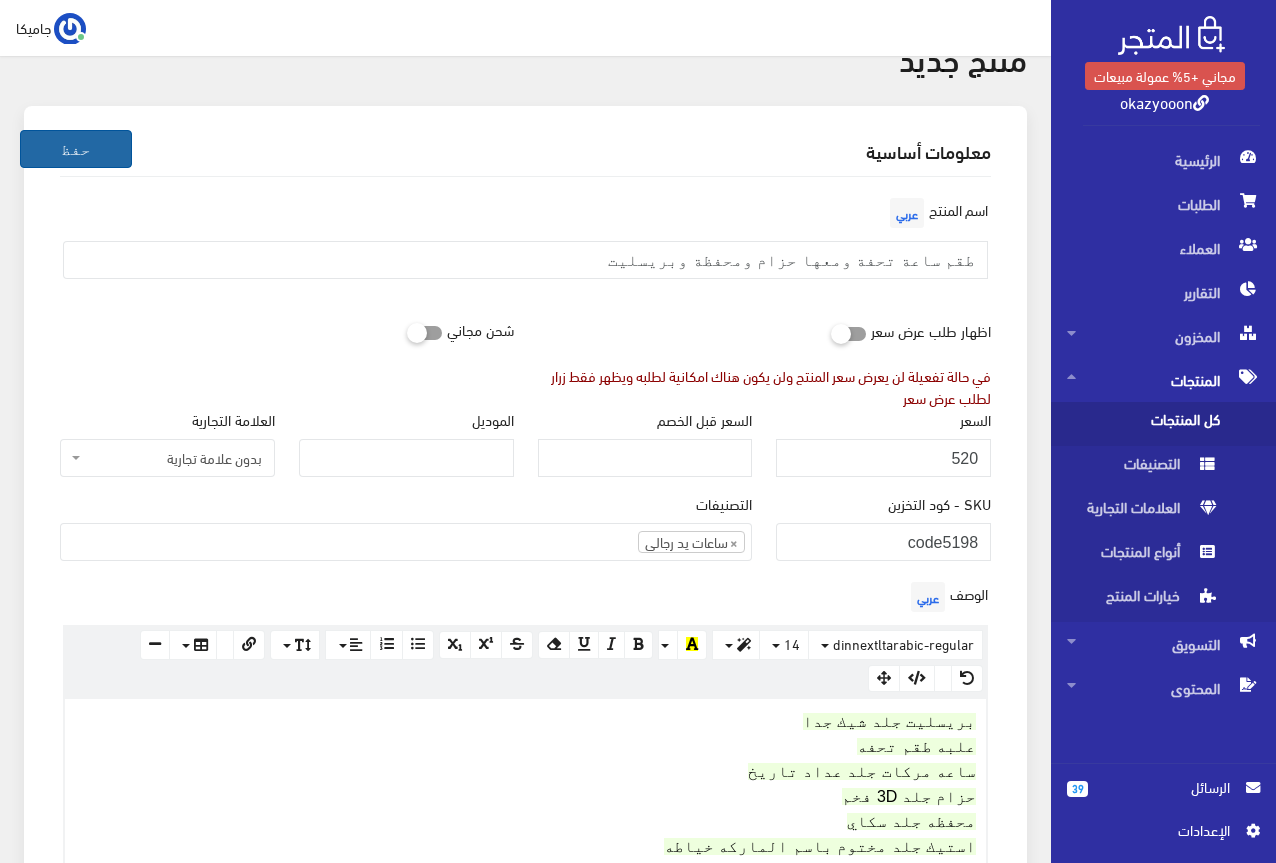 click on "حفظ" at bounding box center (76, 149) 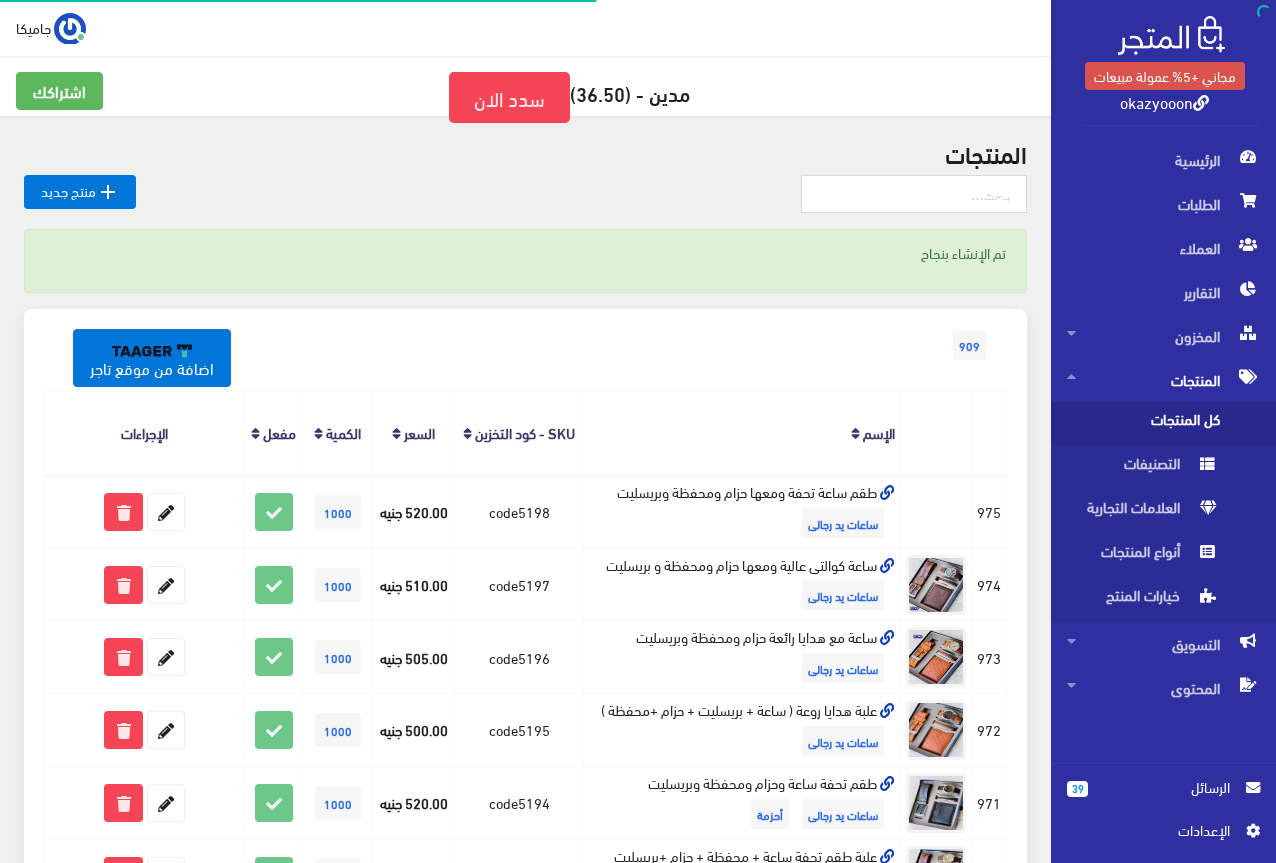scroll, scrollTop: 0, scrollLeft: 0, axis: both 